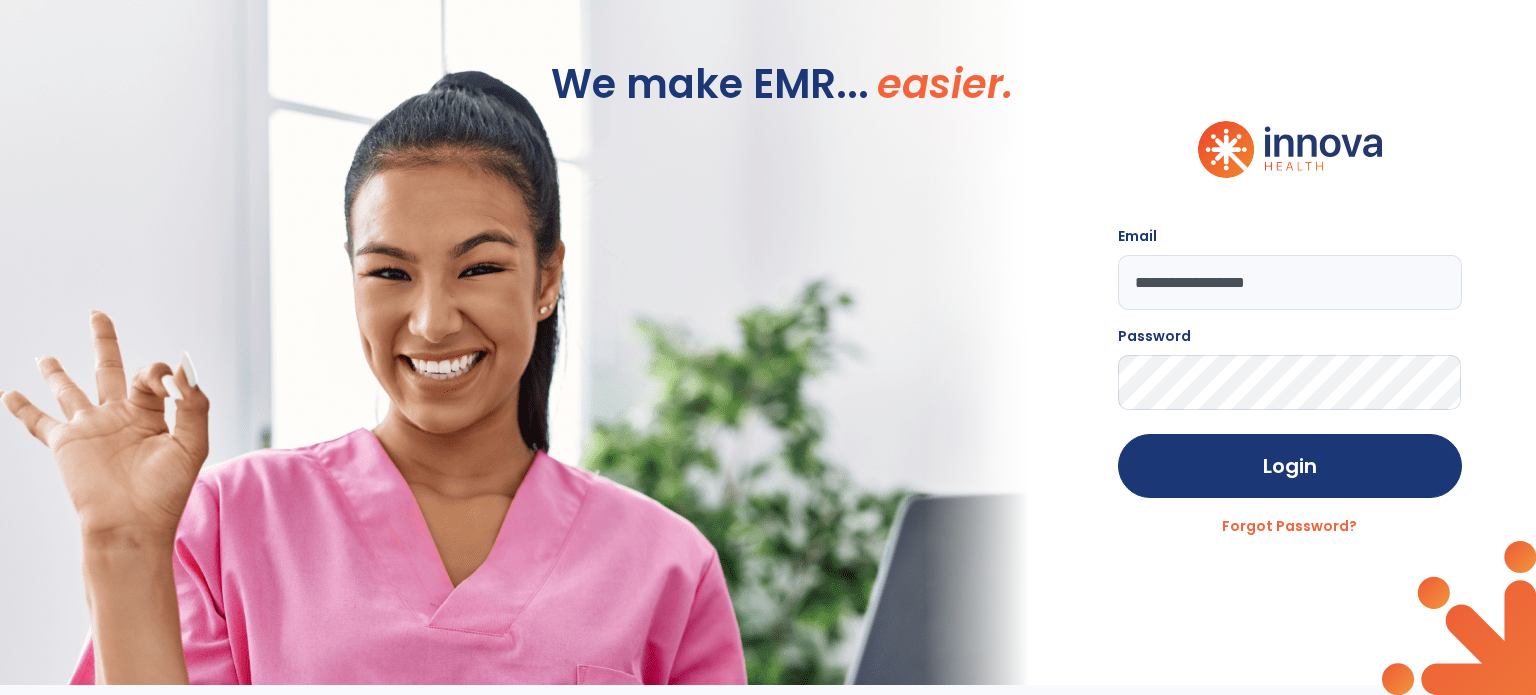 scroll, scrollTop: 0, scrollLeft: 0, axis: both 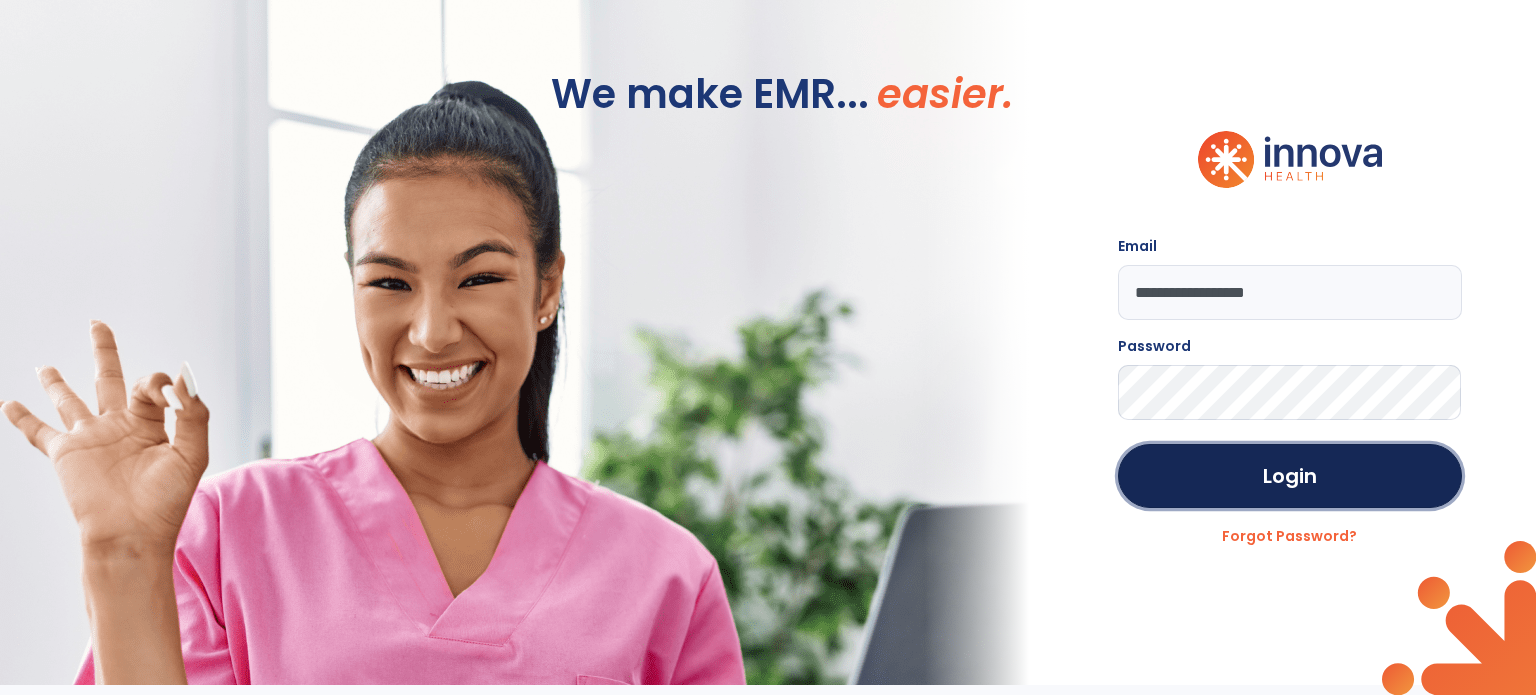 click on "Login" 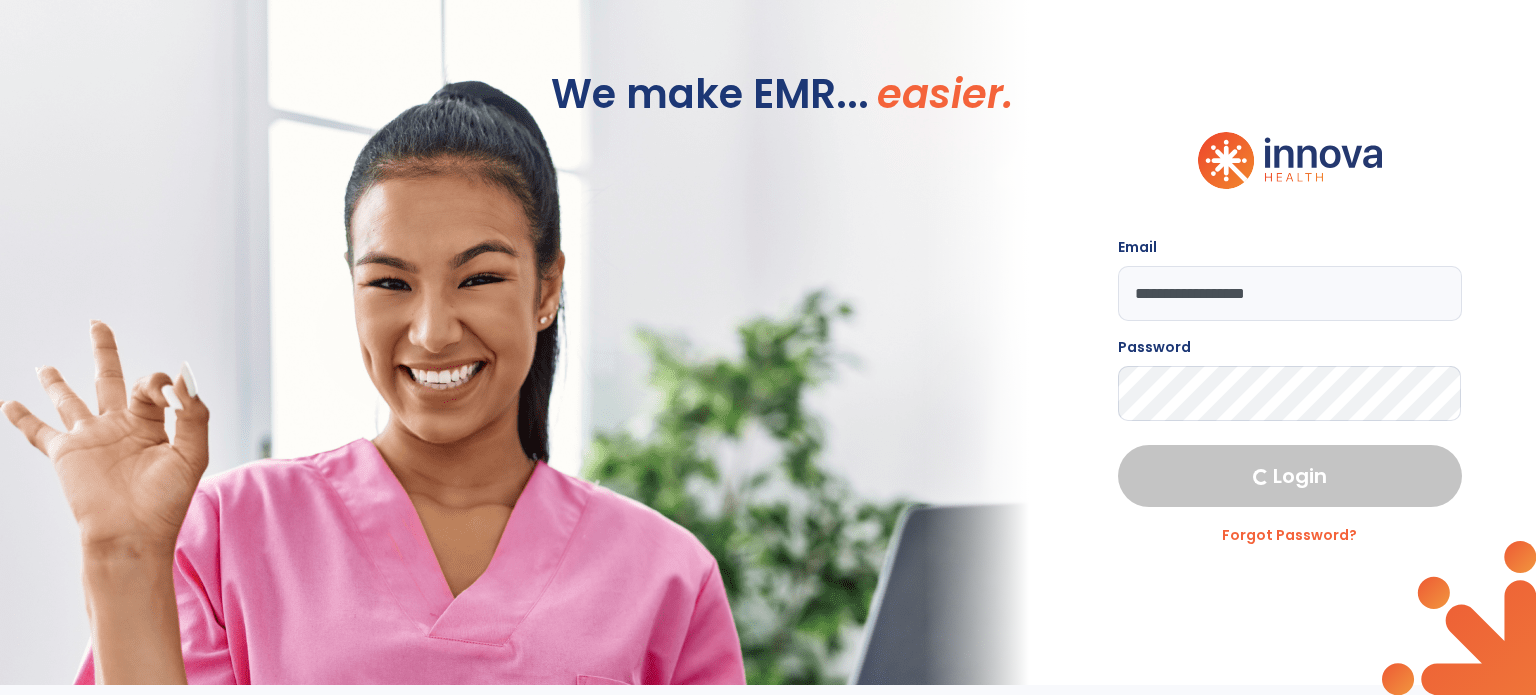 select on "****" 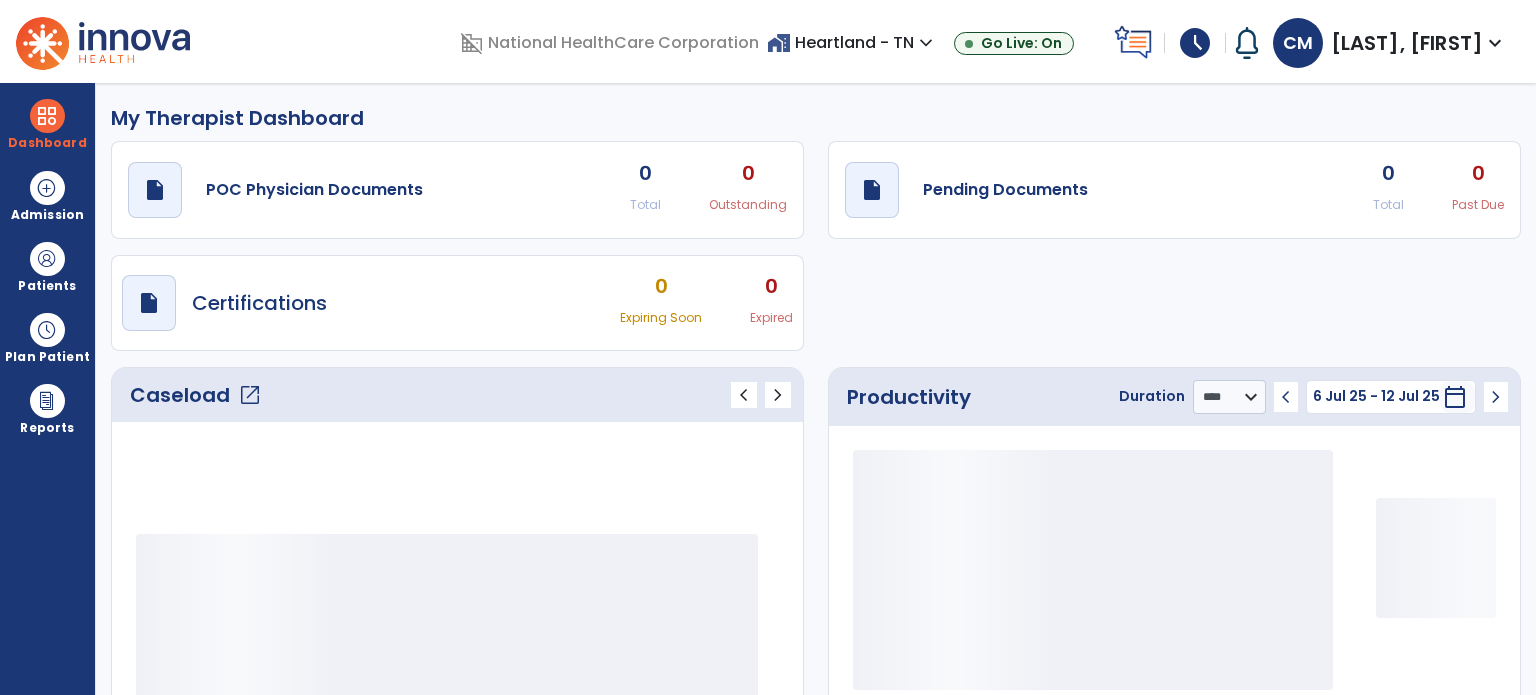 scroll, scrollTop: 0, scrollLeft: 0, axis: both 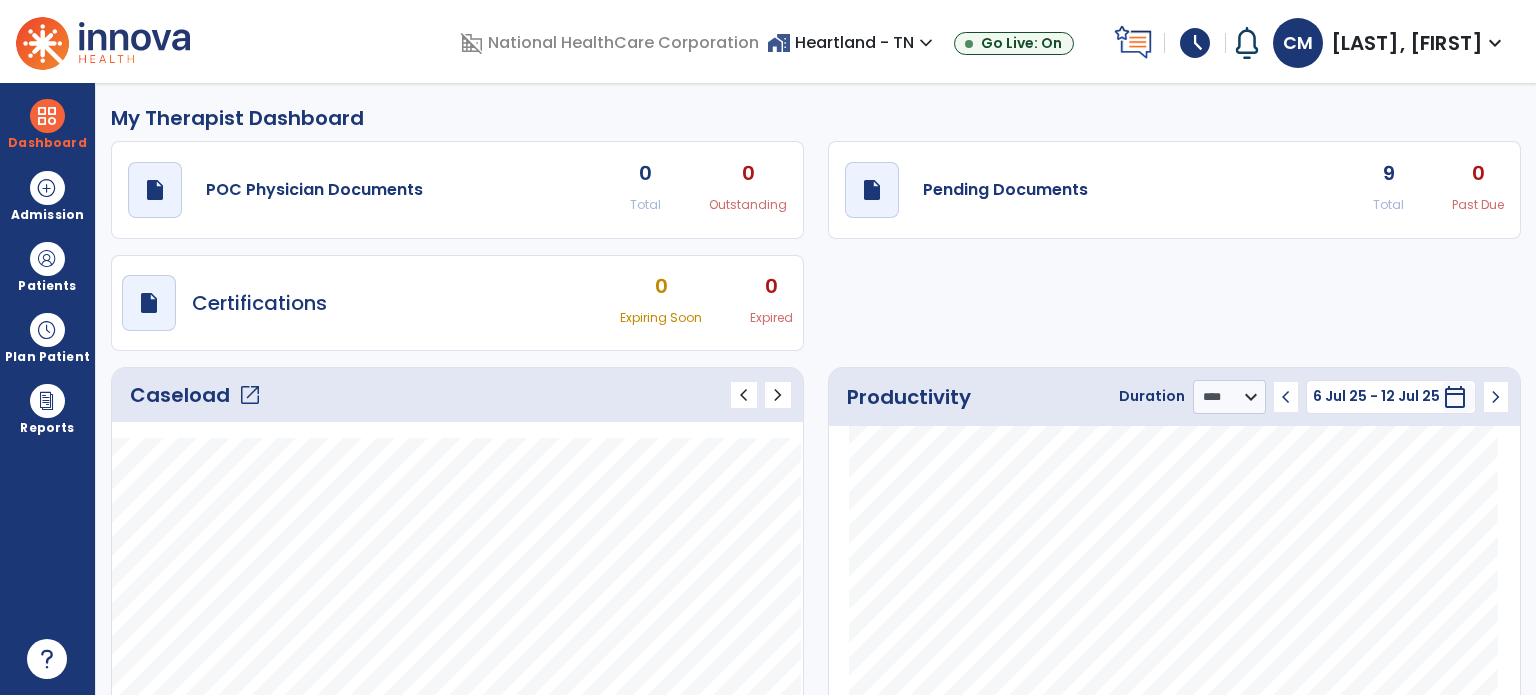 click on "draft   open_in_new  Pending Documents 9 Total 0 Past Due" 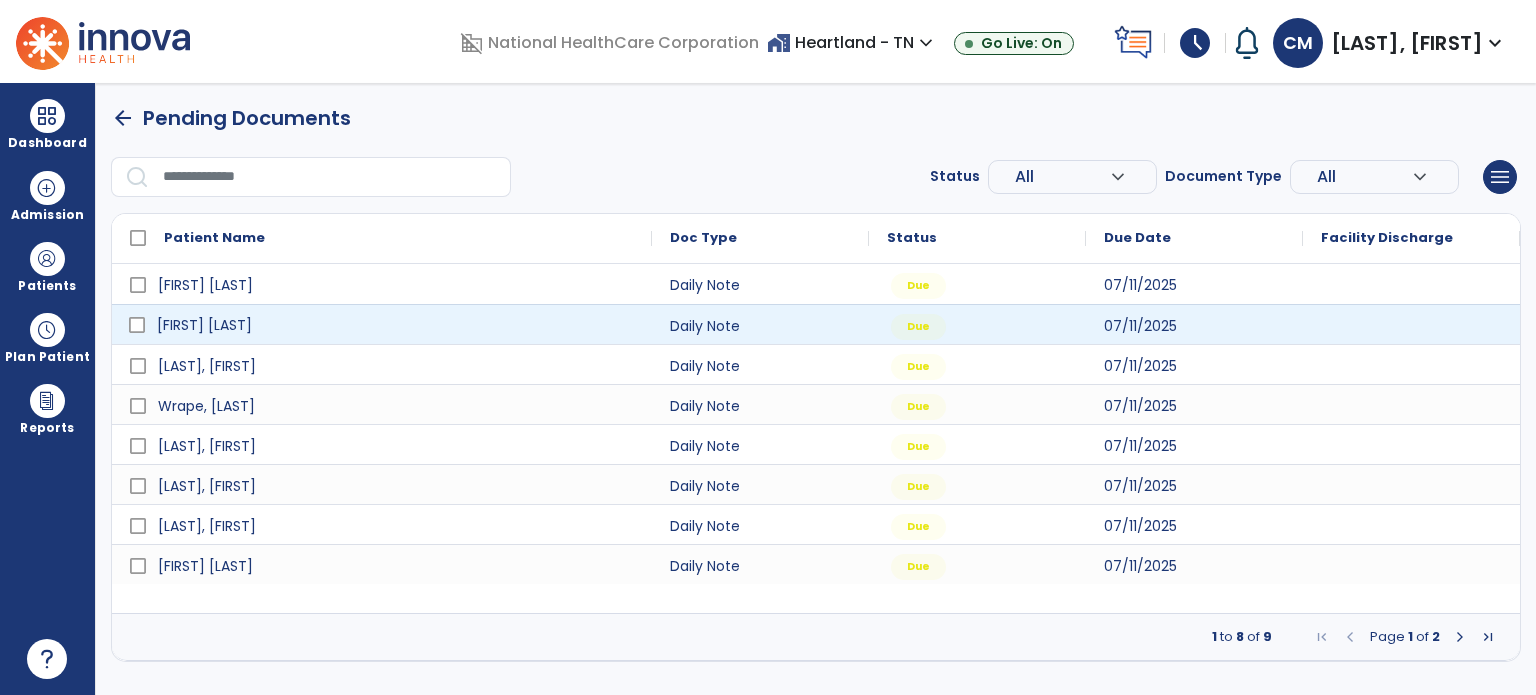 click on "[FIRST] [LAST]" at bounding box center [396, 325] 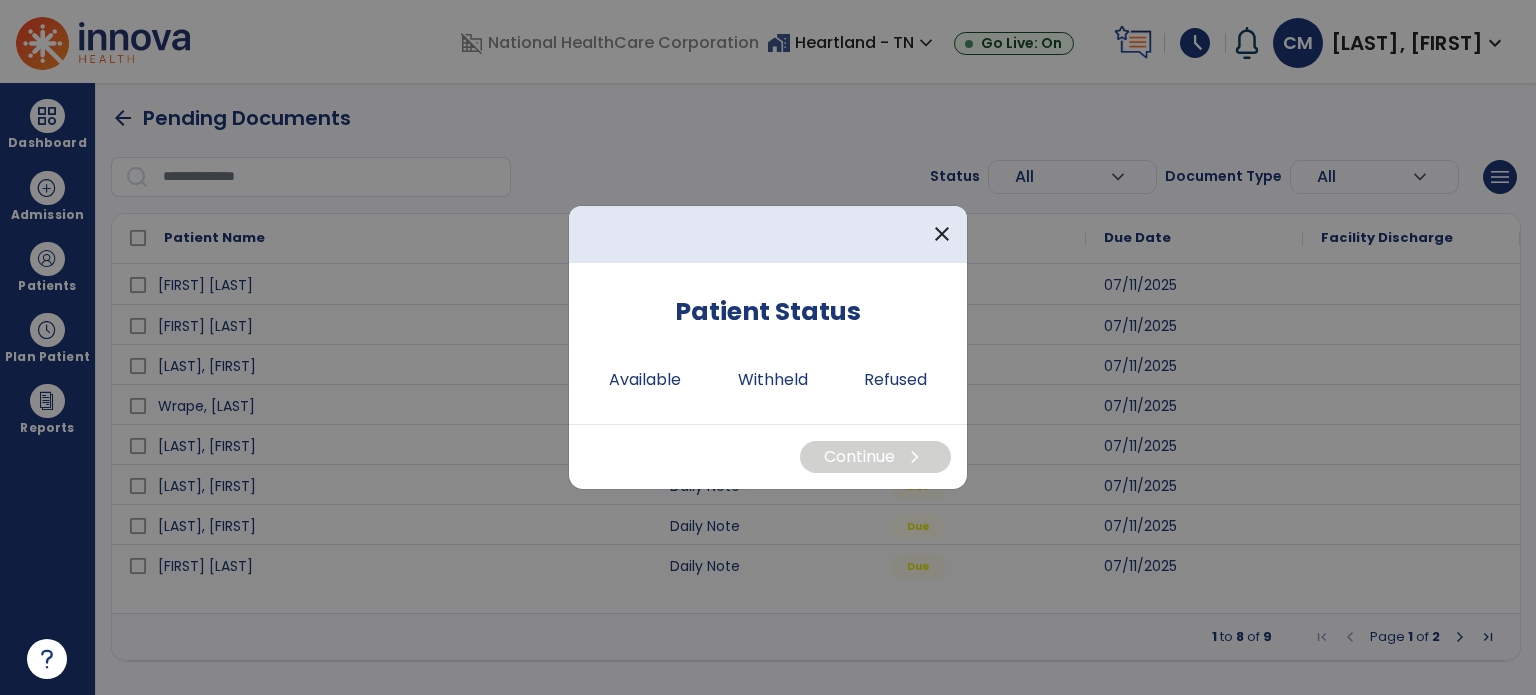 drag, startPoint x: 321, startPoint y: 312, endPoint x: 755, endPoint y: 538, distance: 489.3179 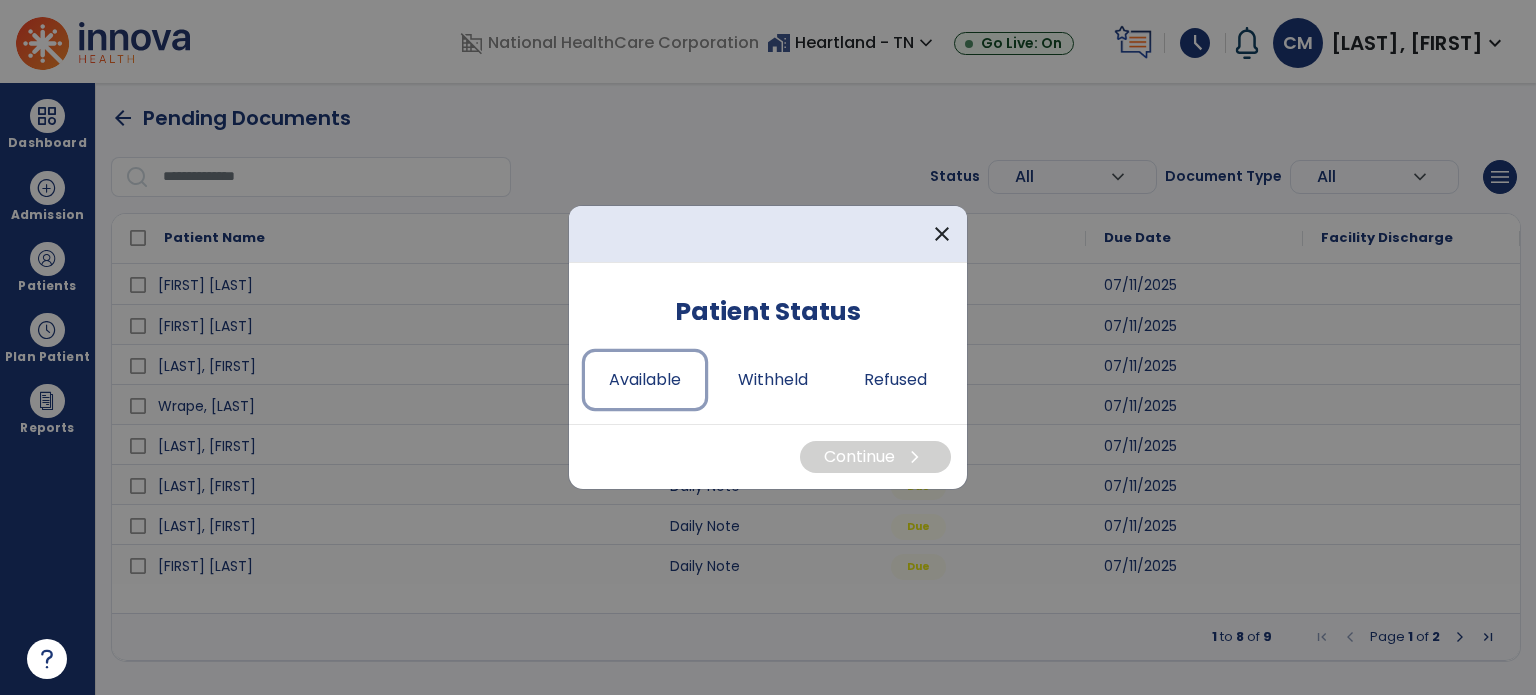 click on "Available" at bounding box center (645, 380) 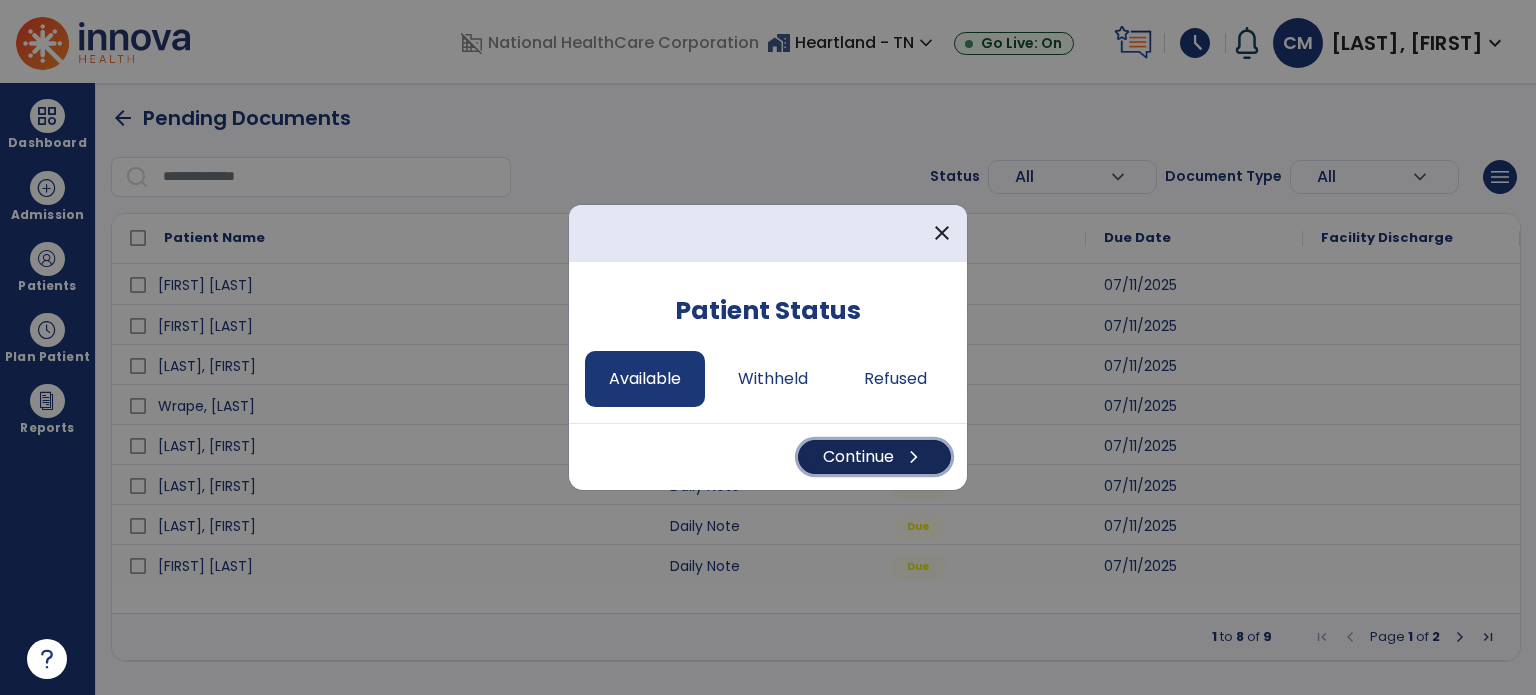 click on "Continue   chevron_right" at bounding box center [874, 457] 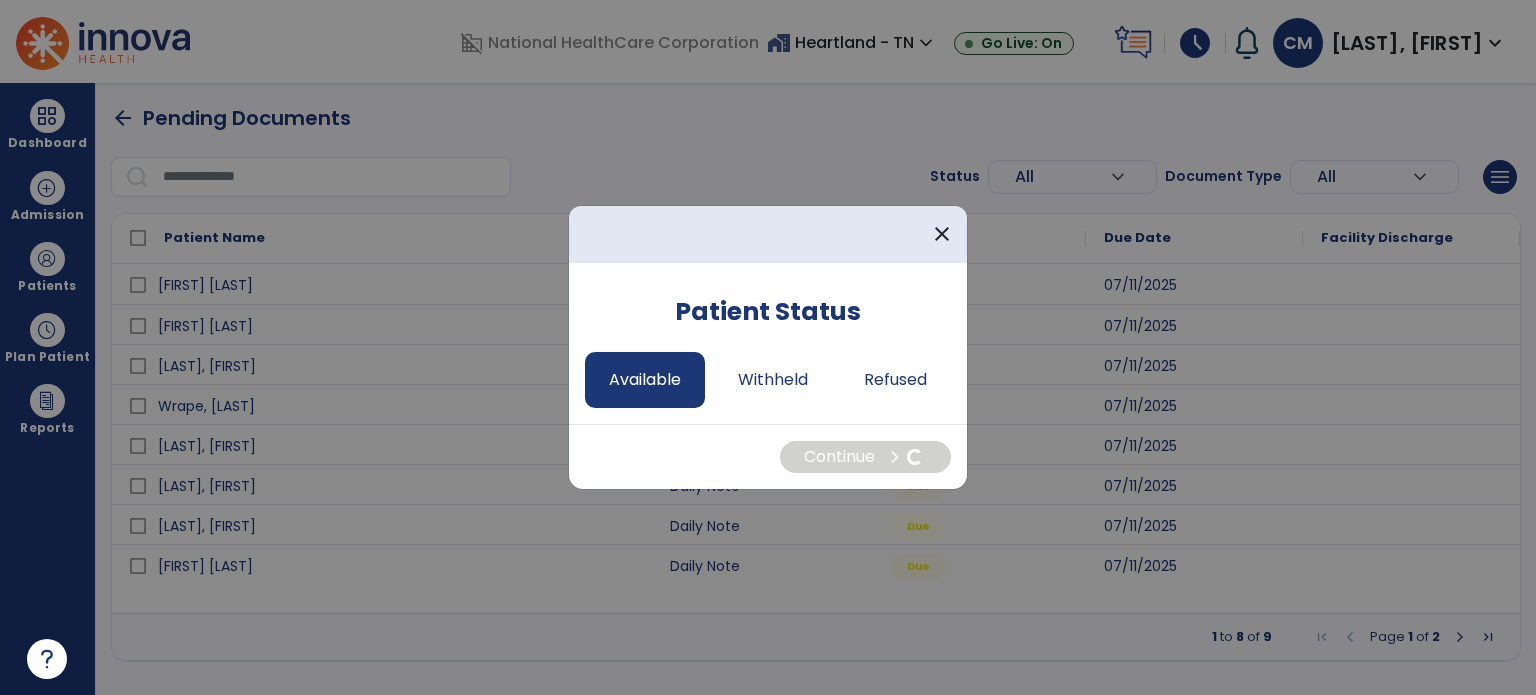 select on "*" 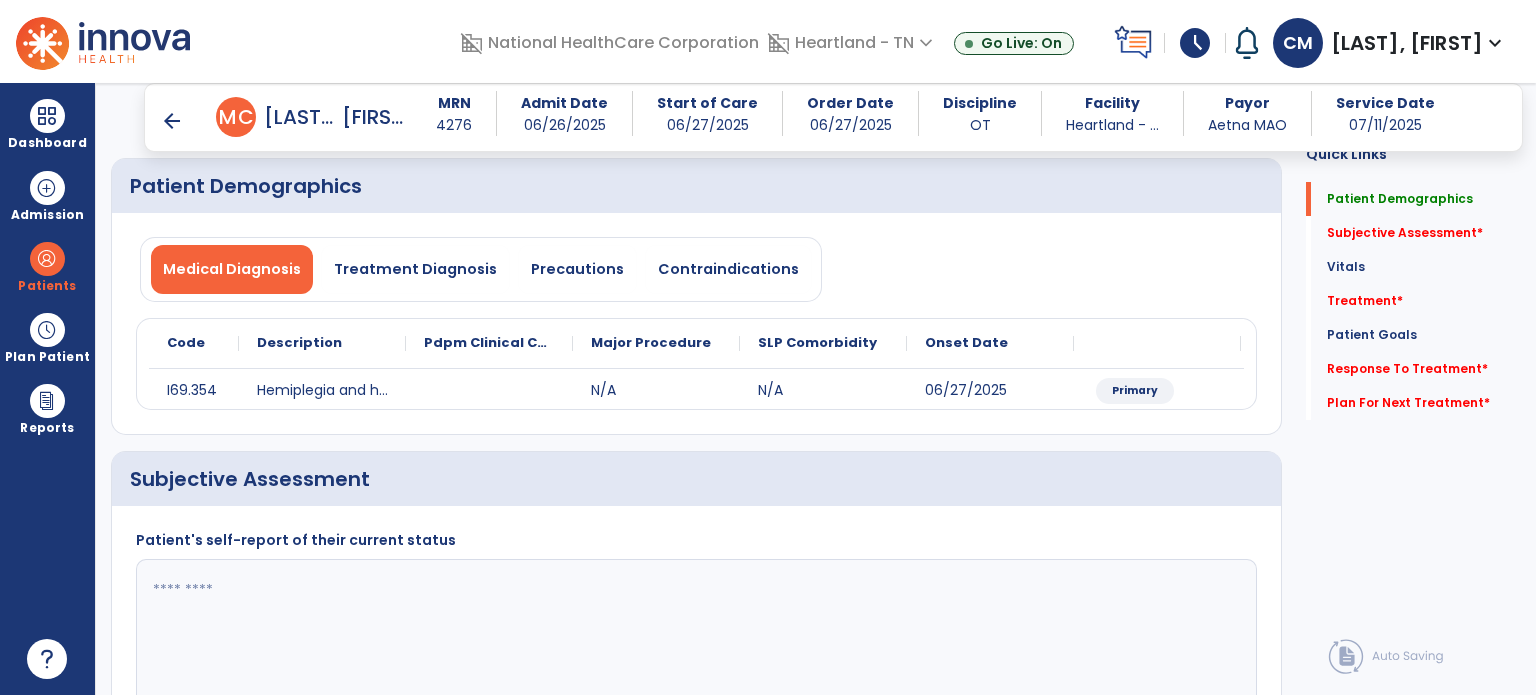 scroll, scrollTop: 200, scrollLeft: 0, axis: vertical 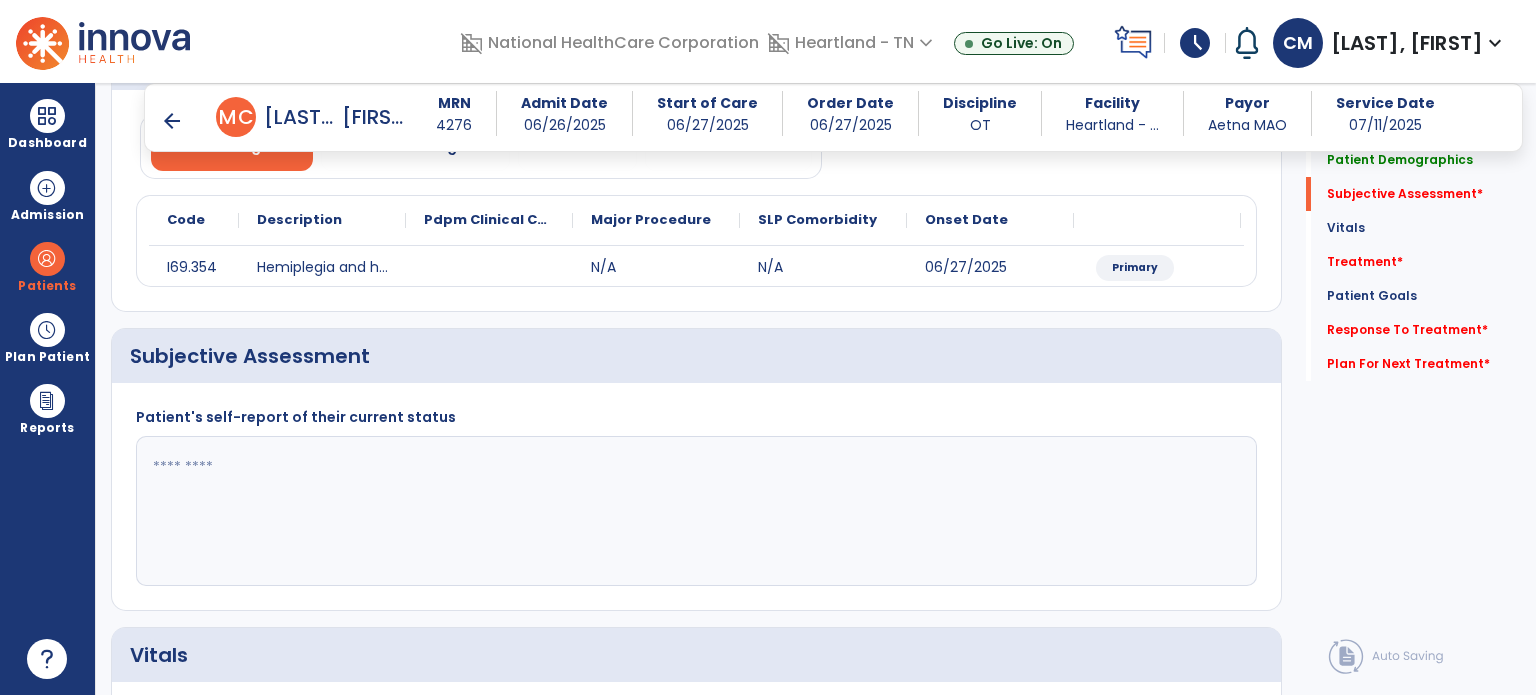 click 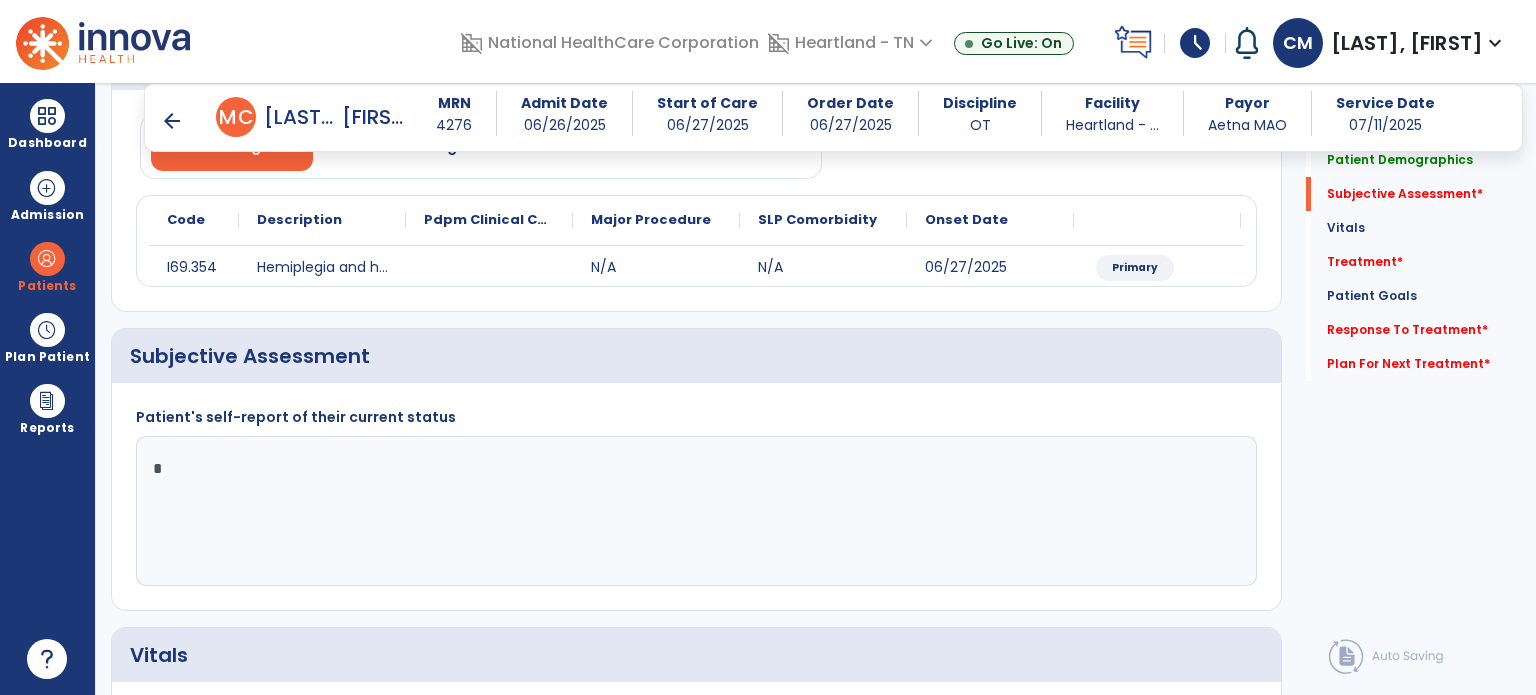 type on "*" 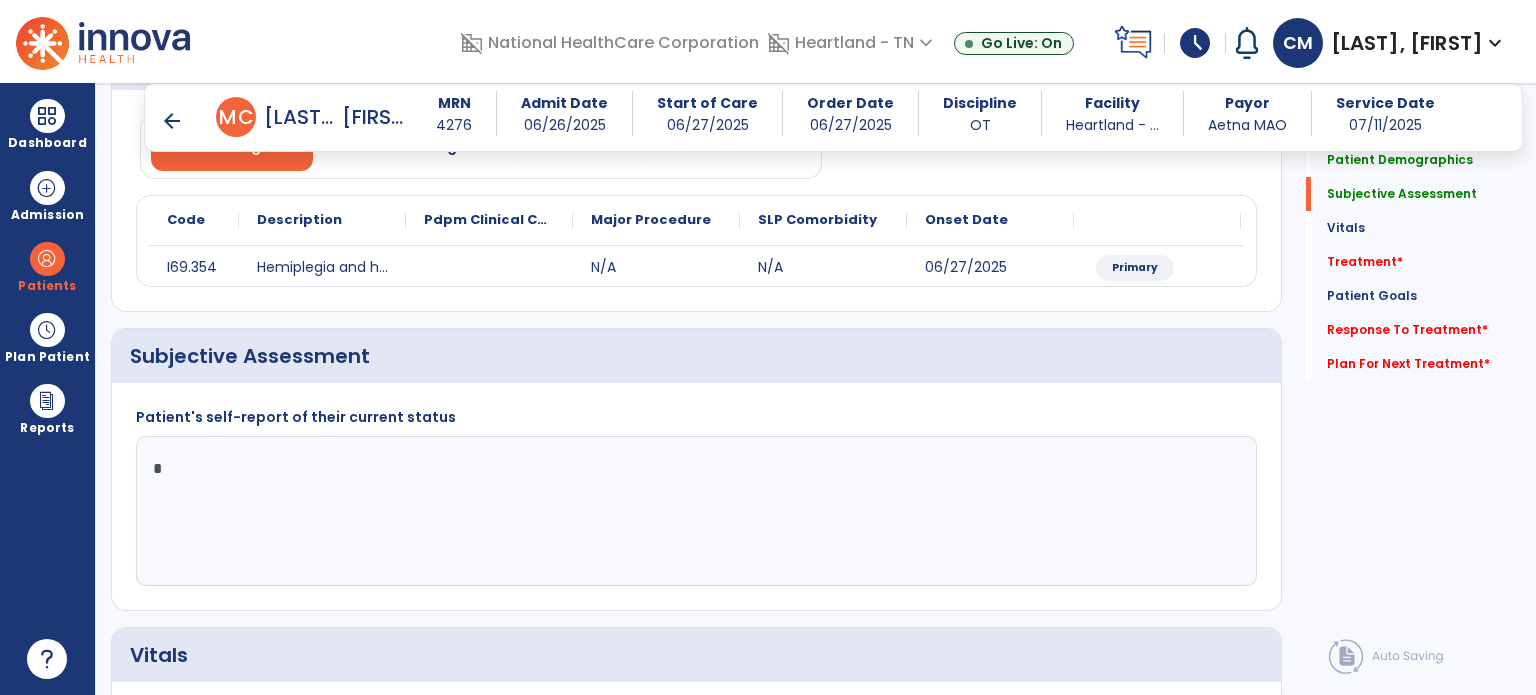click on "*" 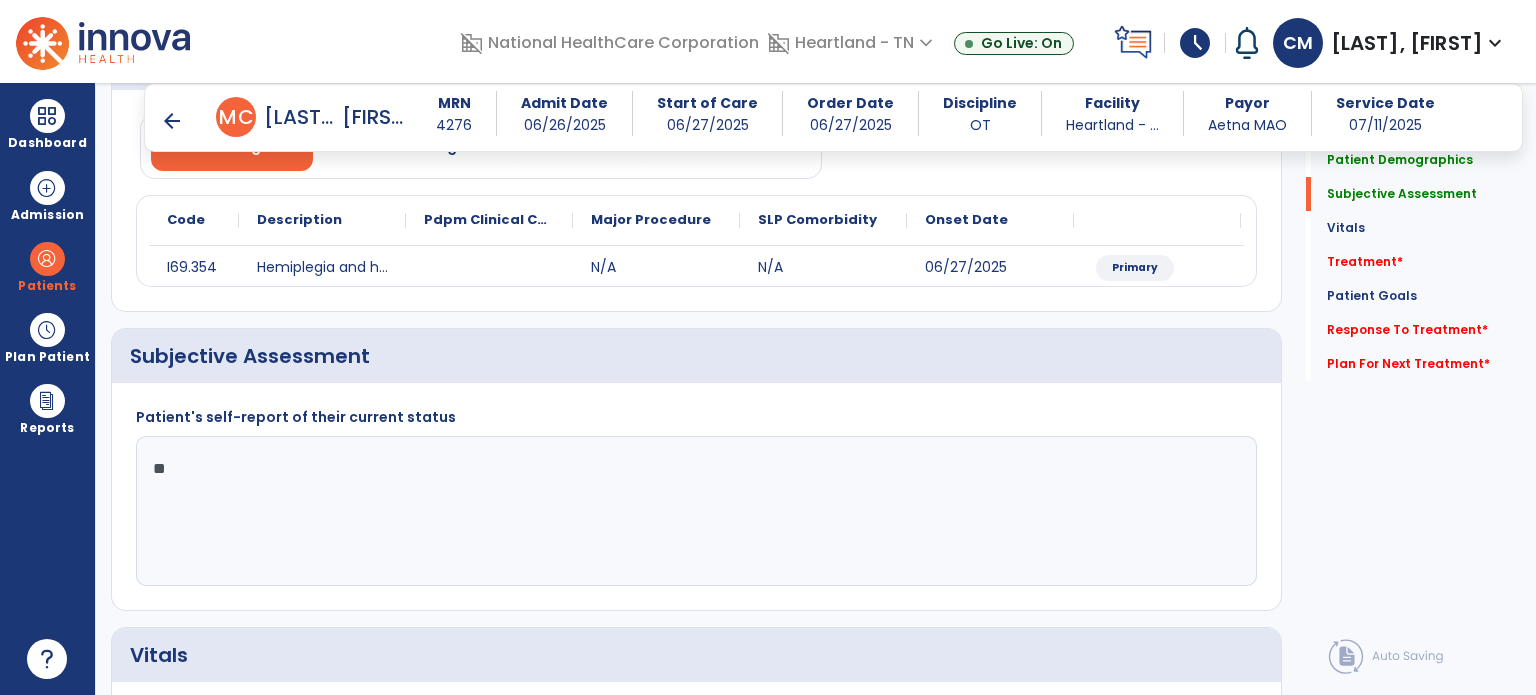 type on "*" 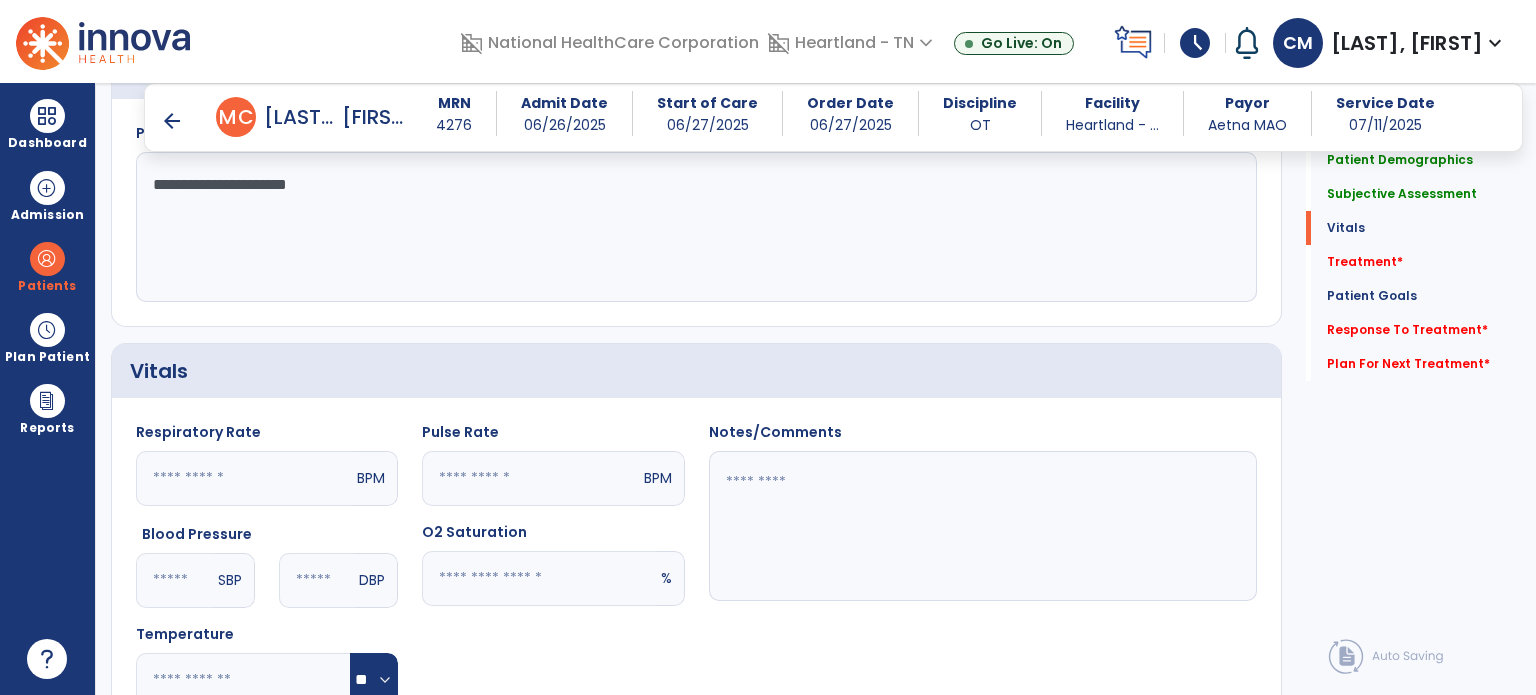 scroll, scrollTop: 500, scrollLeft: 0, axis: vertical 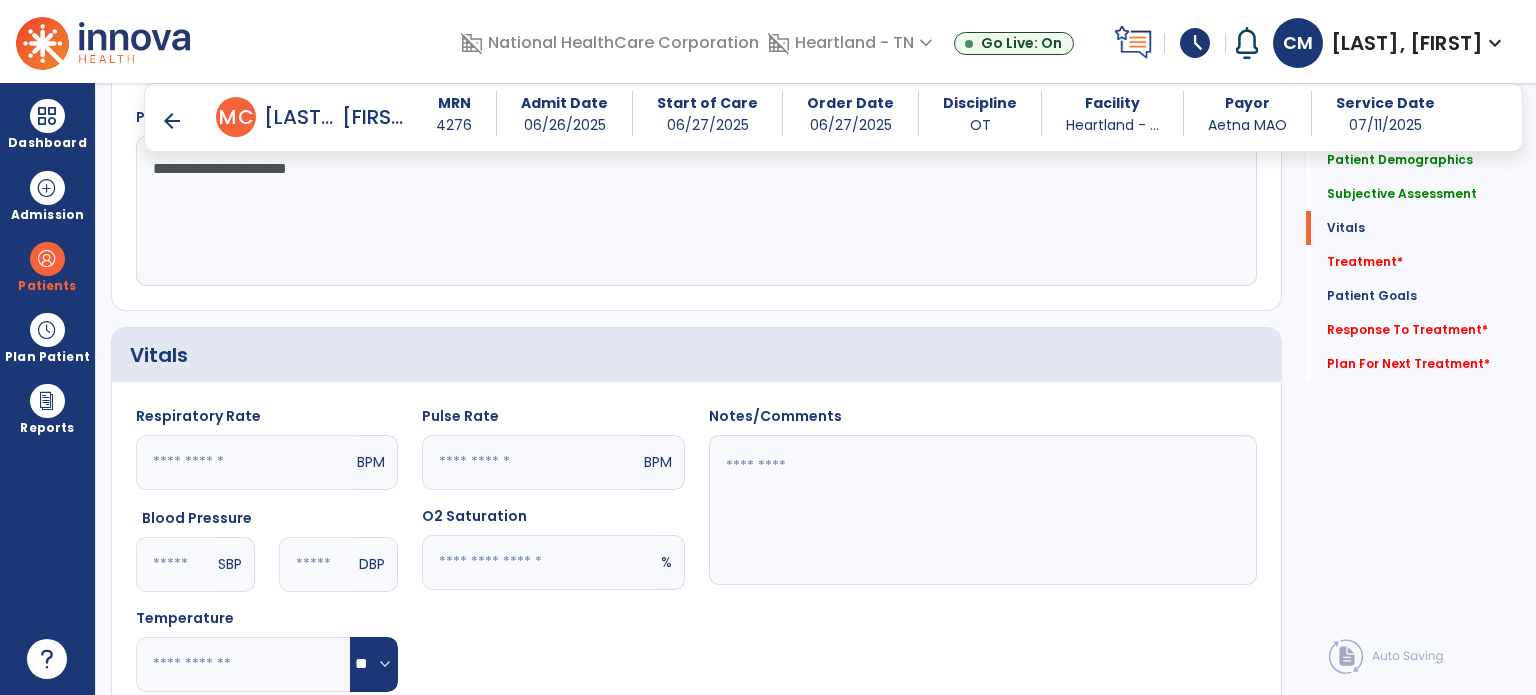 type on "**********" 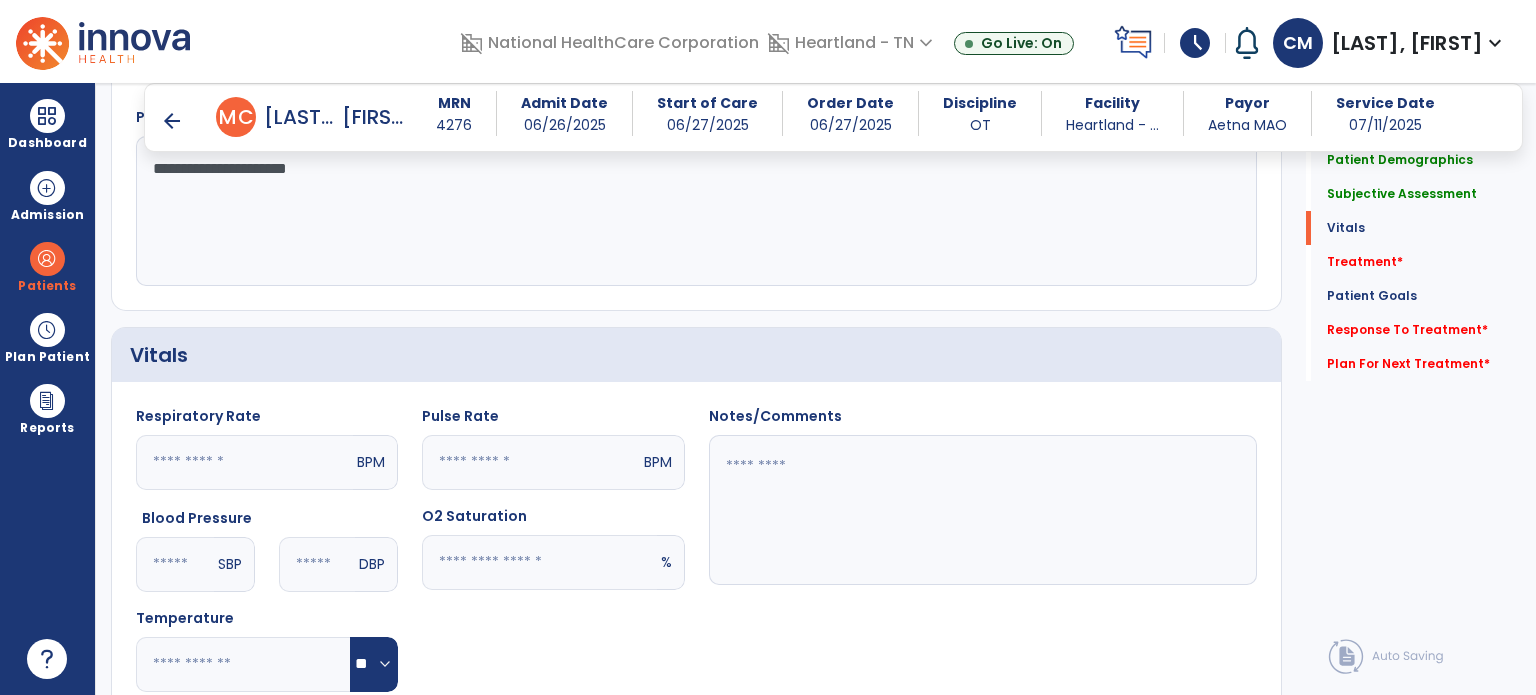 click on "*" 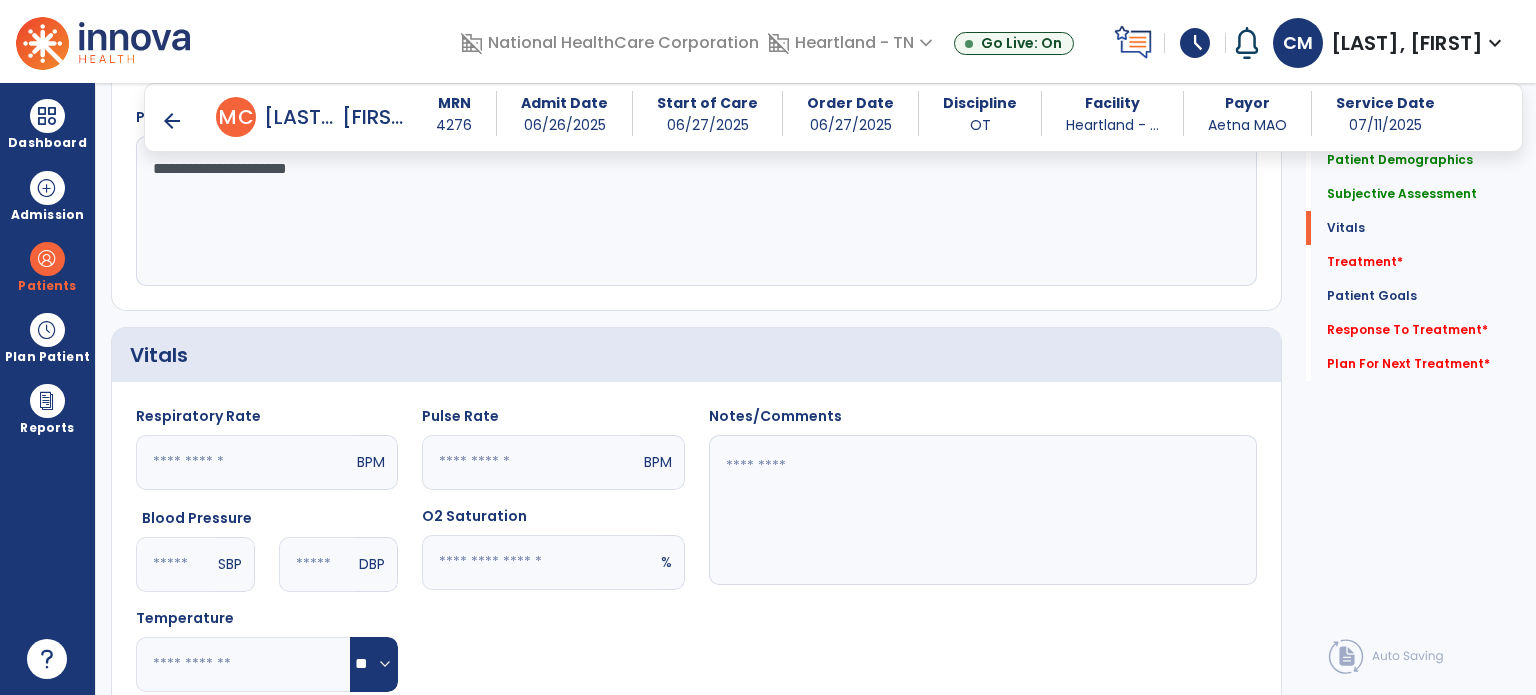 click 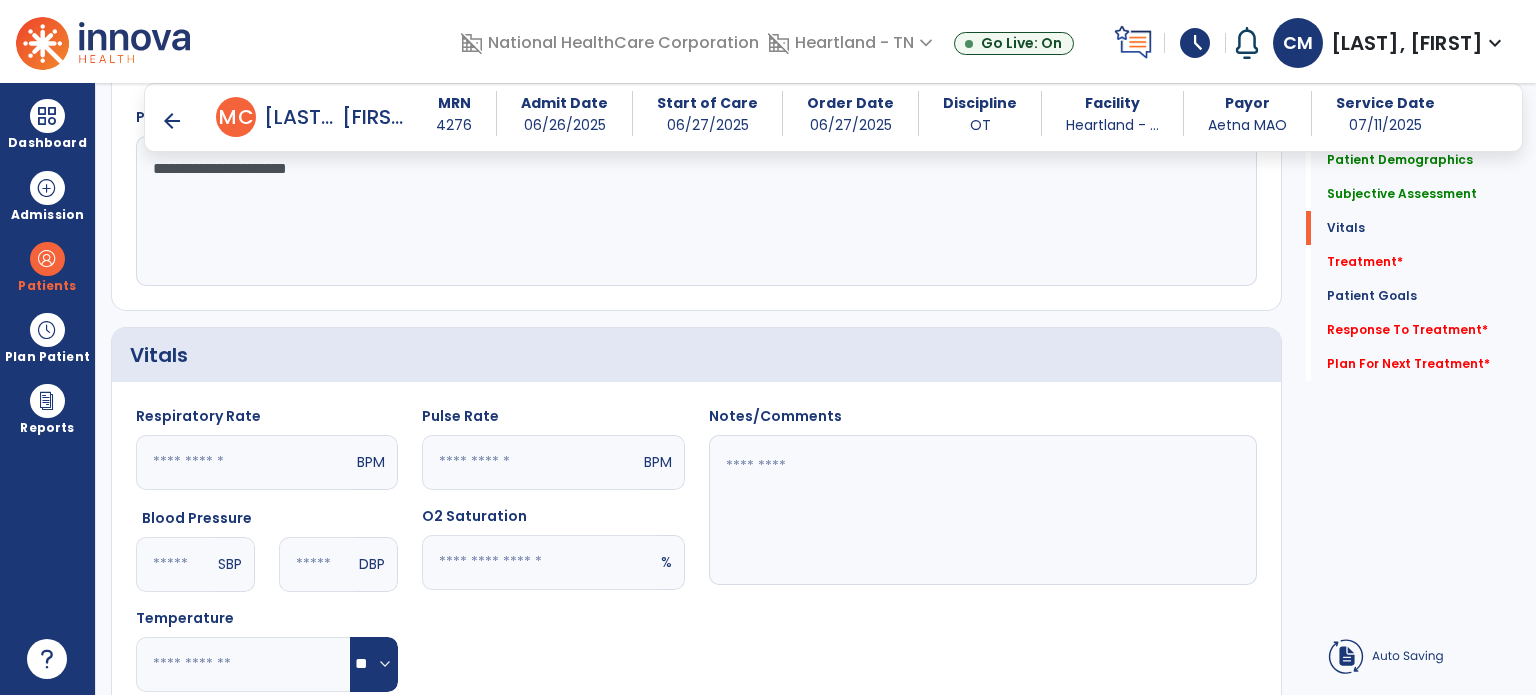 click 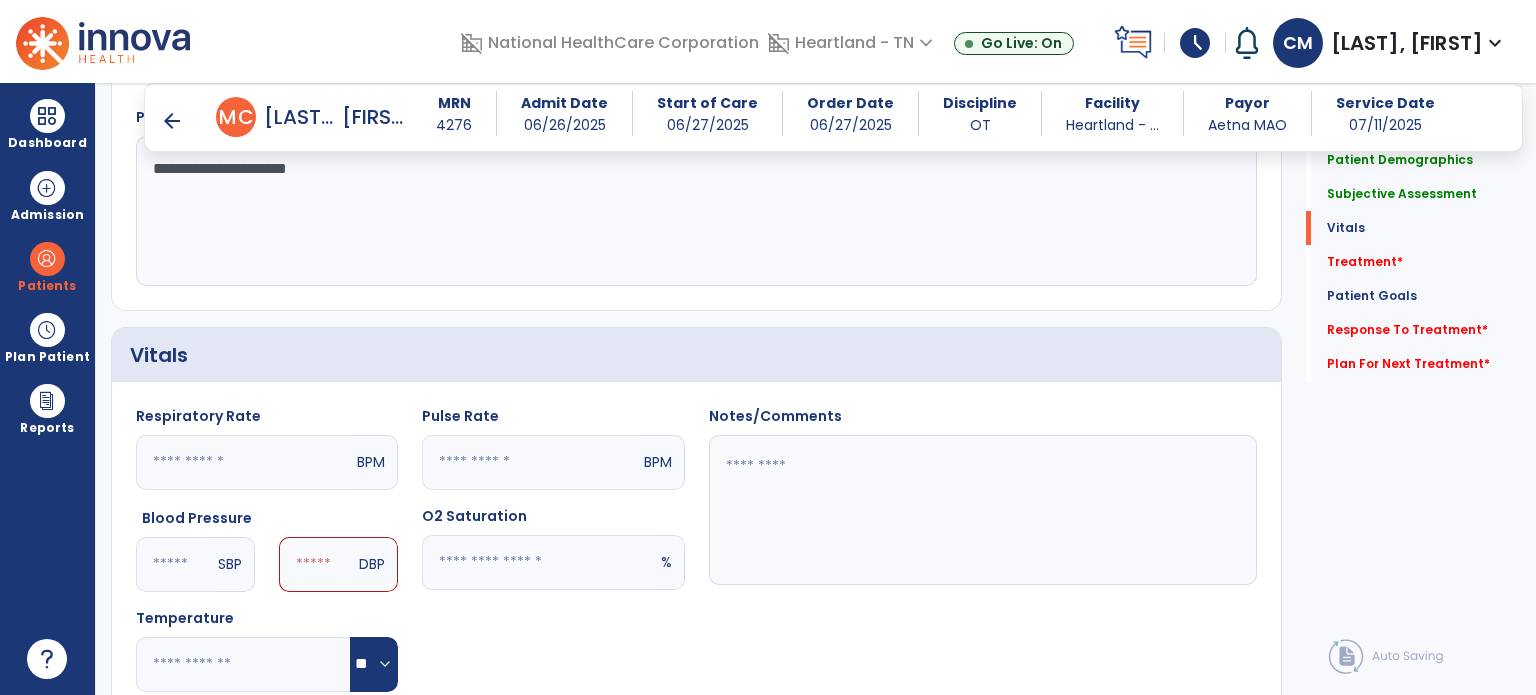 type on "***" 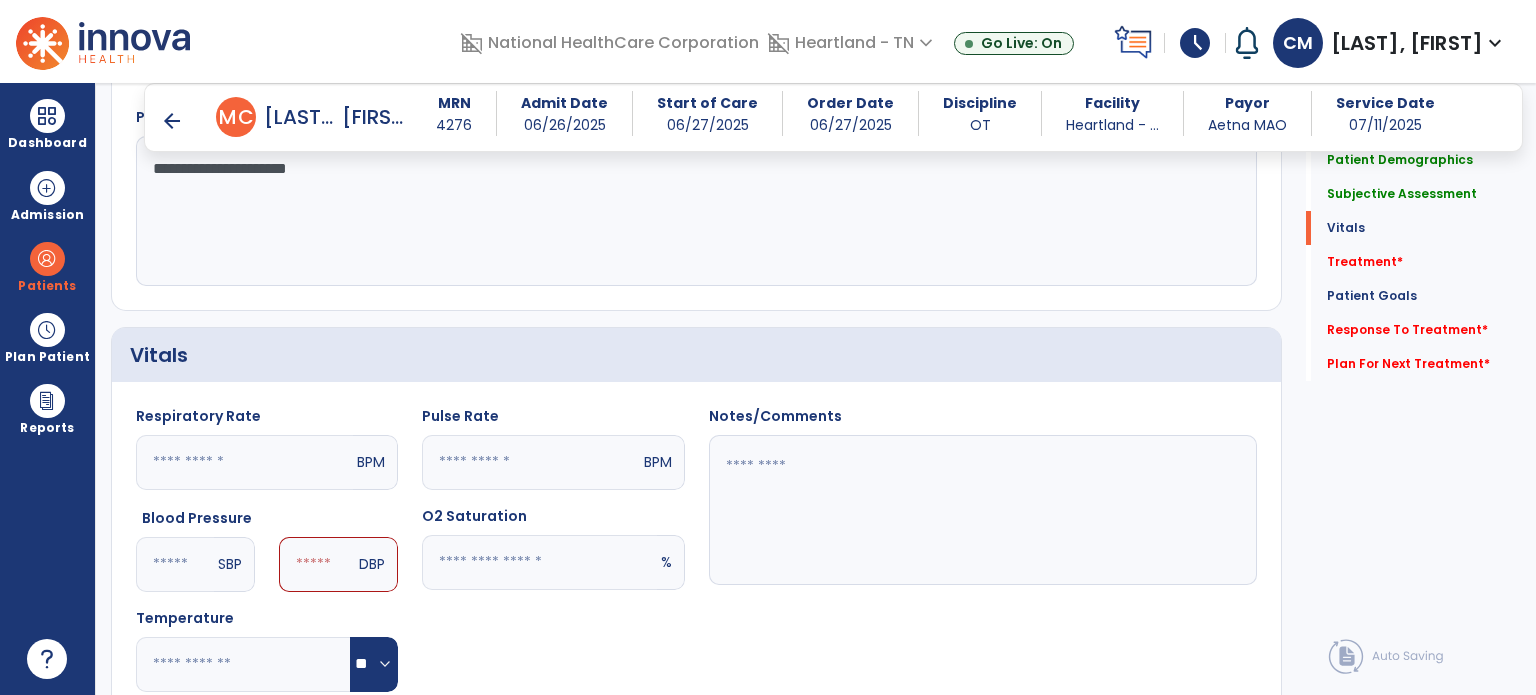 click 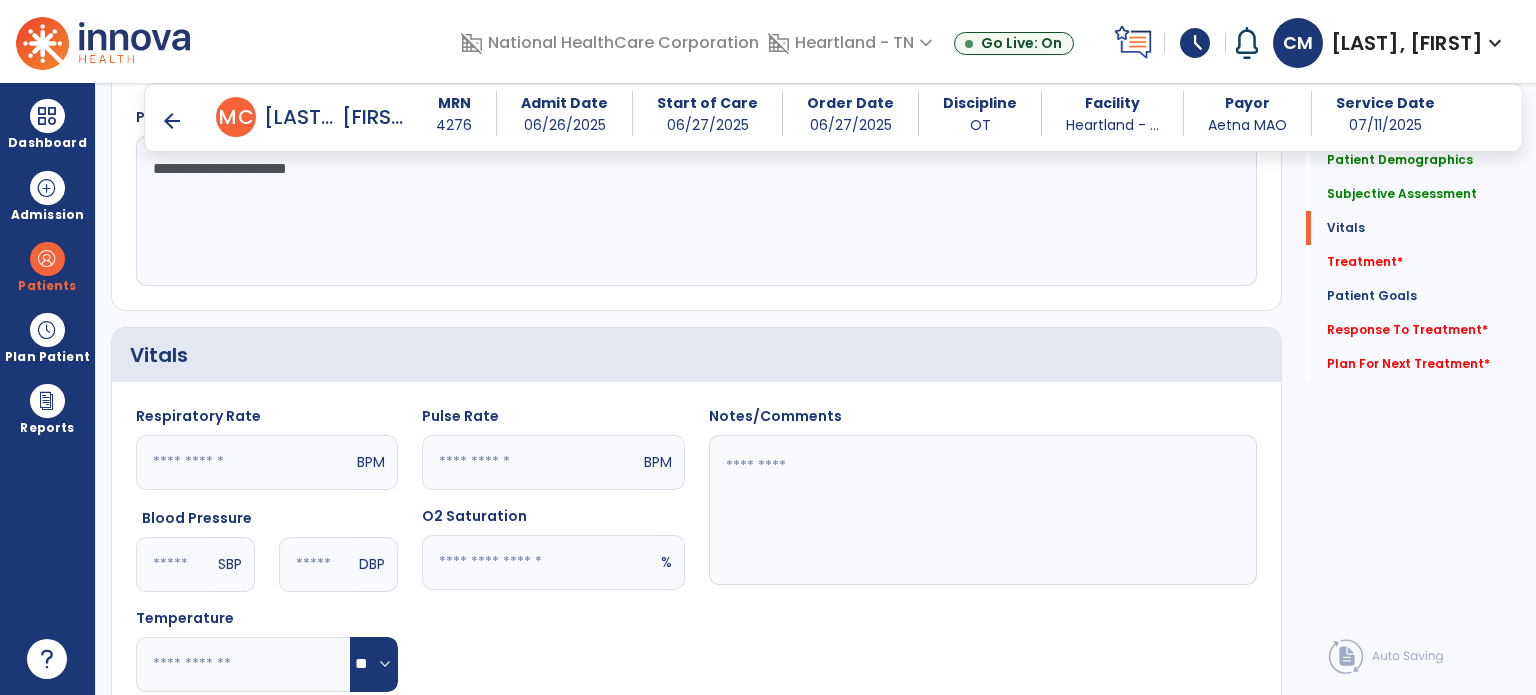type on "**" 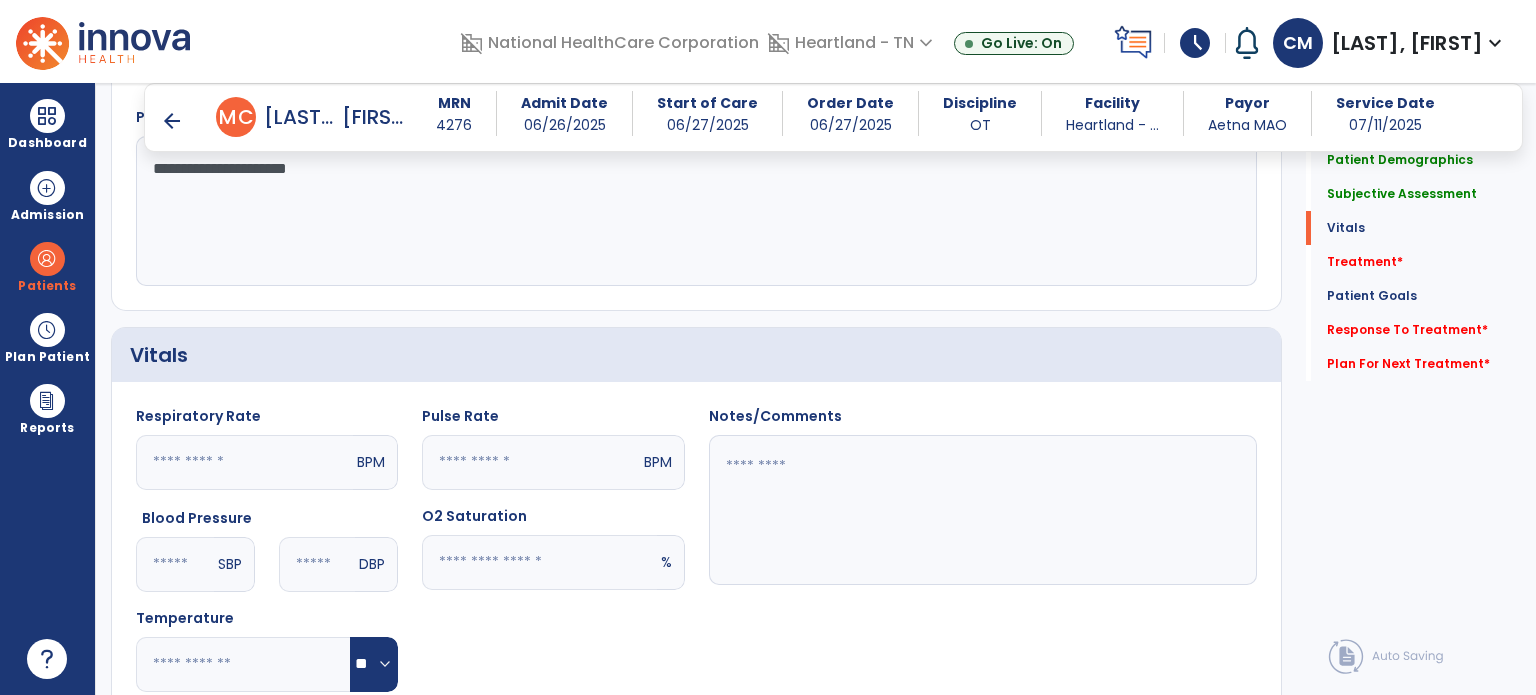 click 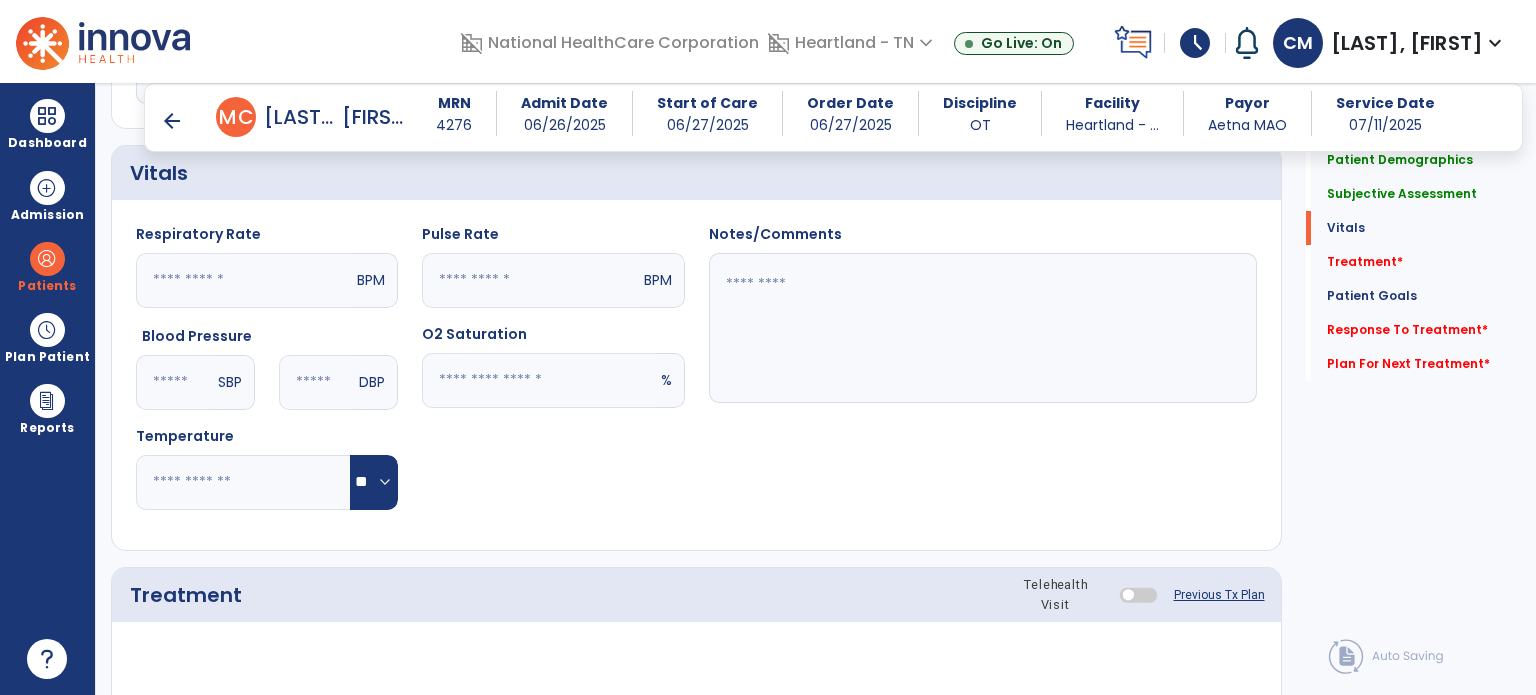 scroll, scrollTop: 800, scrollLeft: 0, axis: vertical 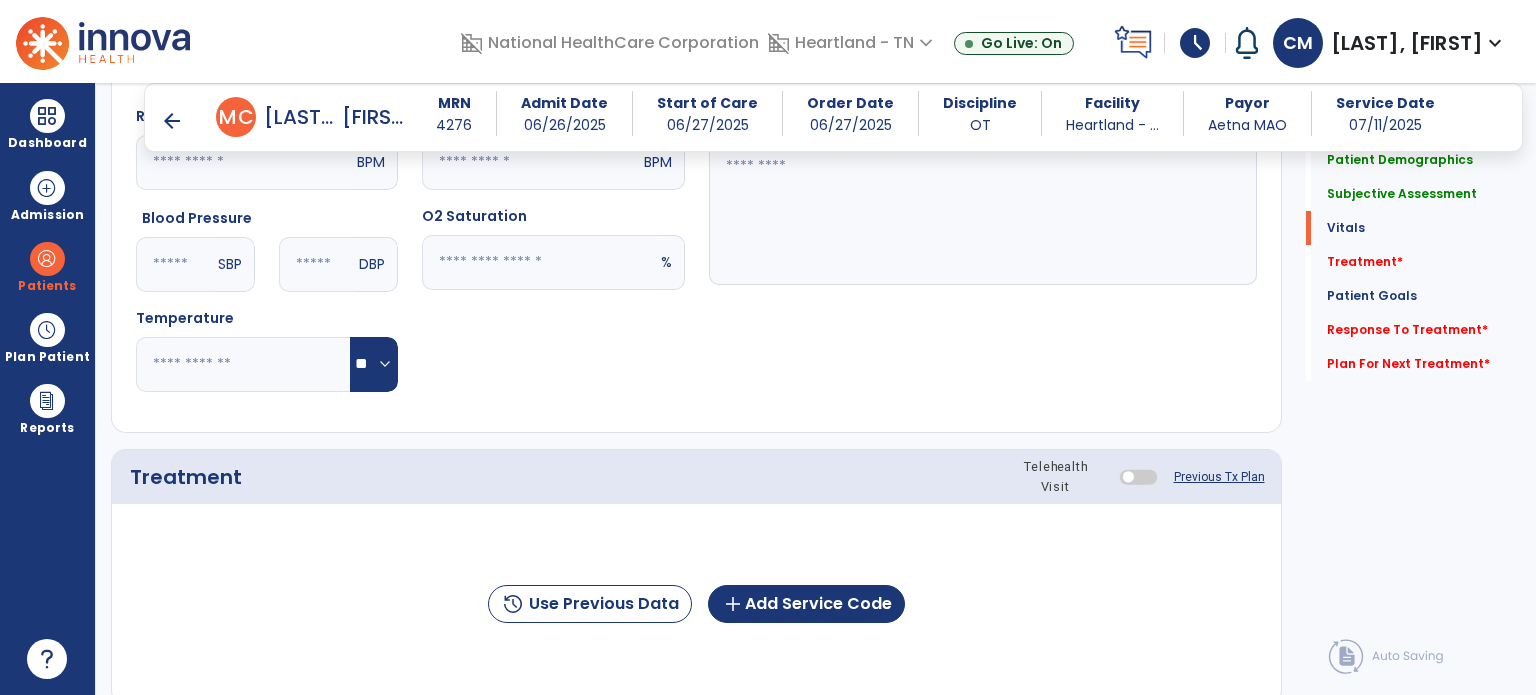 type on "**" 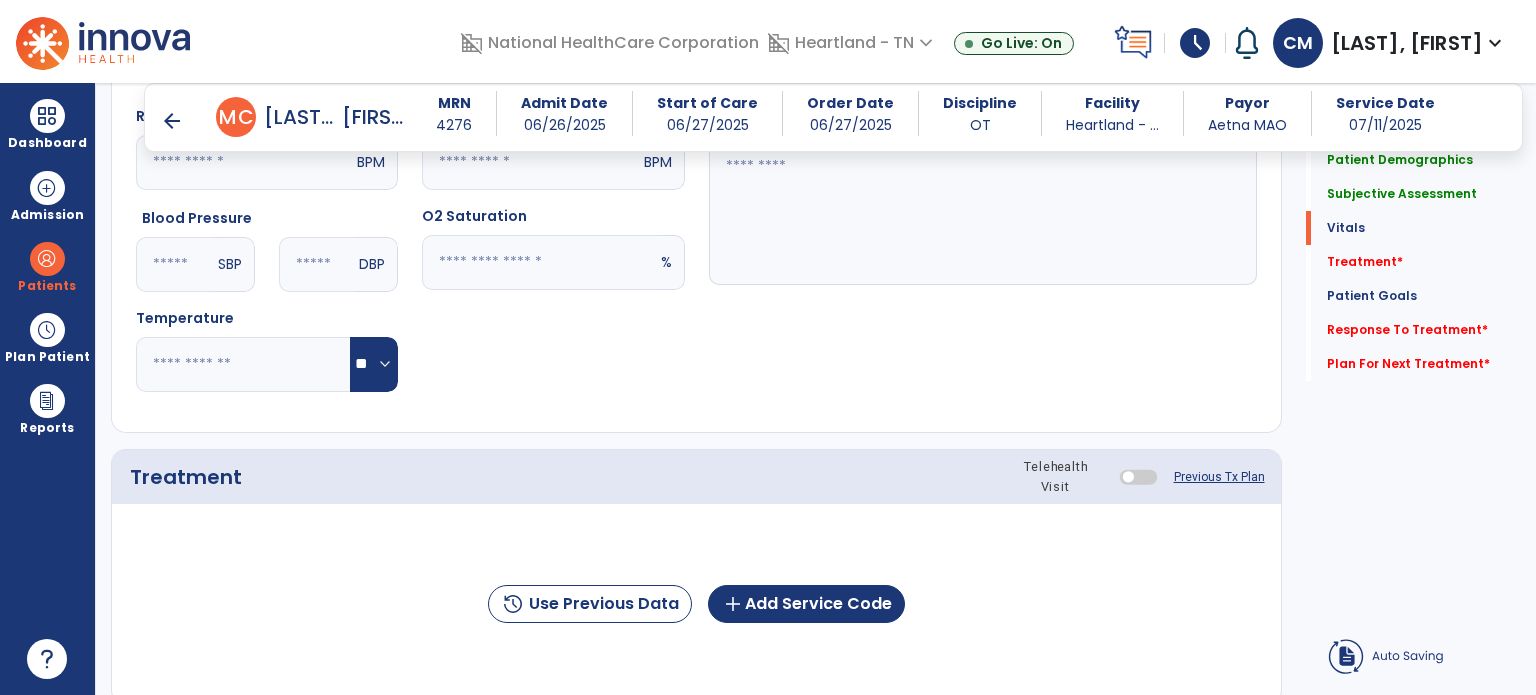 click 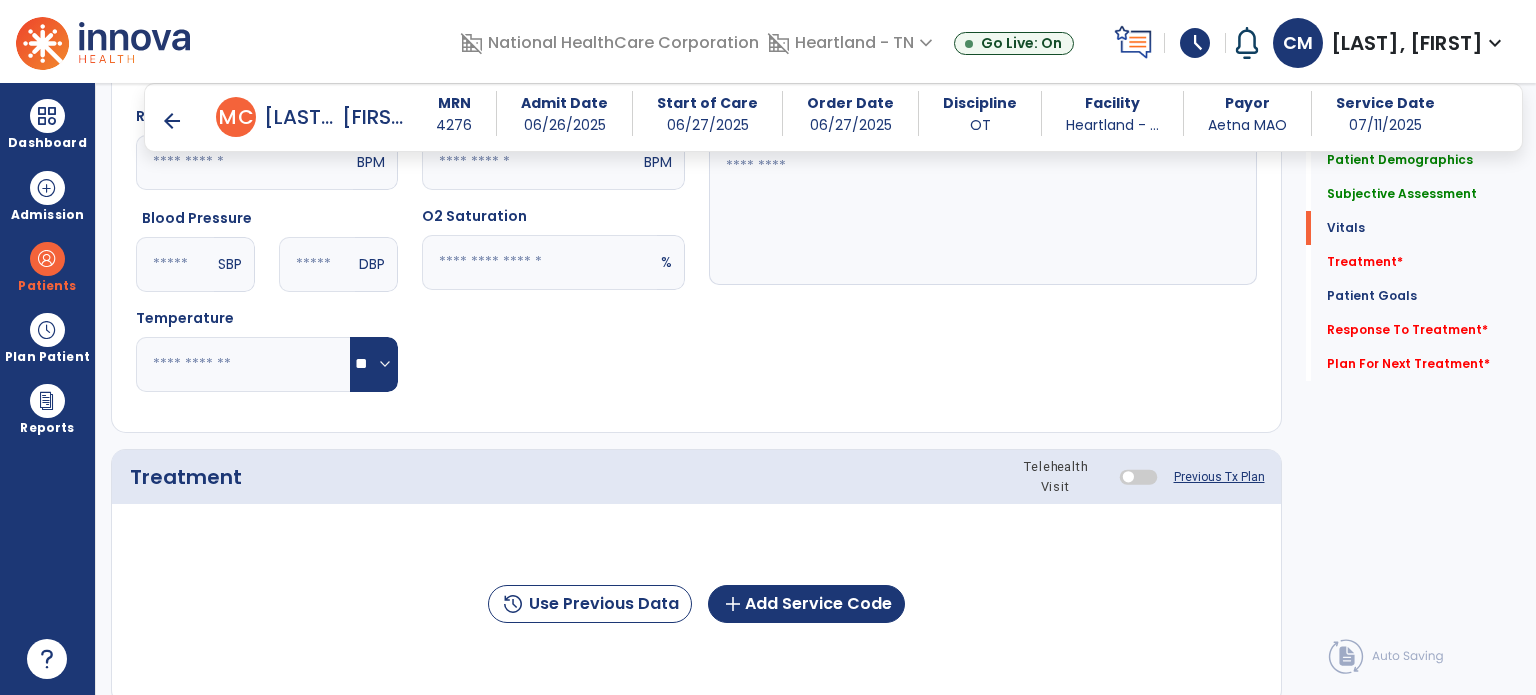 scroll, scrollTop: 1000, scrollLeft: 0, axis: vertical 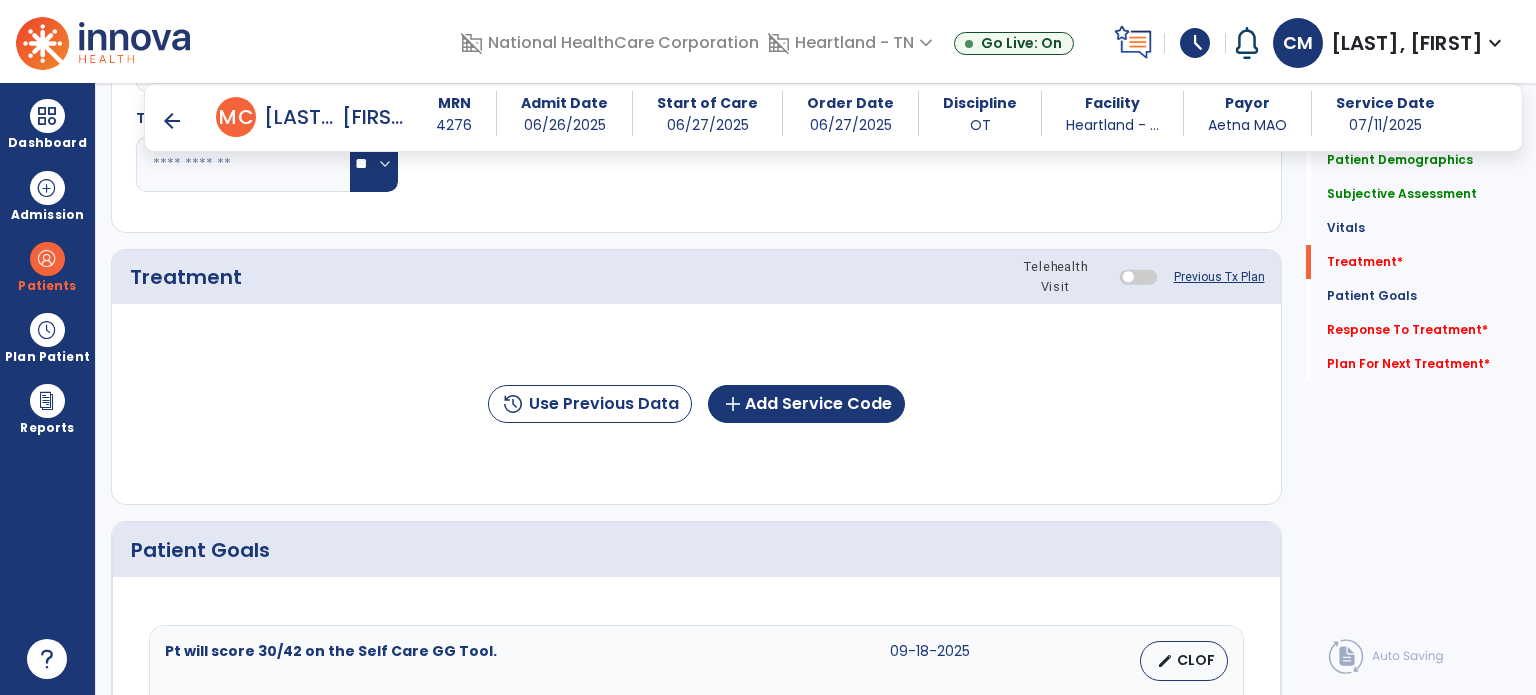 type on "****" 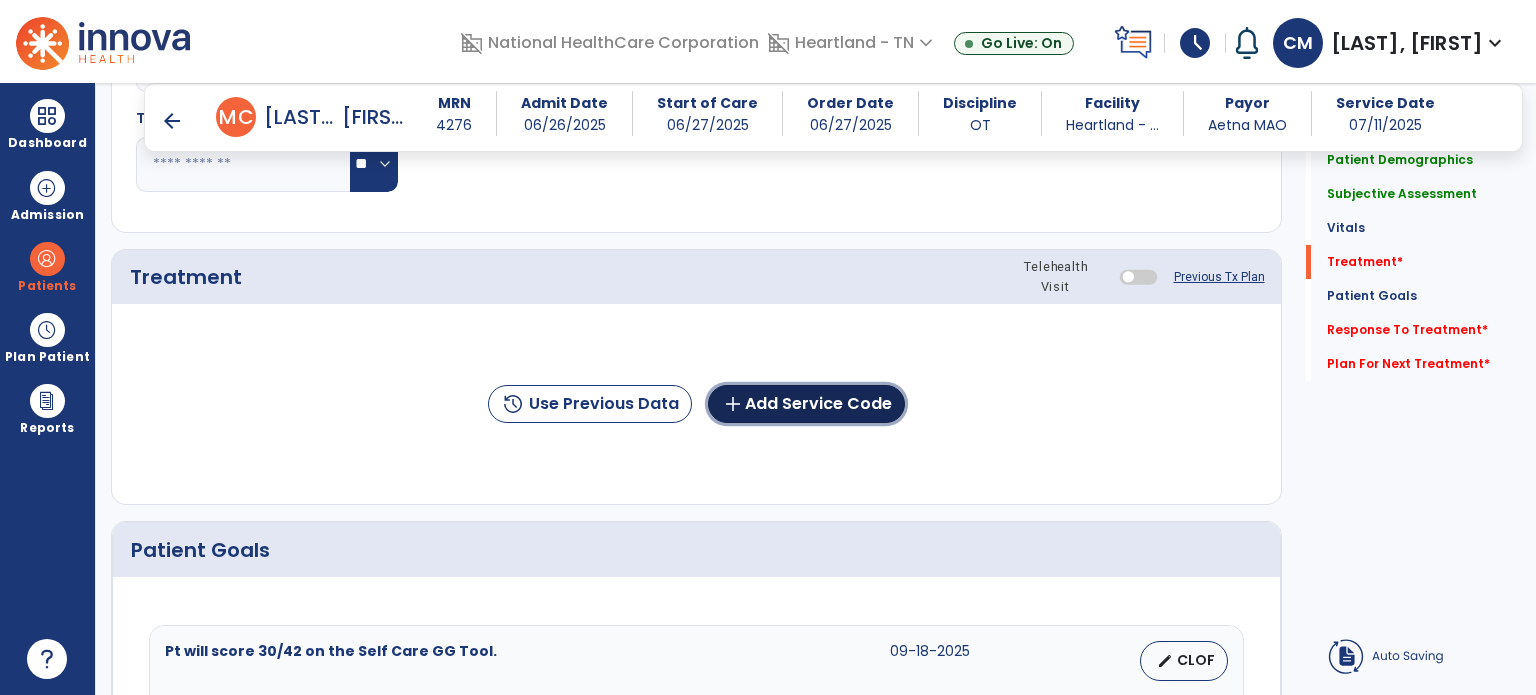 click on "add  Add Service Code" 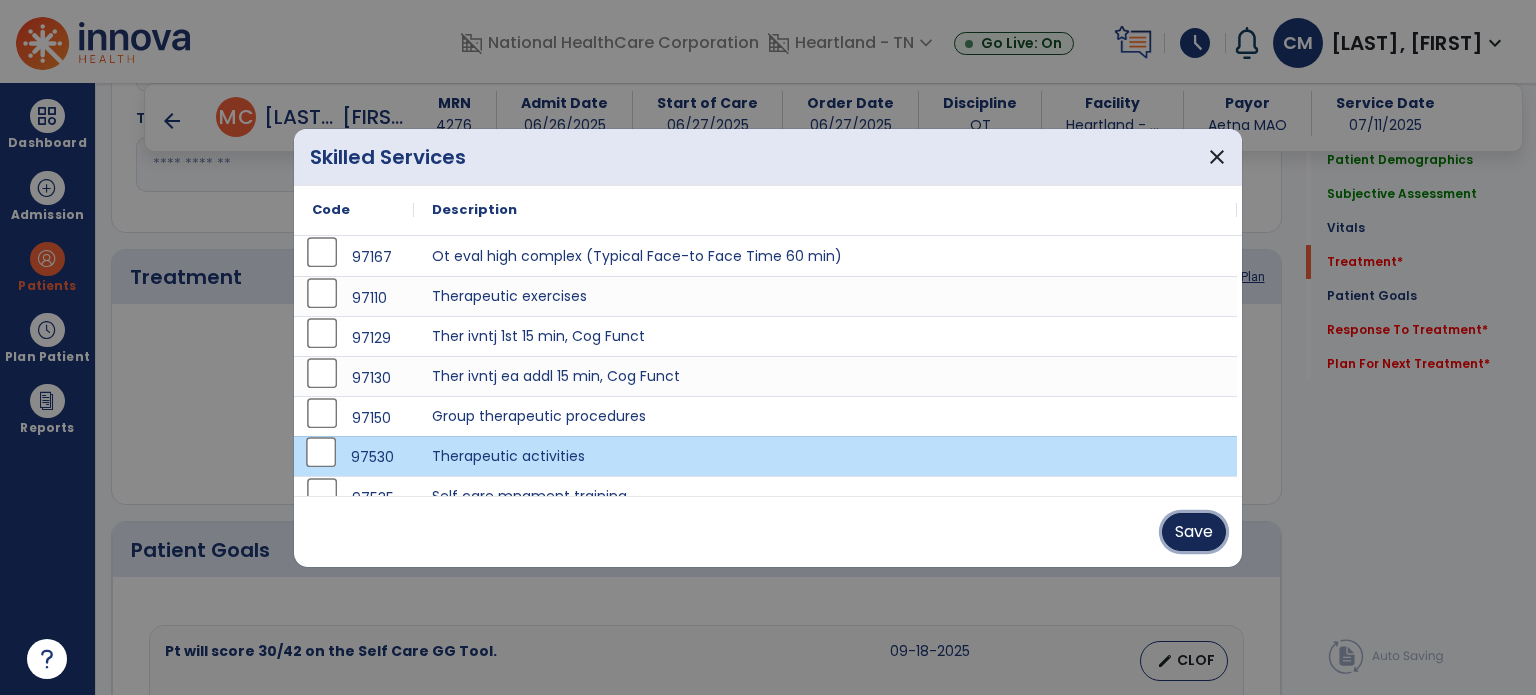 click on "Save" at bounding box center [1194, 532] 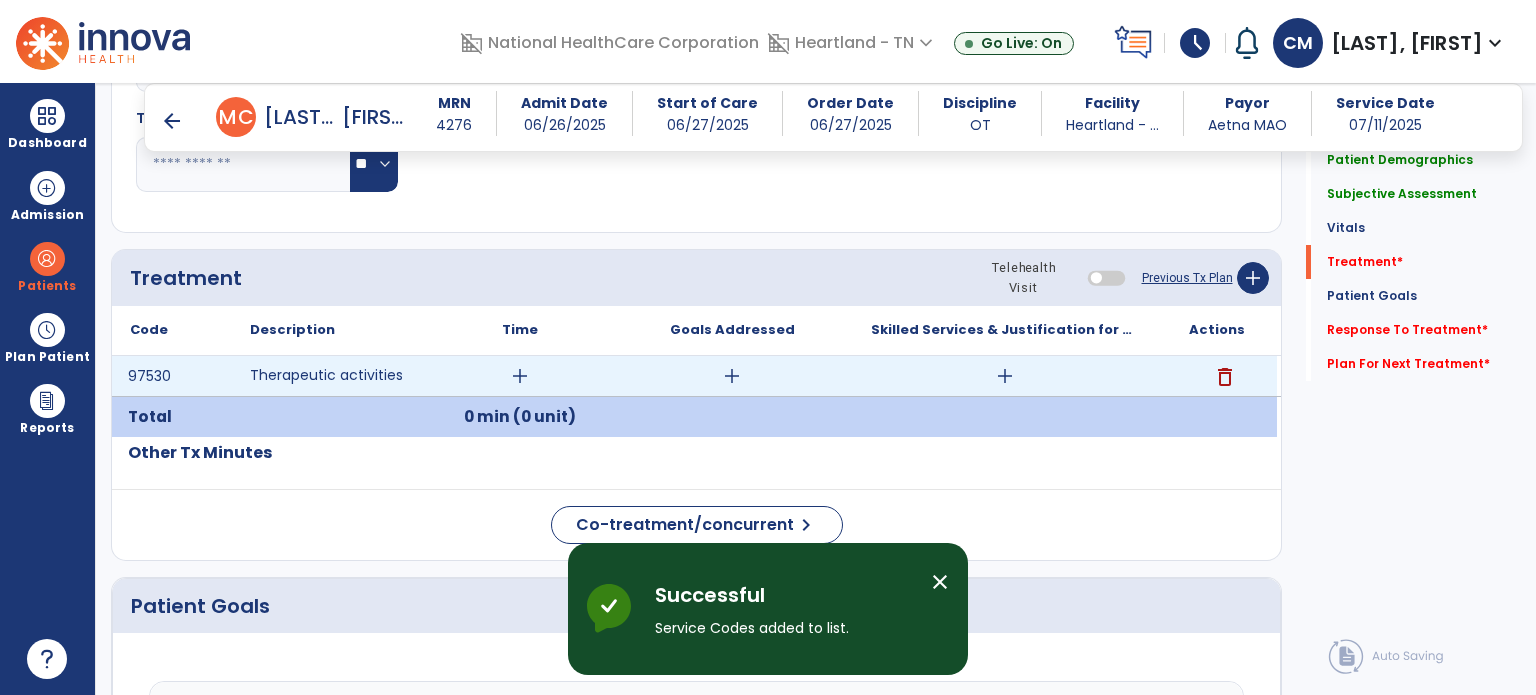 click on "add" at bounding box center (520, 376) 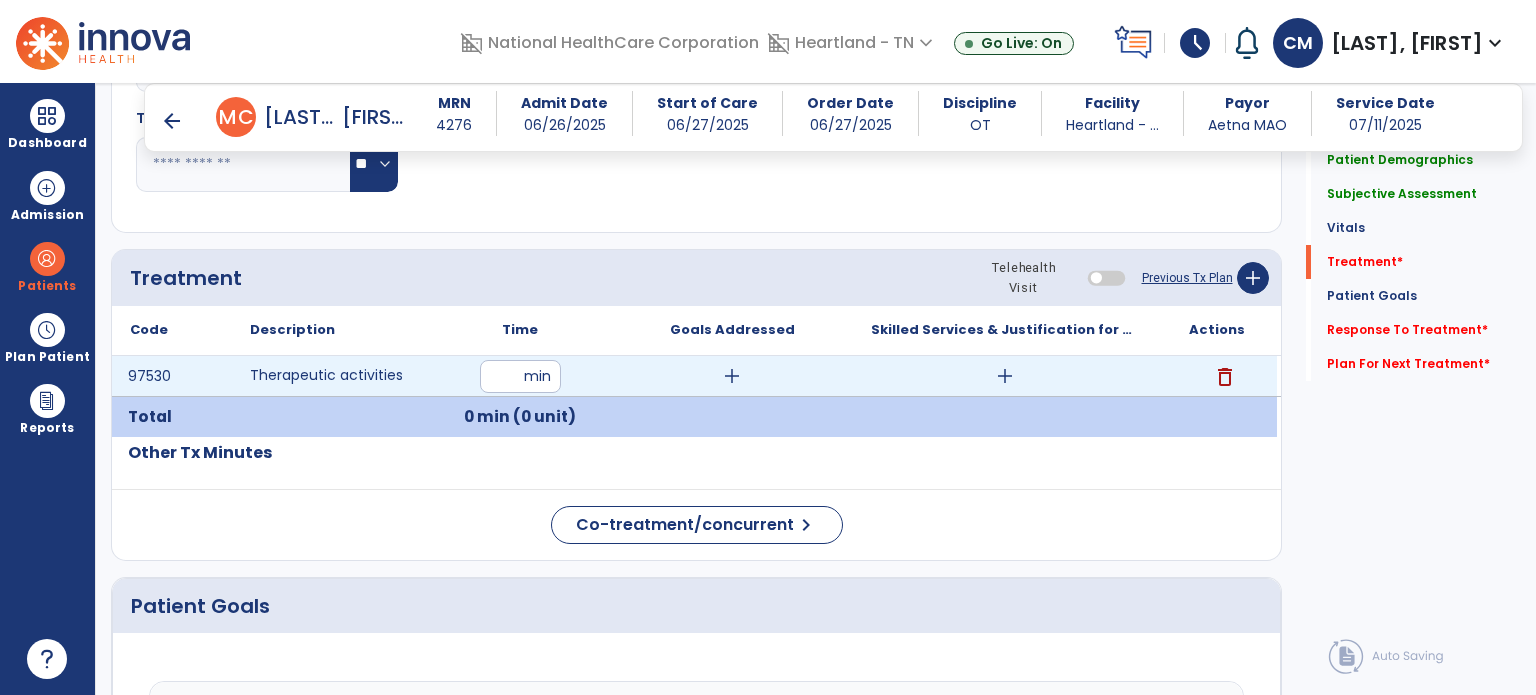 type on "**" 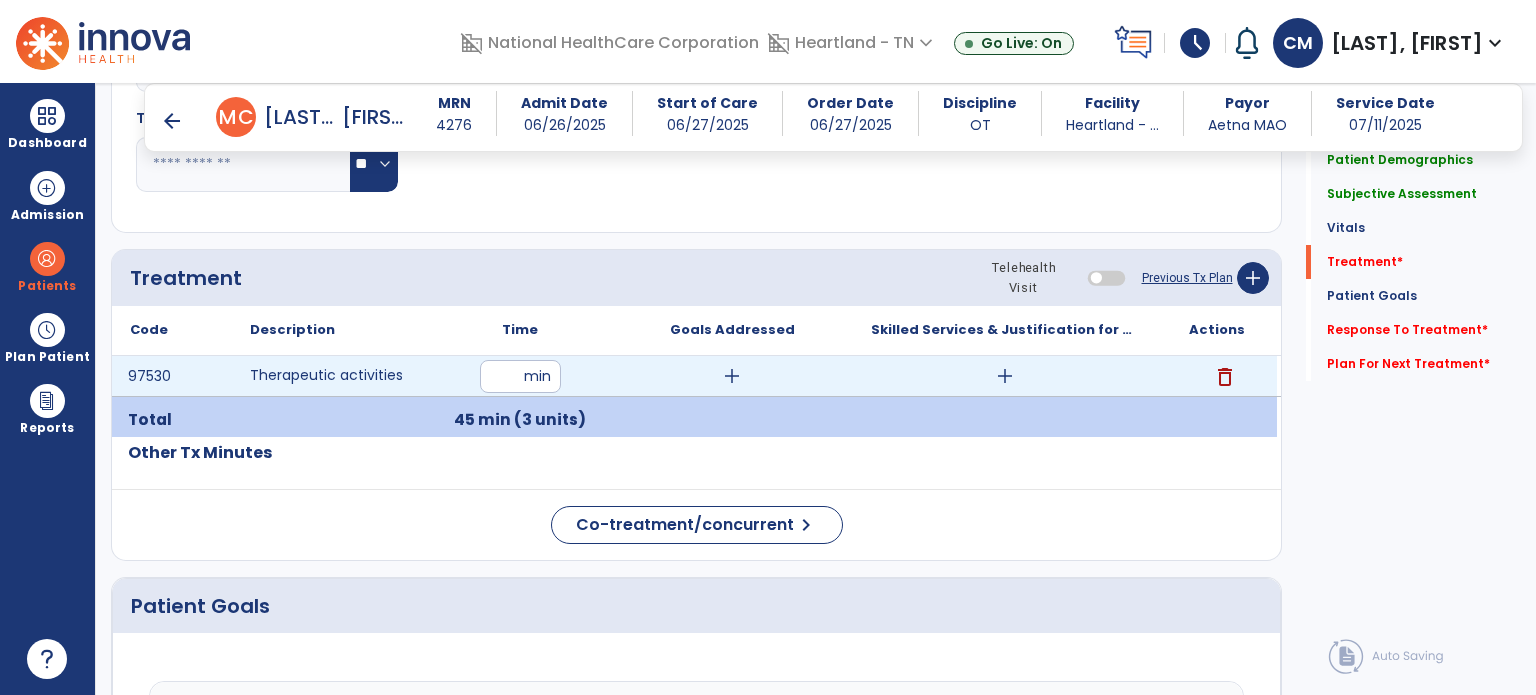click on "add" at bounding box center (1005, 376) 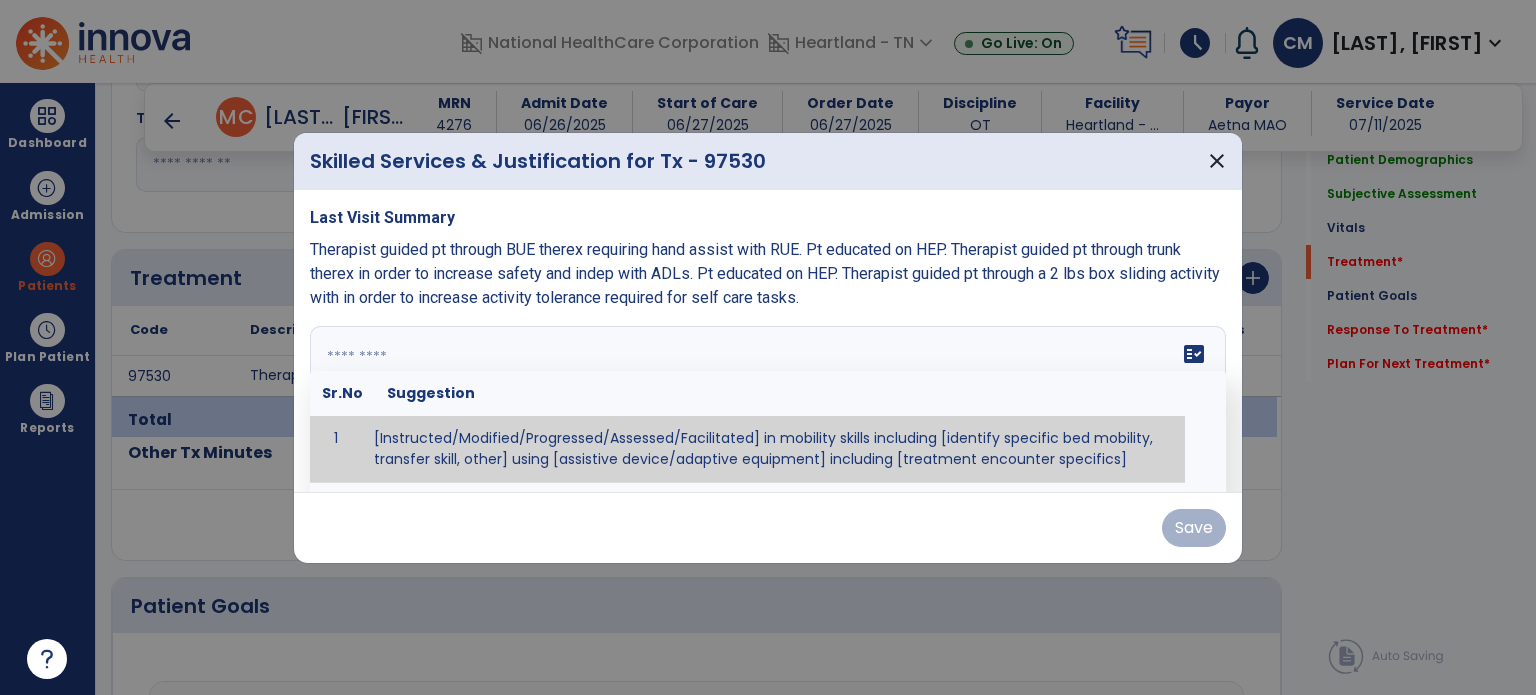 click on "fact_check  Sr.No Suggestion 1 [Instructed/Modified/Progressed/Assessed/Facilitated] in mobility skills including [identify specific bed mobility, transfer skill, other] using [assistive device/adaptive equipment] including [treatment encounter specifics]" at bounding box center [768, 401] 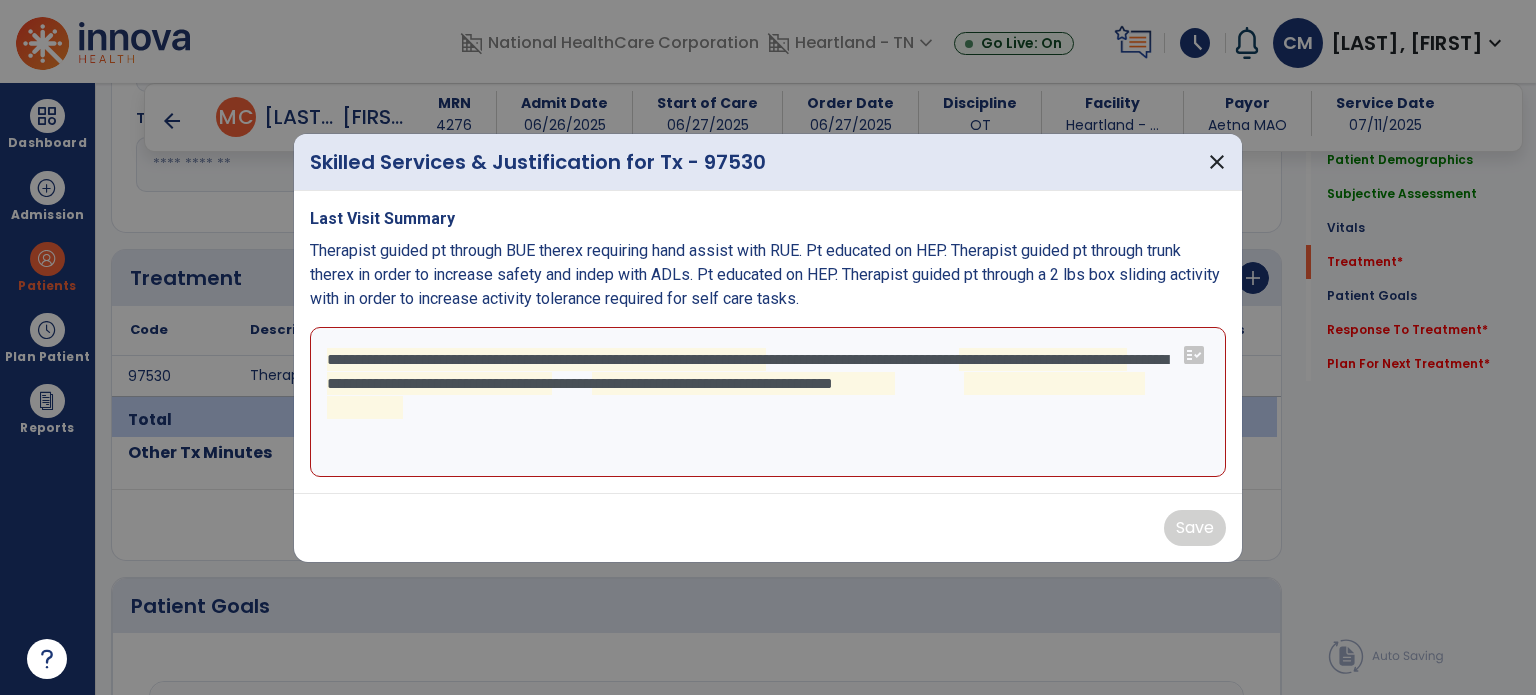 drag, startPoint x: 461, startPoint y: 431, endPoint x: 544, endPoint y: 428, distance: 83.0542 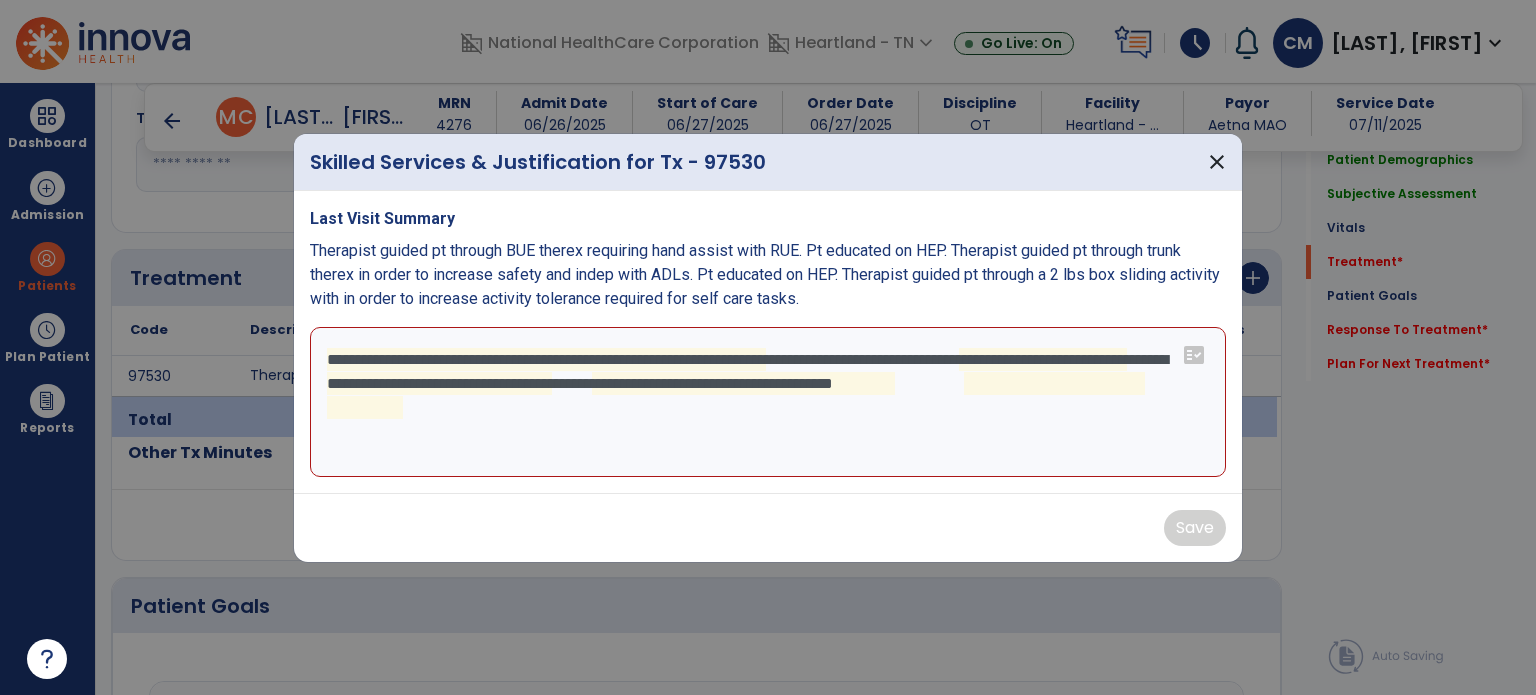 click on "**********" at bounding box center [768, 402] 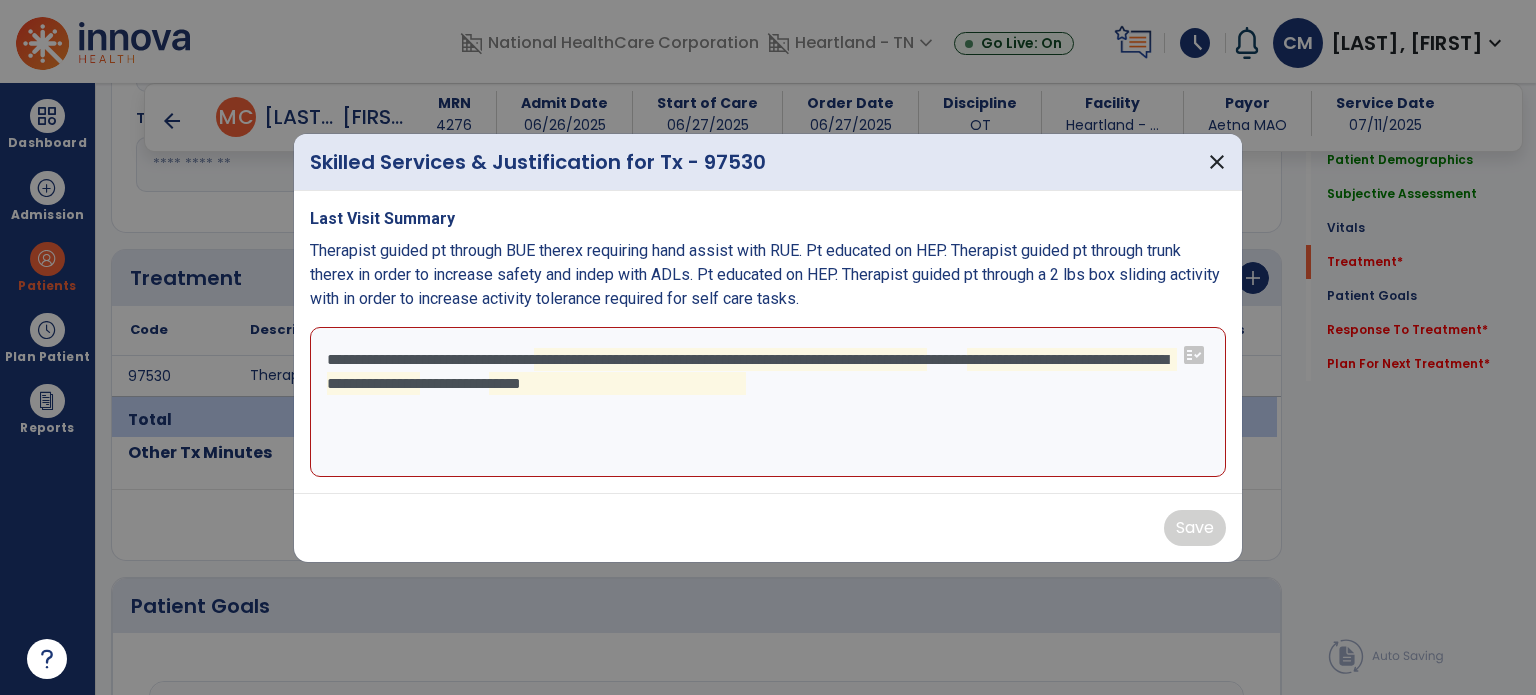 drag, startPoint x: 947, startPoint y: 389, endPoint x: 244, endPoint y: 337, distance: 704.9206 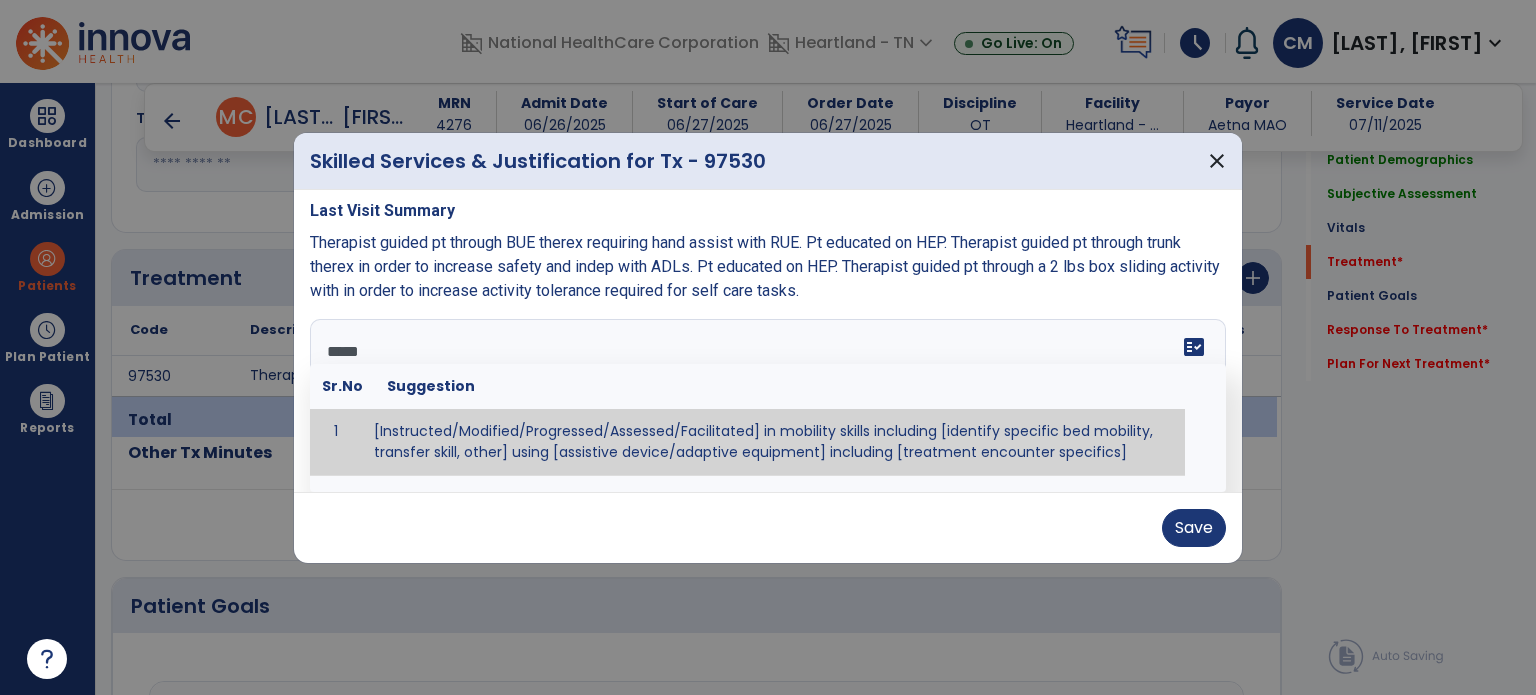 scroll, scrollTop: 0, scrollLeft: 0, axis: both 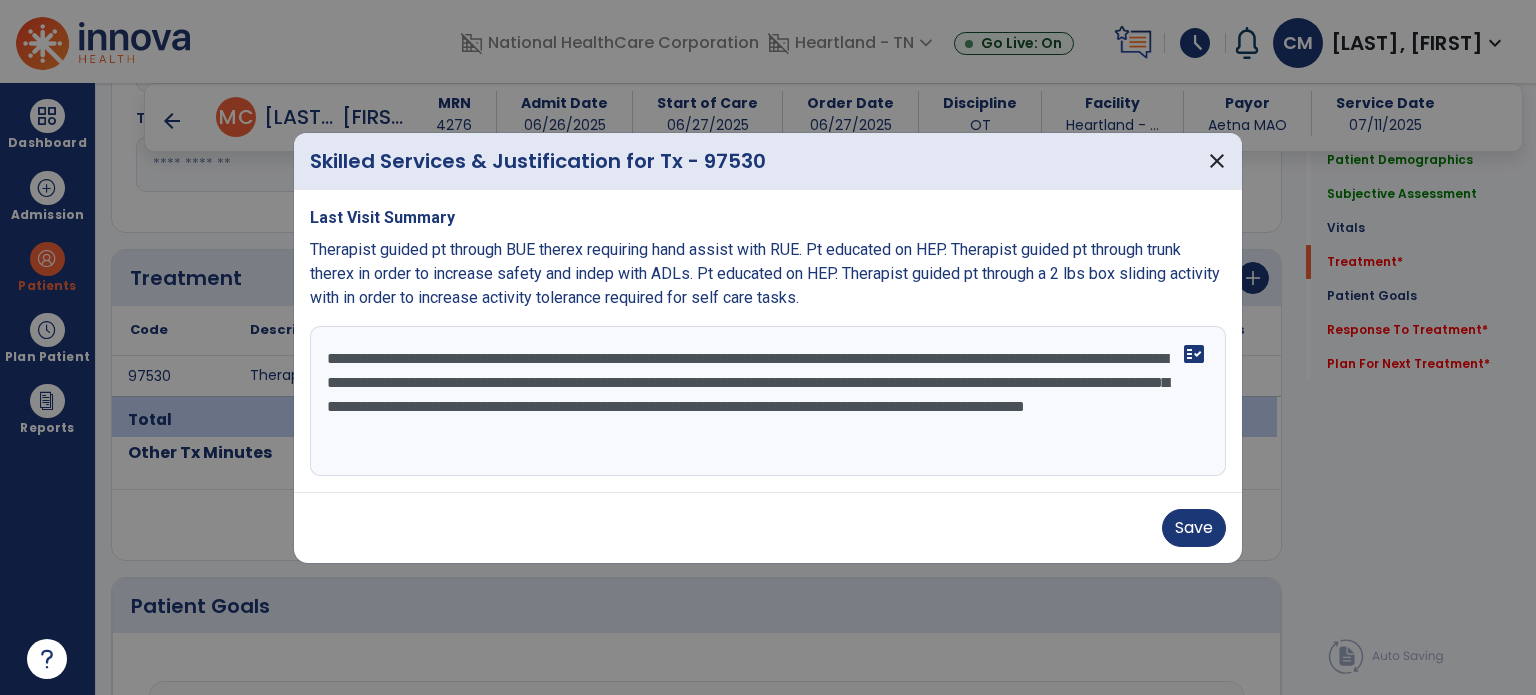 type on "**********" 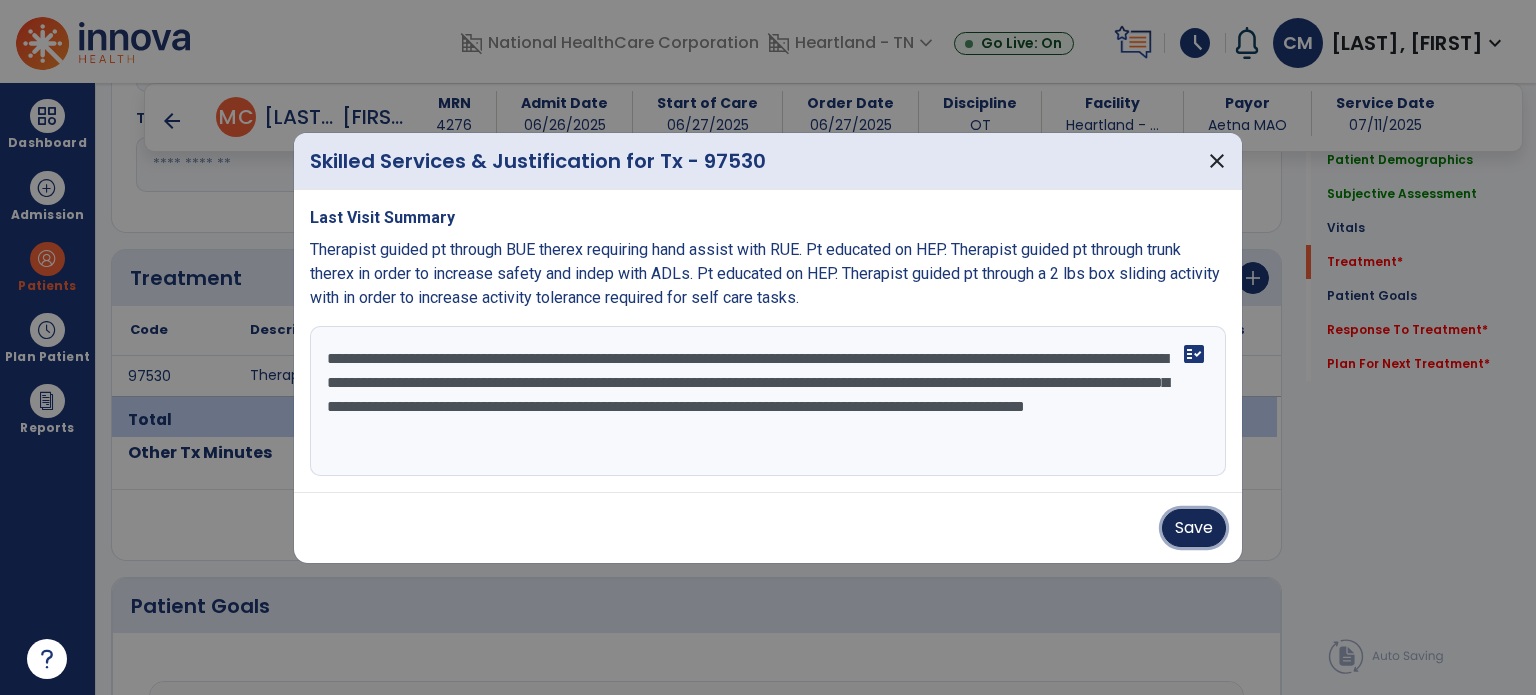 click on "Save" at bounding box center (1194, 528) 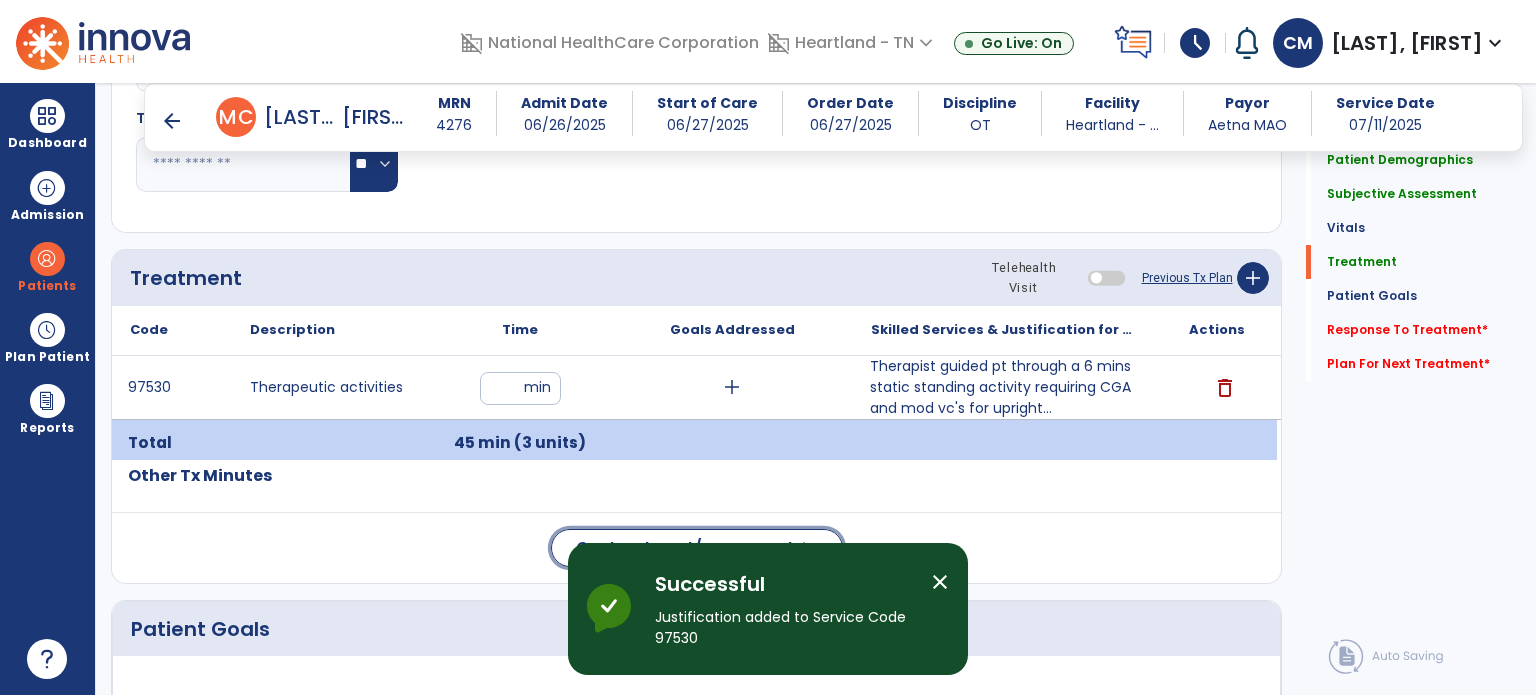 click on "Co-treatment/concurrent" 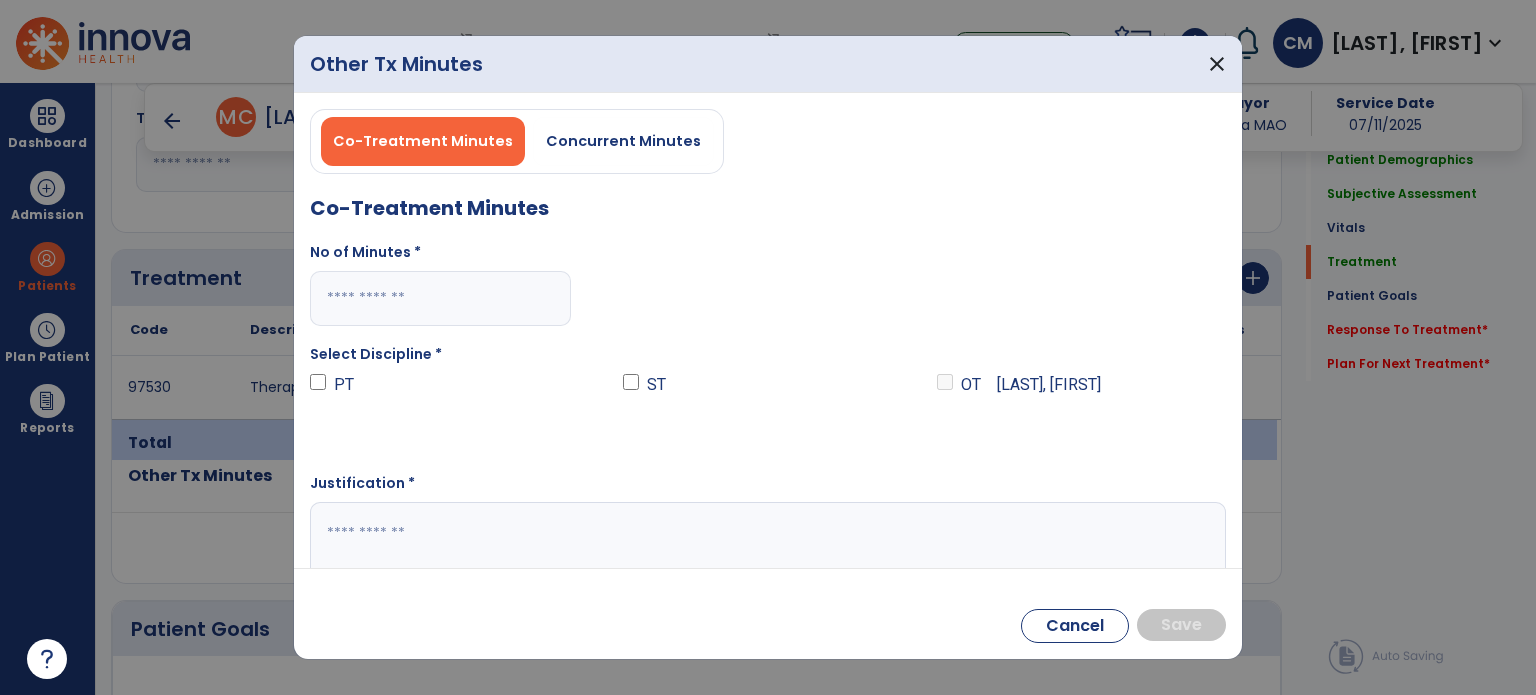 click at bounding box center [440, 298] 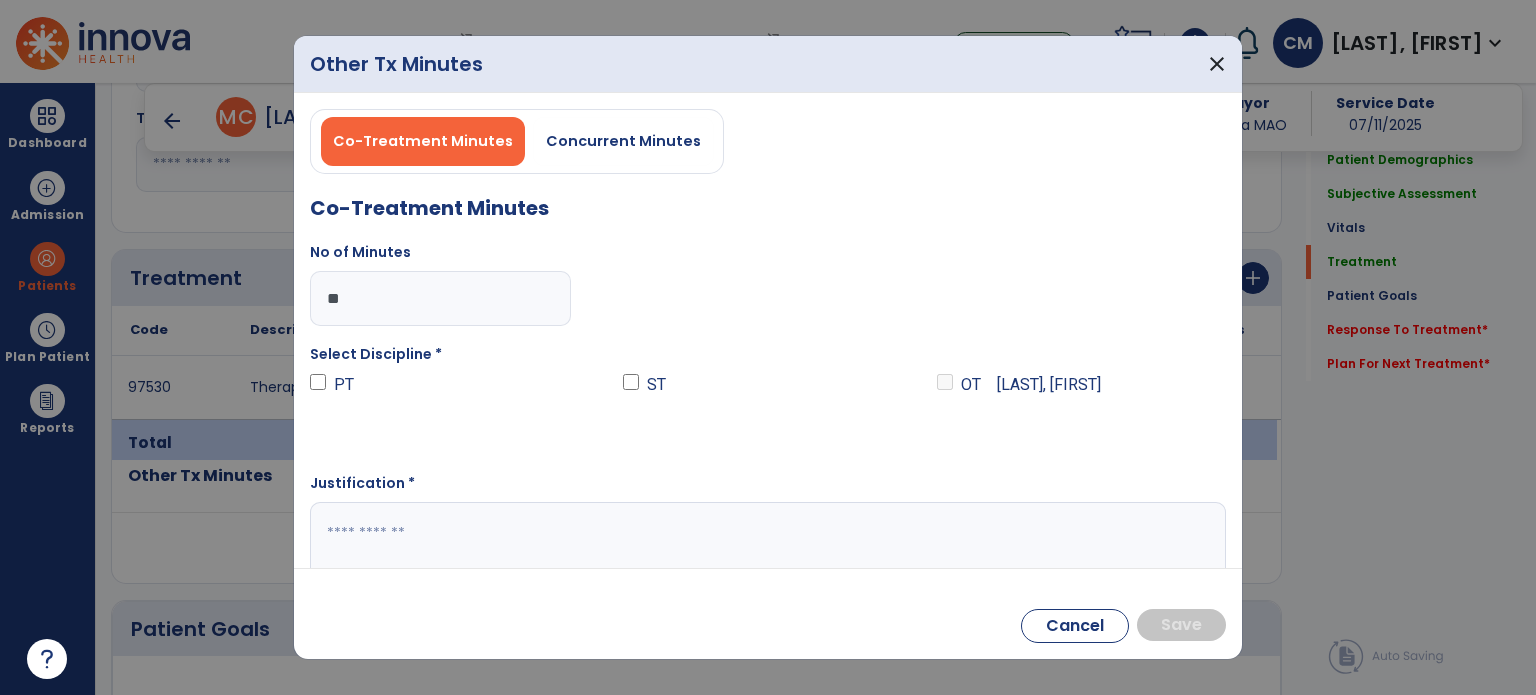 type on "**" 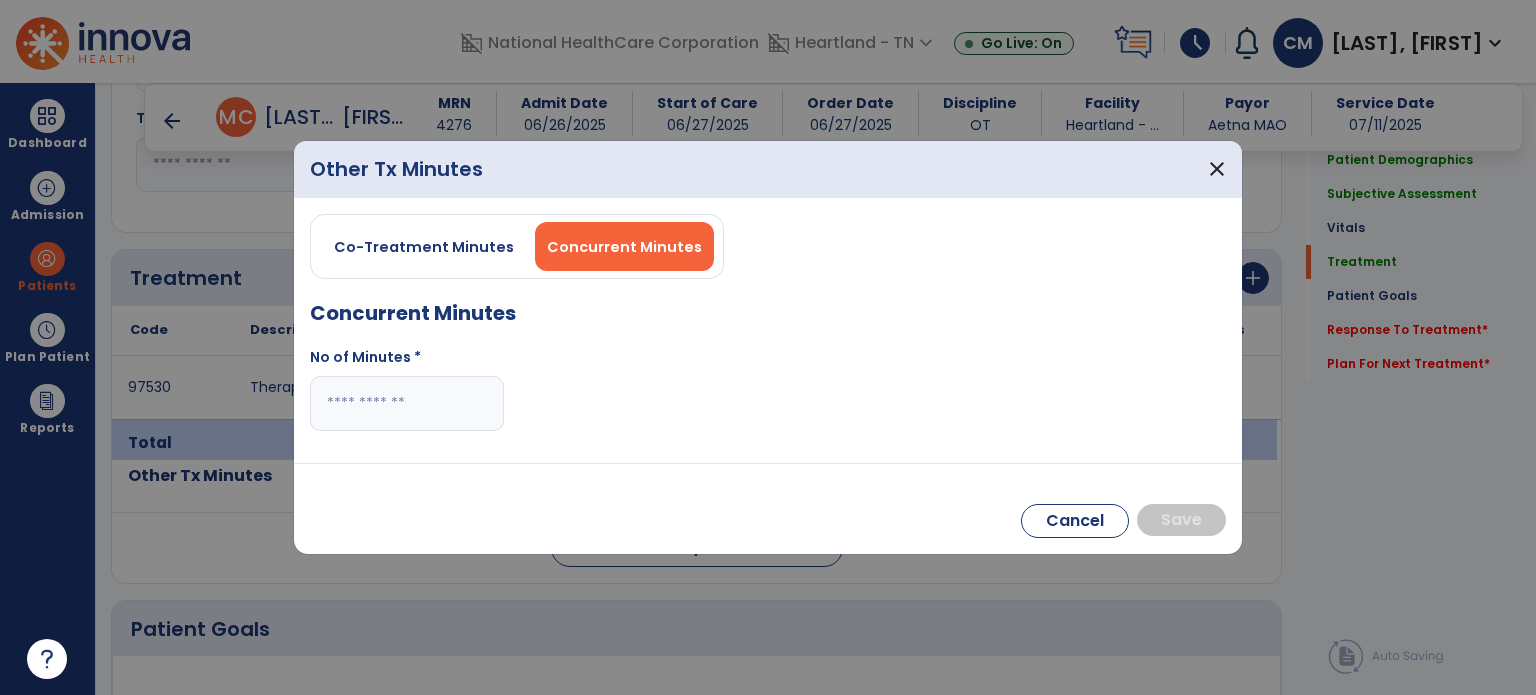 click at bounding box center [407, 403] 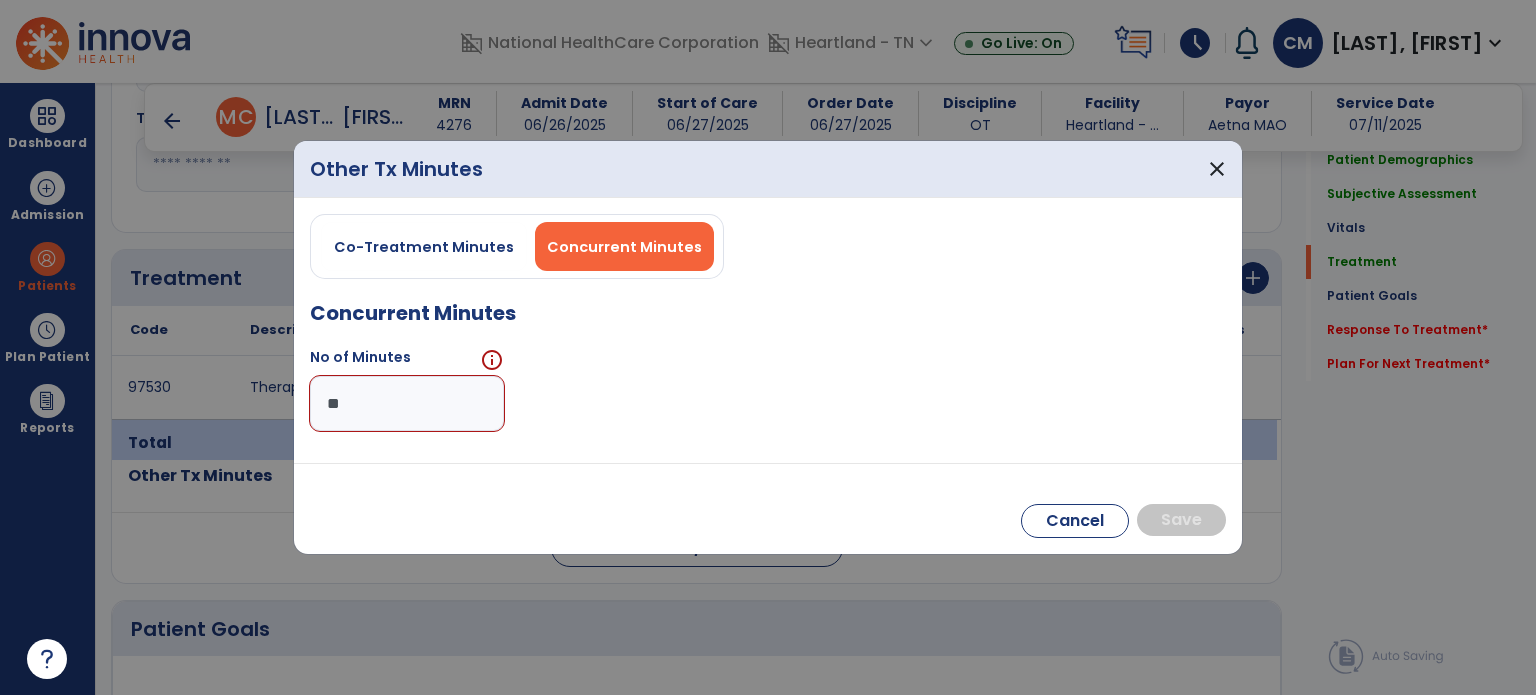 click on "No of Minutes   info  **" at bounding box center (768, 397) 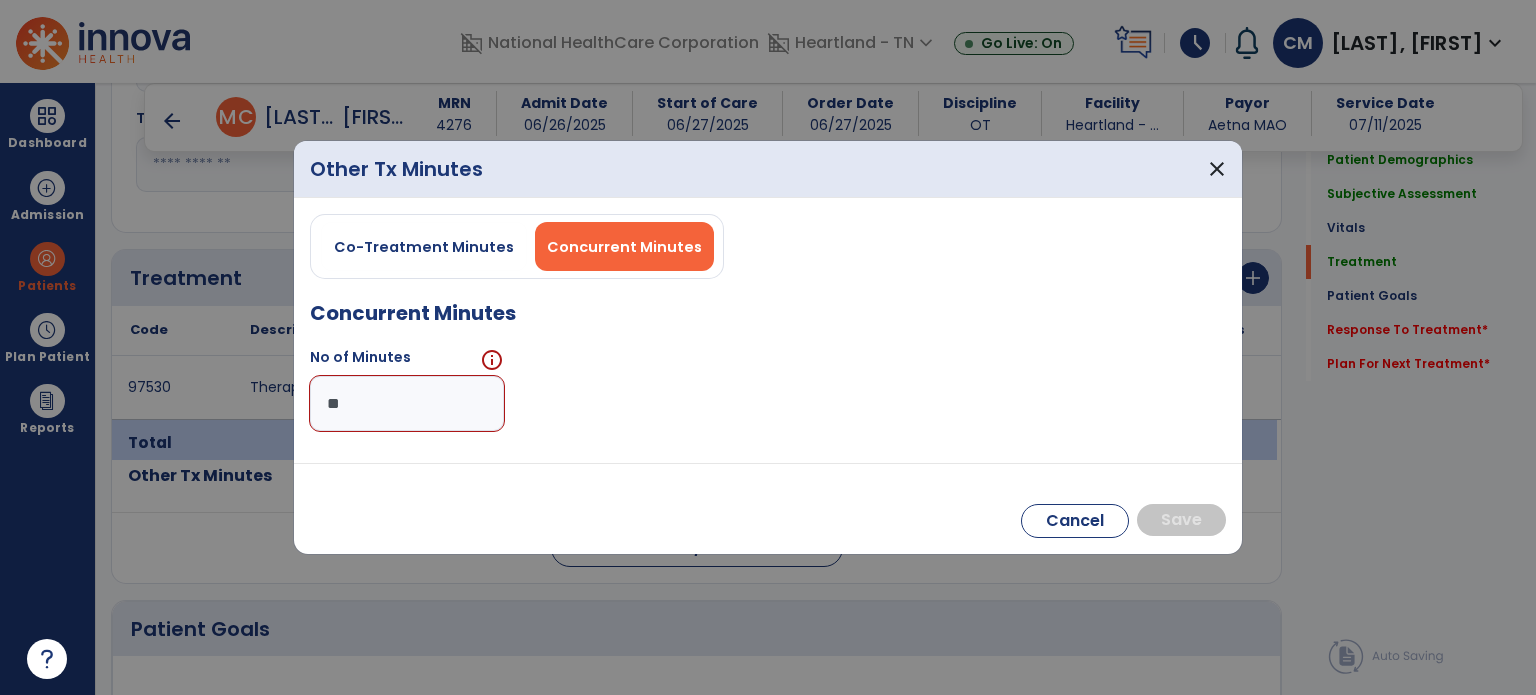 click on "**" at bounding box center [407, 403] 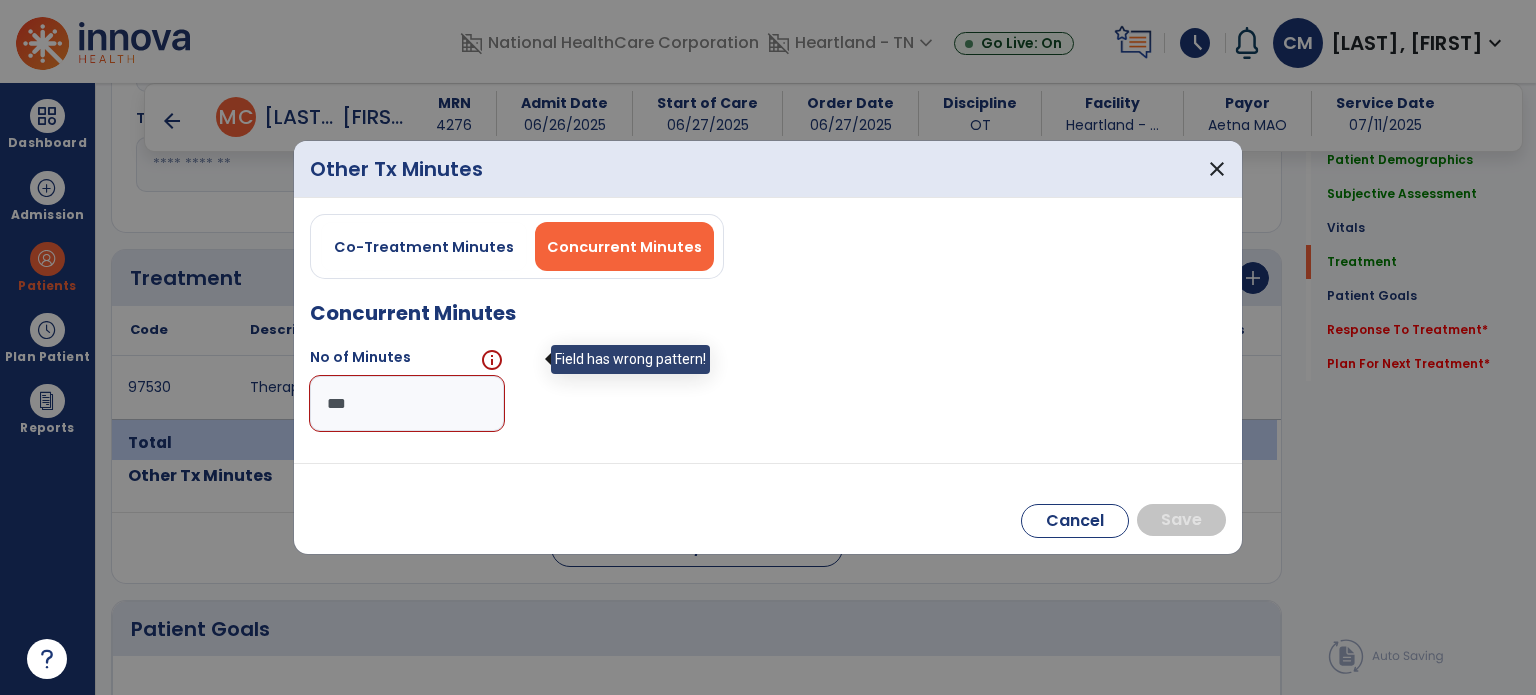 type on "***" 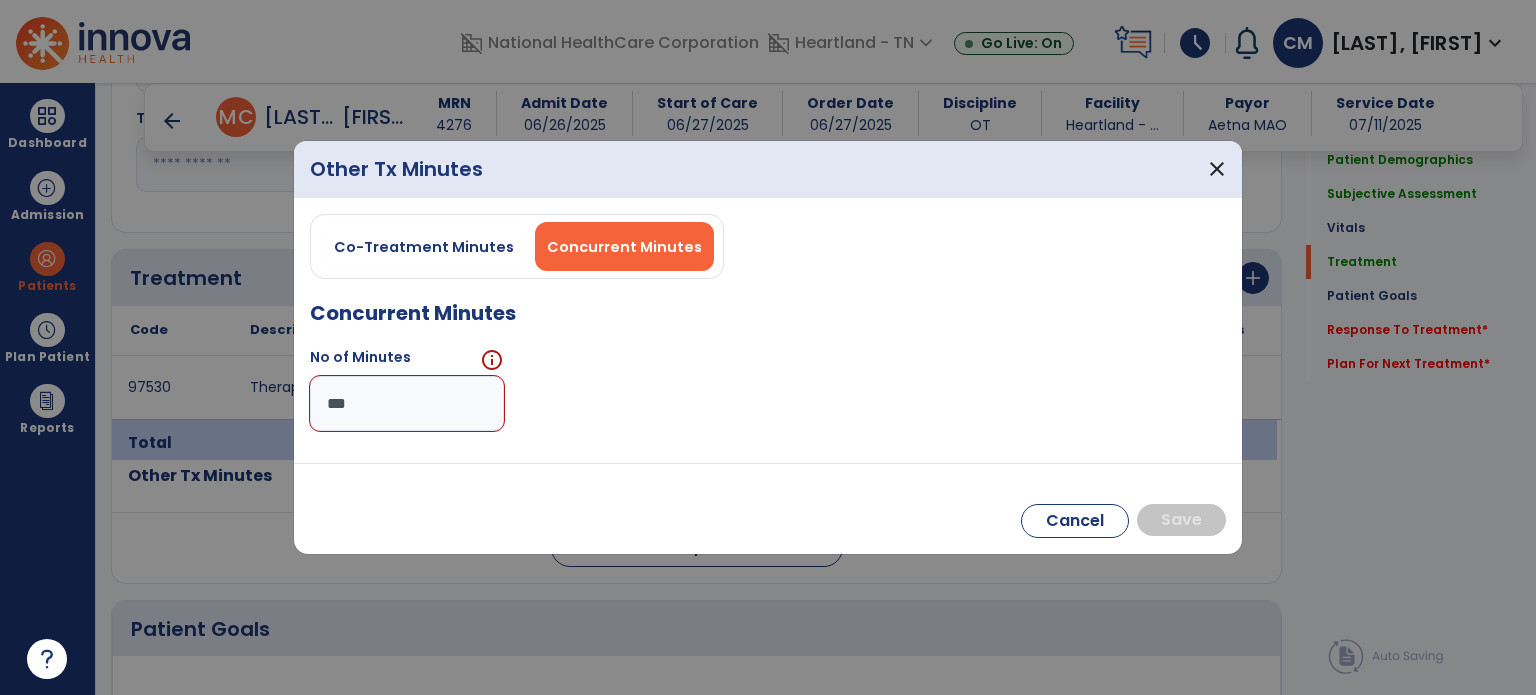 click on "info" at bounding box center (492, 360) 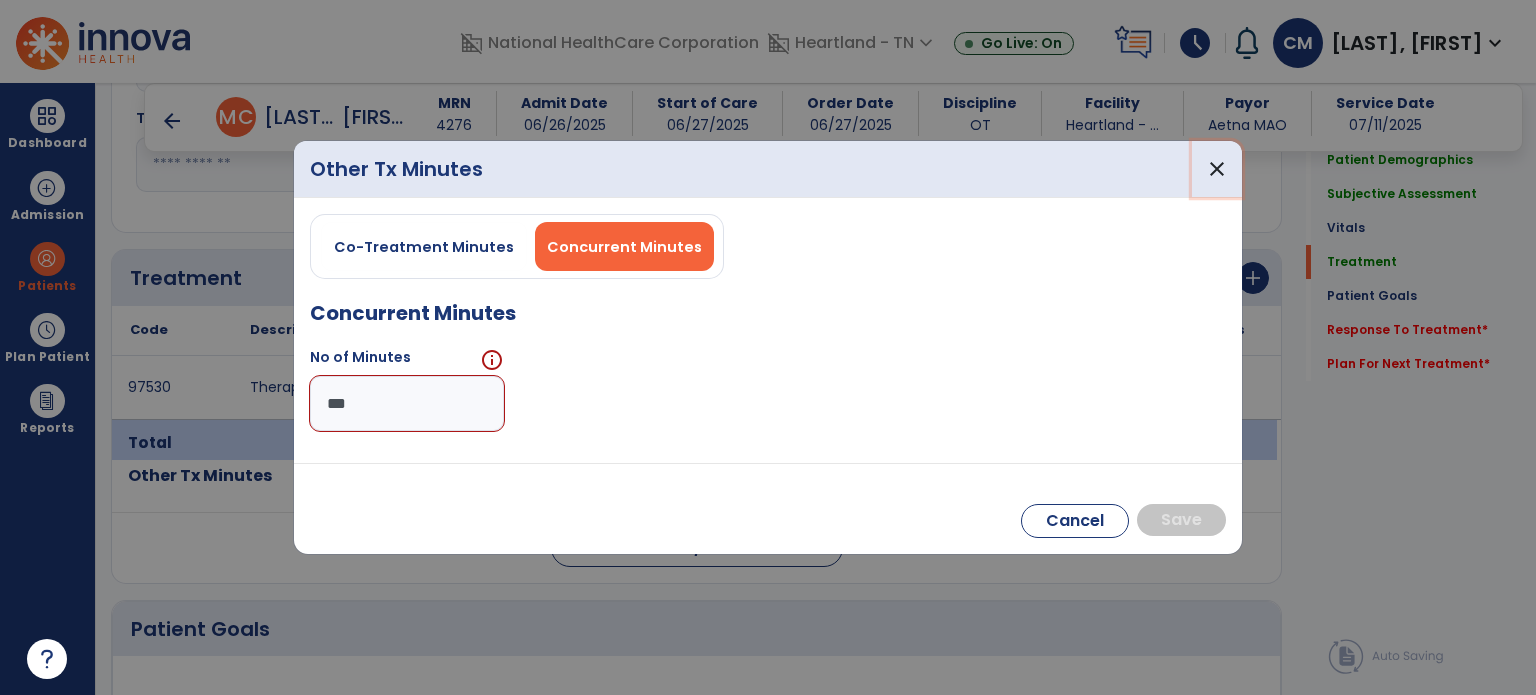 click on "close" at bounding box center [1217, 169] 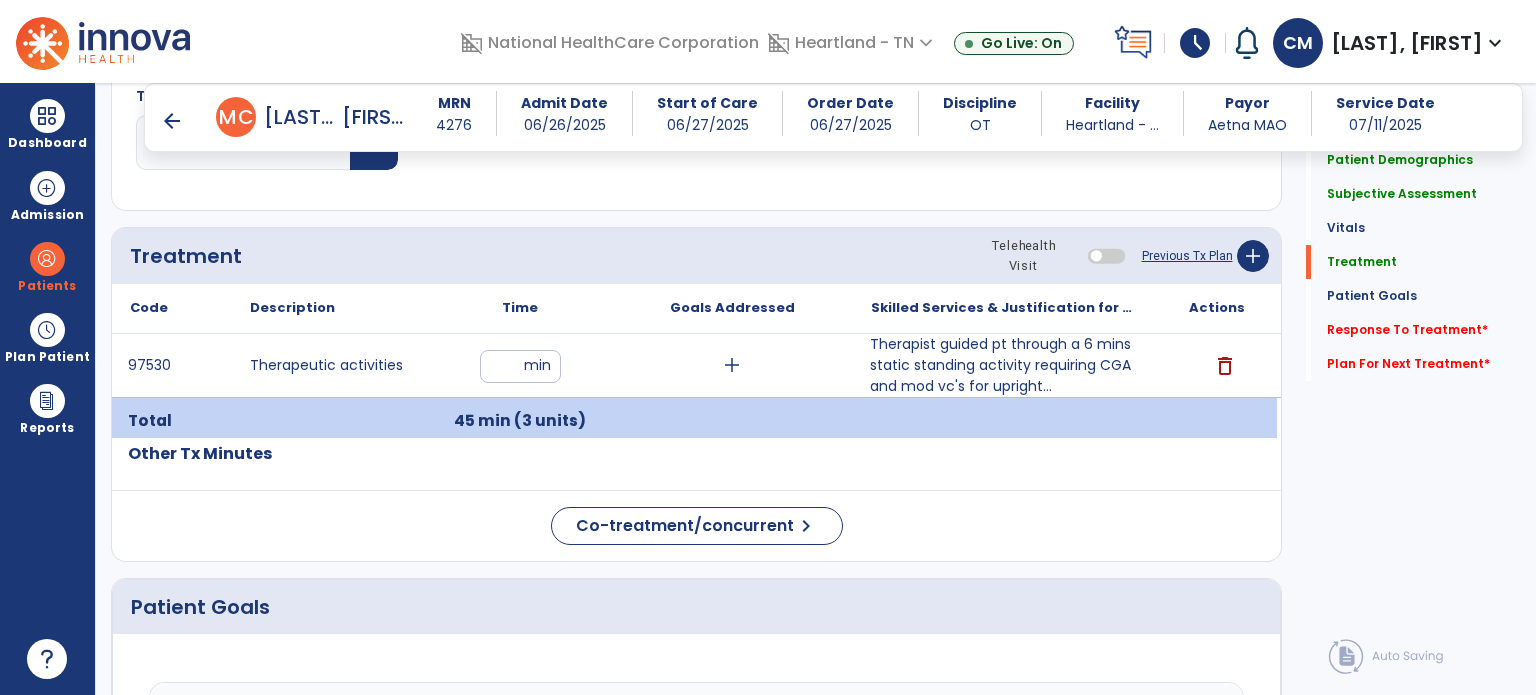 scroll, scrollTop: 1000, scrollLeft: 0, axis: vertical 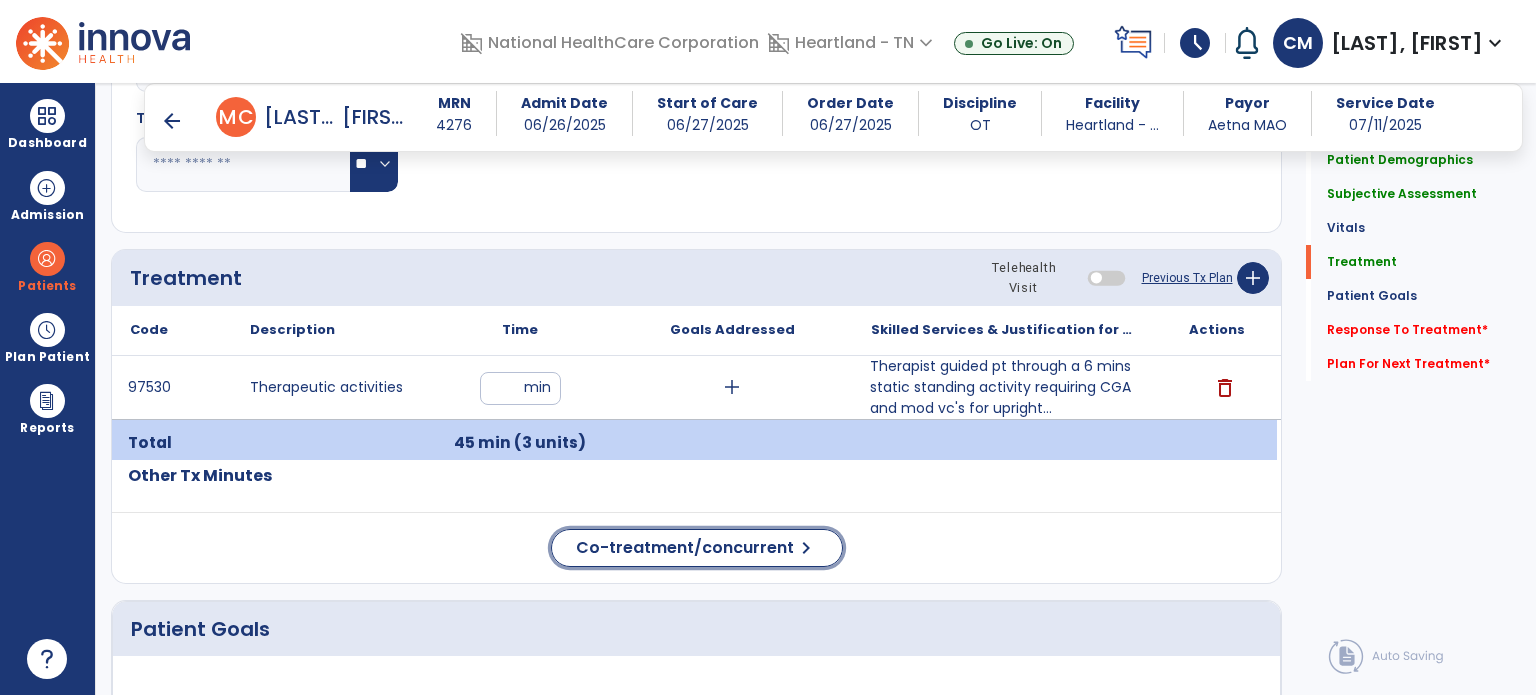 click on "Co-treatment/concurrent" 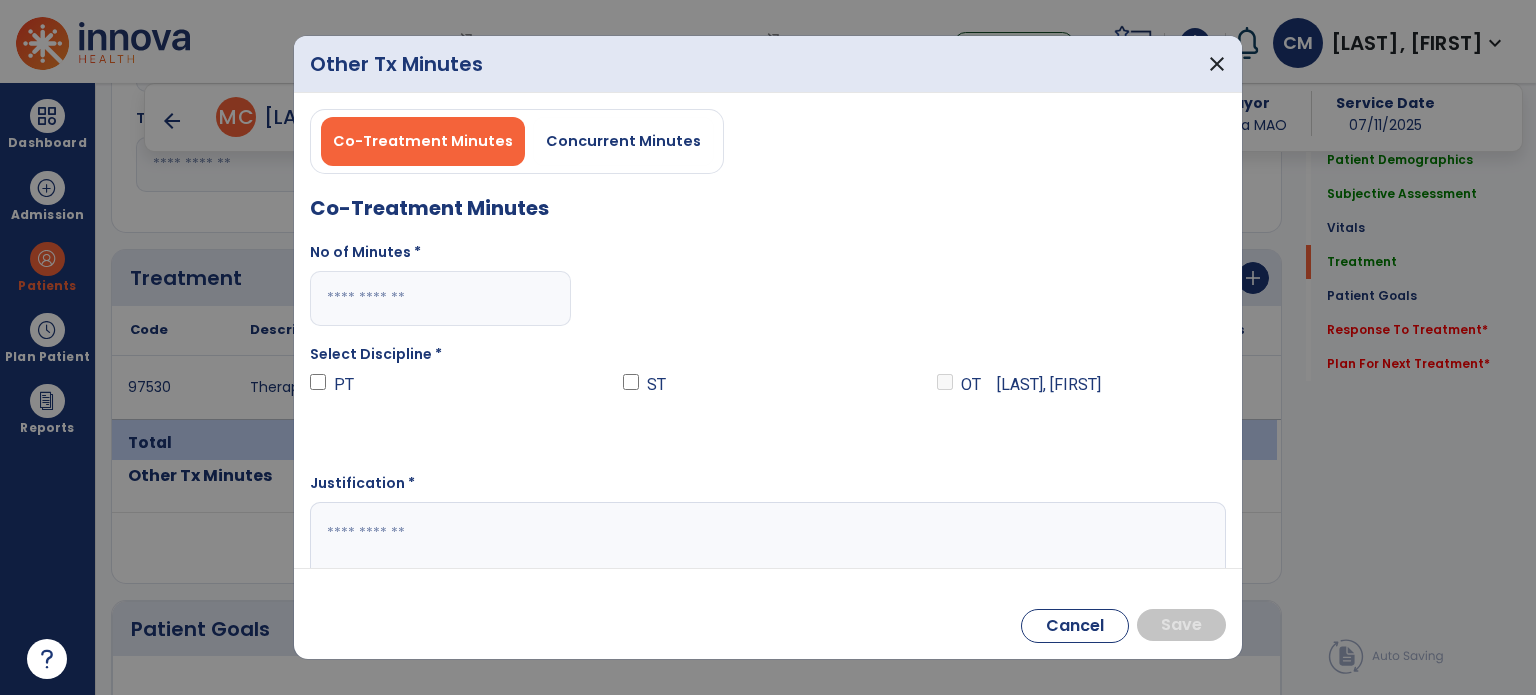 click on "Concurrent Minutes" at bounding box center [623, 141] 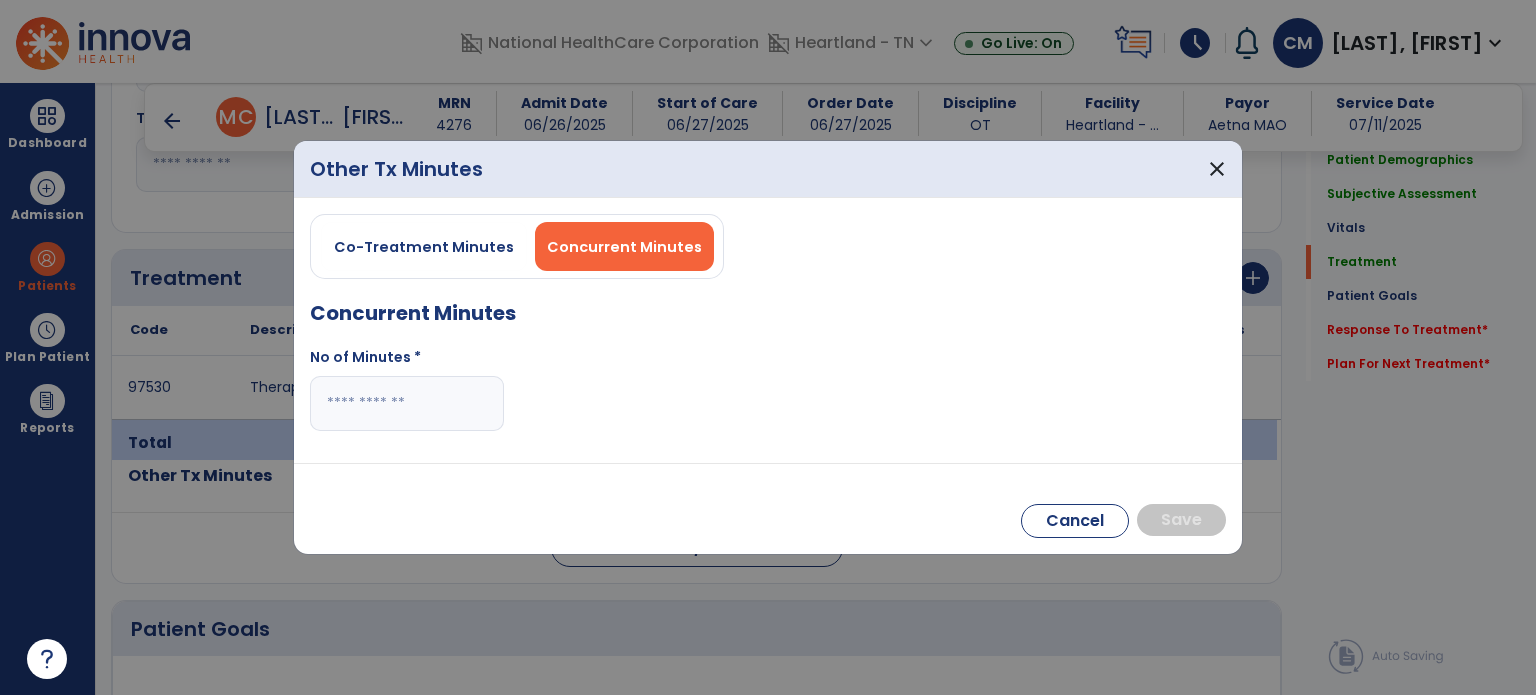 click at bounding box center (407, 403) 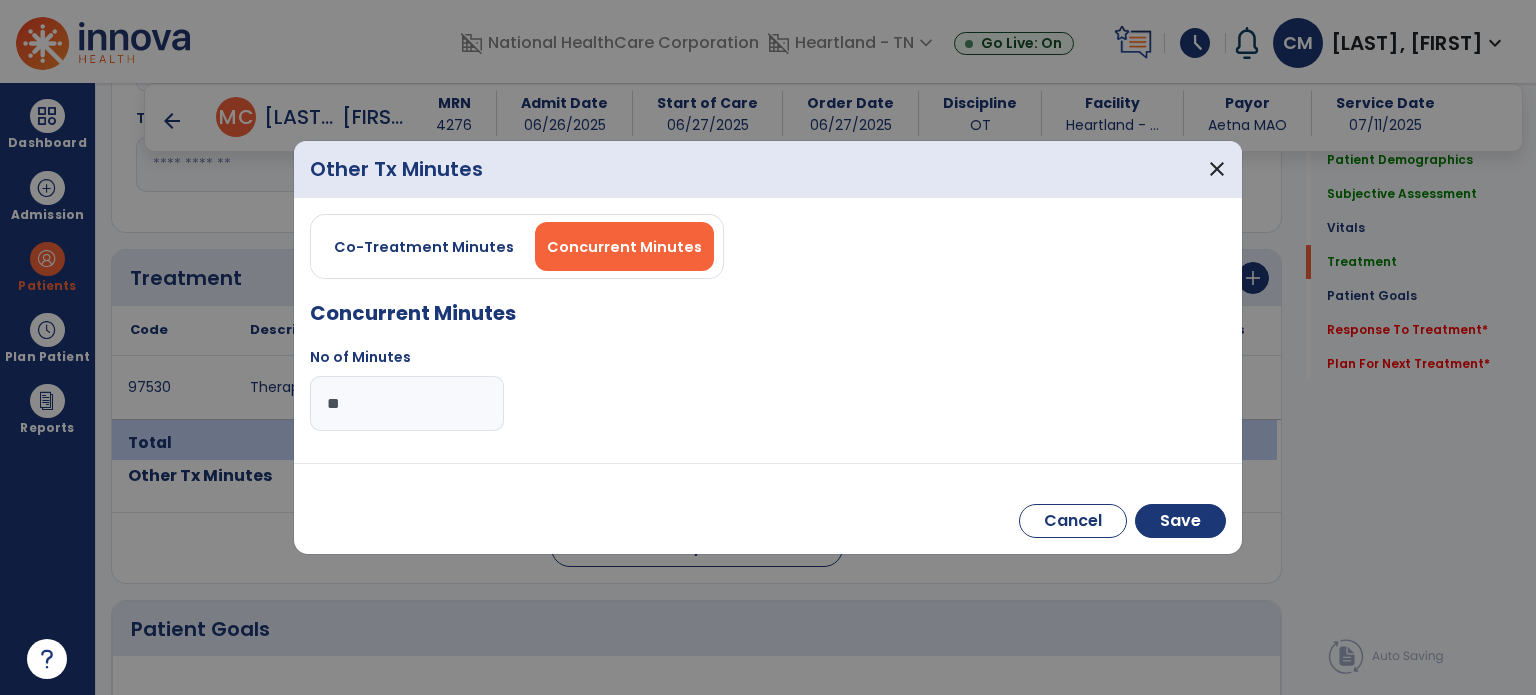 type on "**" 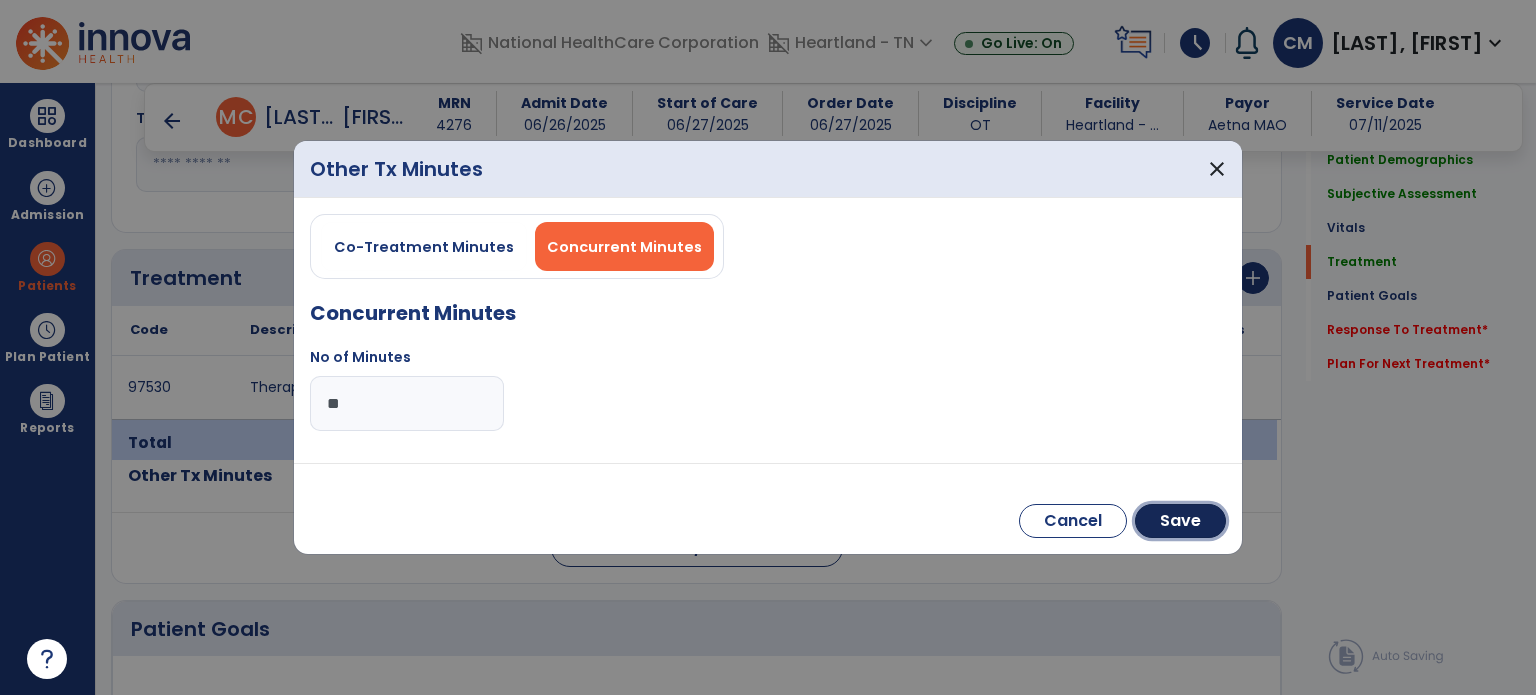 click on "Save" at bounding box center [1180, 521] 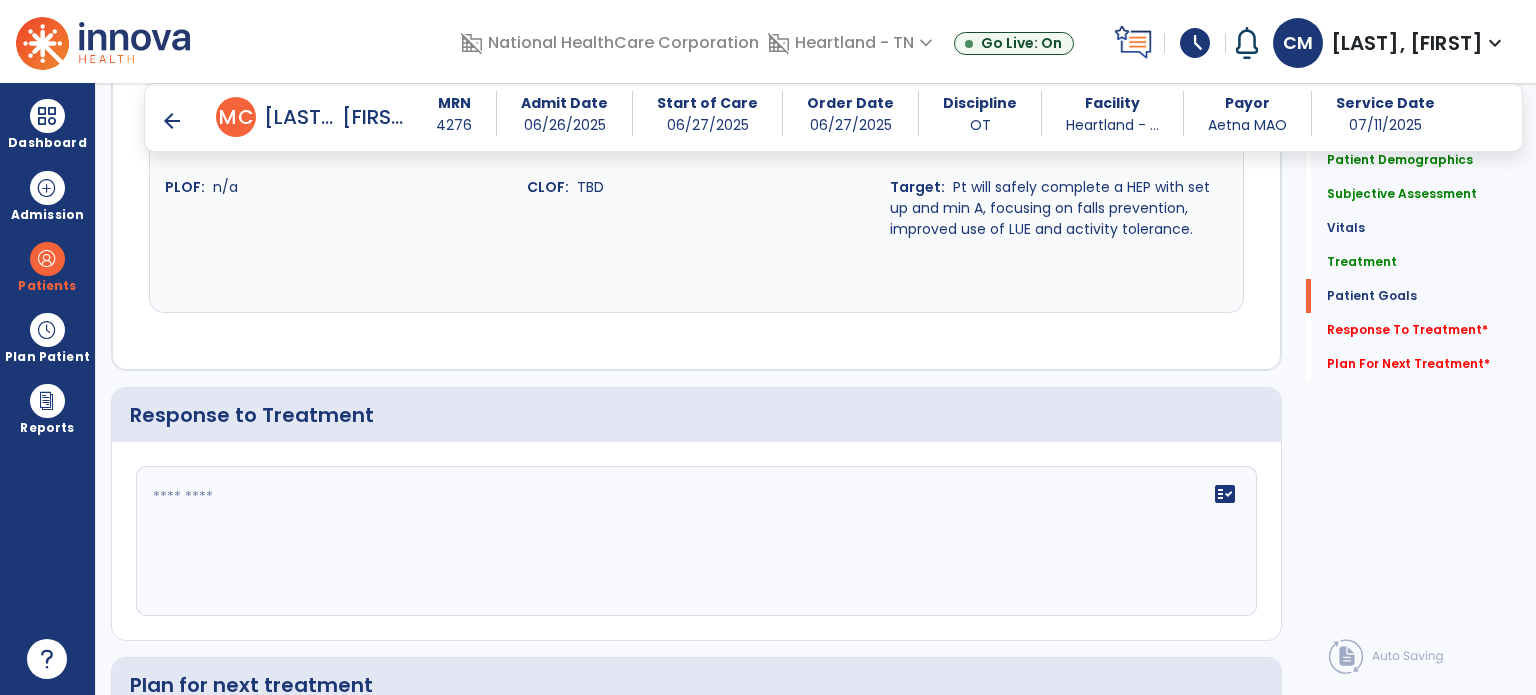 scroll, scrollTop: 2700, scrollLeft: 0, axis: vertical 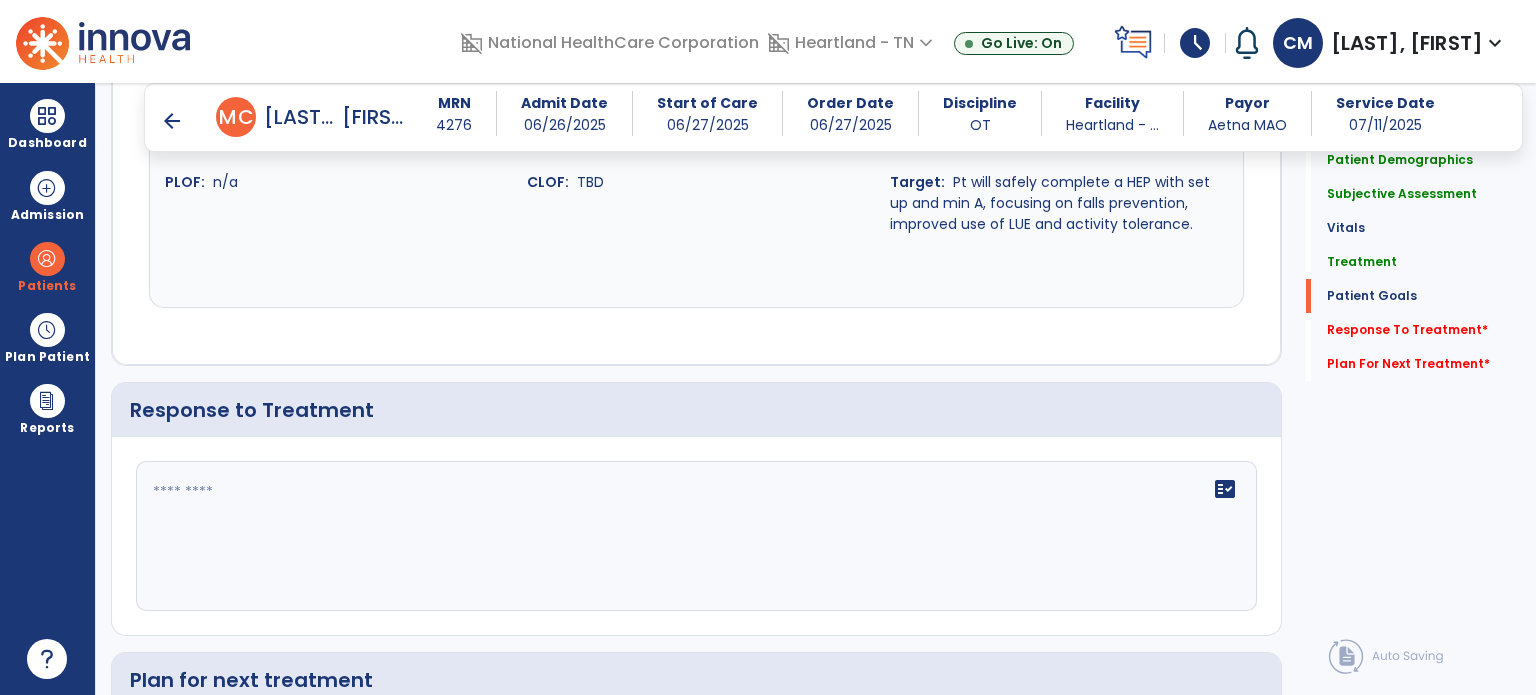click on "fact_check" 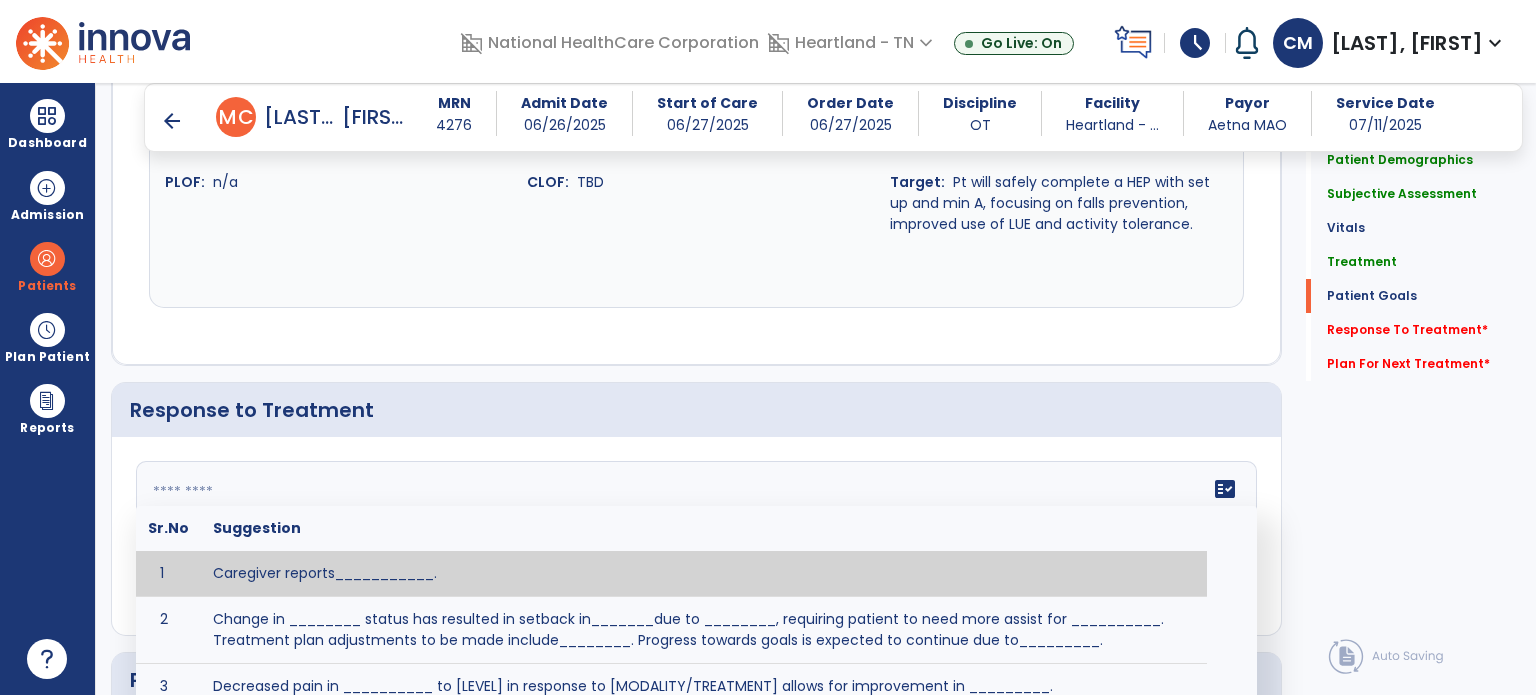 click on "fact_check  Sr.No Suggestion 1 Caregiver reports___________. 2 Change in ________ status has resulted in setback in_______due to ________, requiring patient to need more assist for __________.   Treatment plan adjustments to be made include________.  Progress towards goals is expected to continue due to_________. 3 Decreased pain in __________ to [LEVEL] in response to [MODALITY/TREATMENT] allows for improvement in _________. 4 Functional gains in _______ have impacted the patient's ability to perform_________ with a reduction in assist levels to_________. 5 Functional progress this week has been significant due to__________. 6 Gains in ________ have improved the patient's ability to perform ______with decreased levels of assist to___________. 7 Improvement in ________allows patient to tolerate higher levels of challenges in_________. 8 Pain in [AREA] has decreased to [LEVEL] in response to [TREATMENT/MODALITY], allowing fore ease in completing__________. 9 10 11 12 13 14 15 16 17 18 19 20 21" 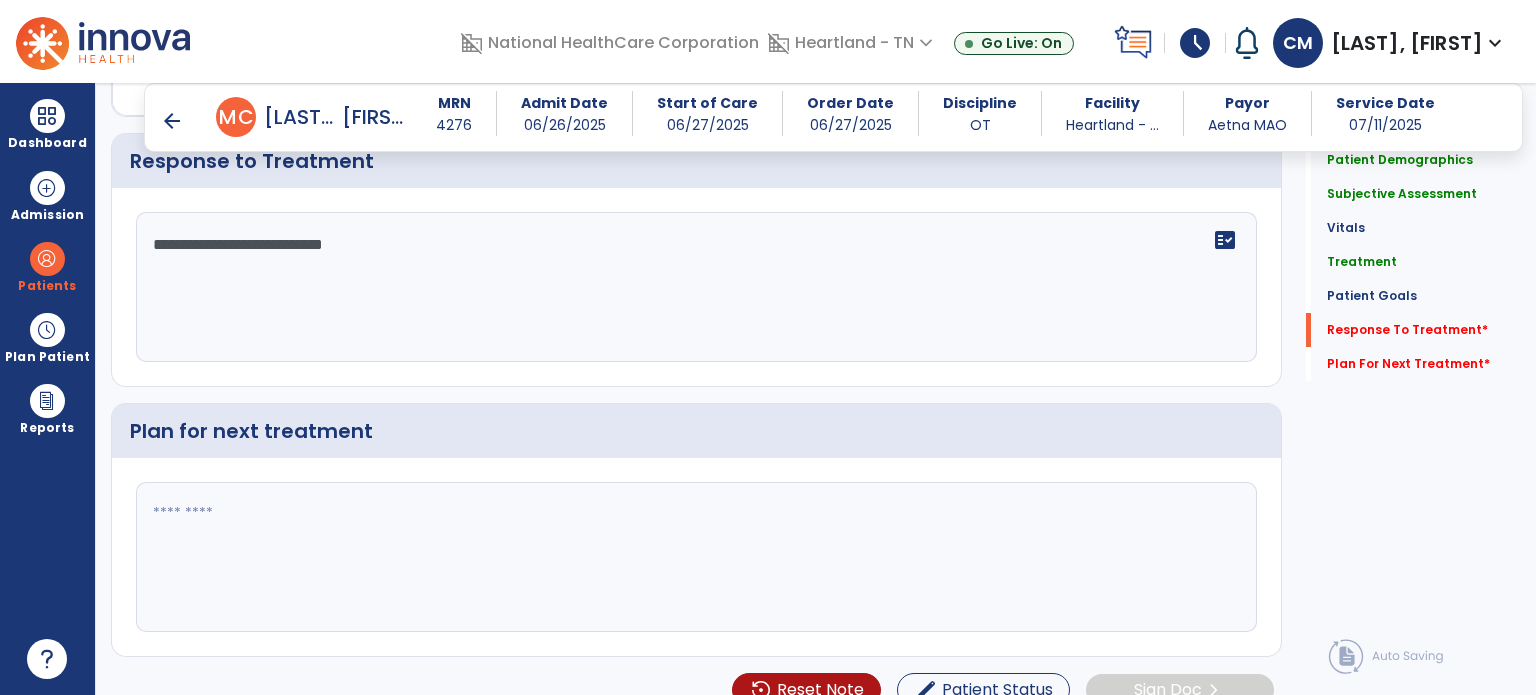 type on "**********" 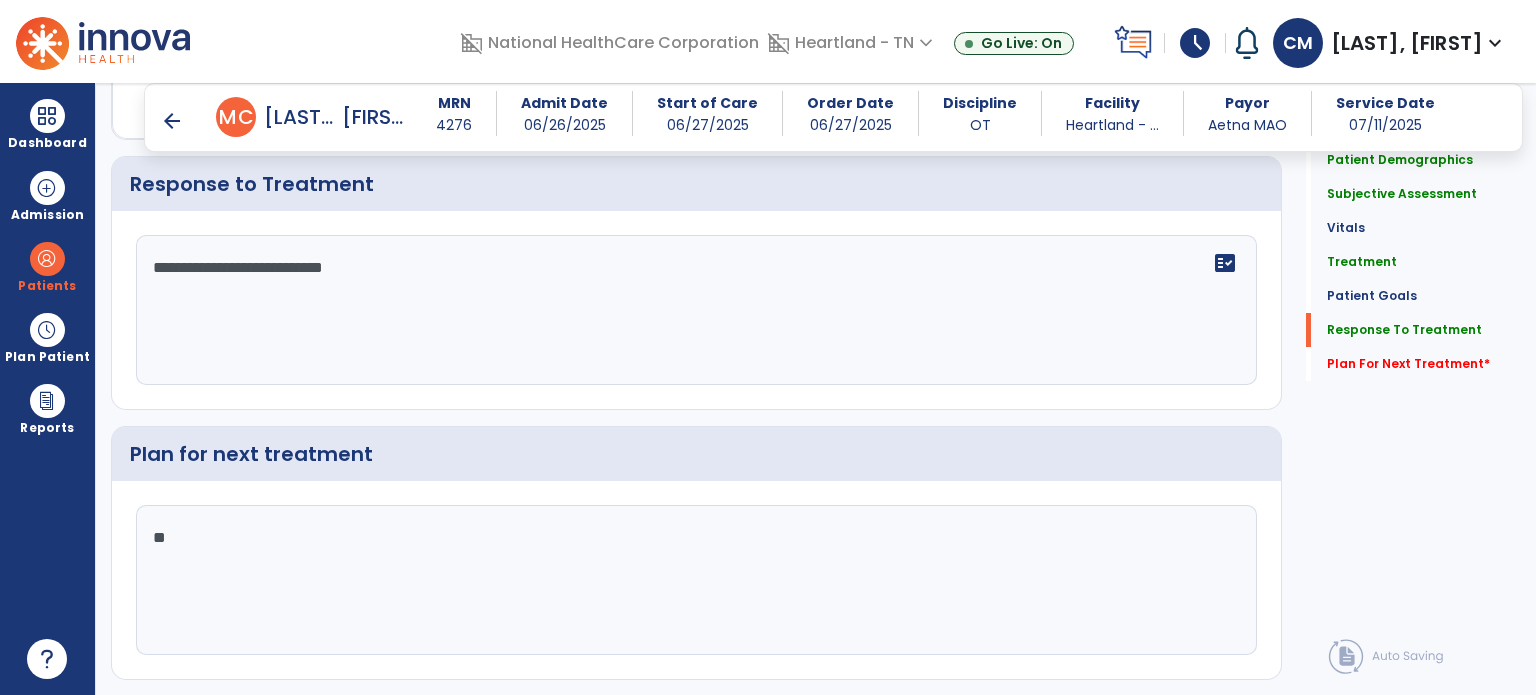 scroll, scrollTop: 2949, scrollLeft: 0, axis: vertical 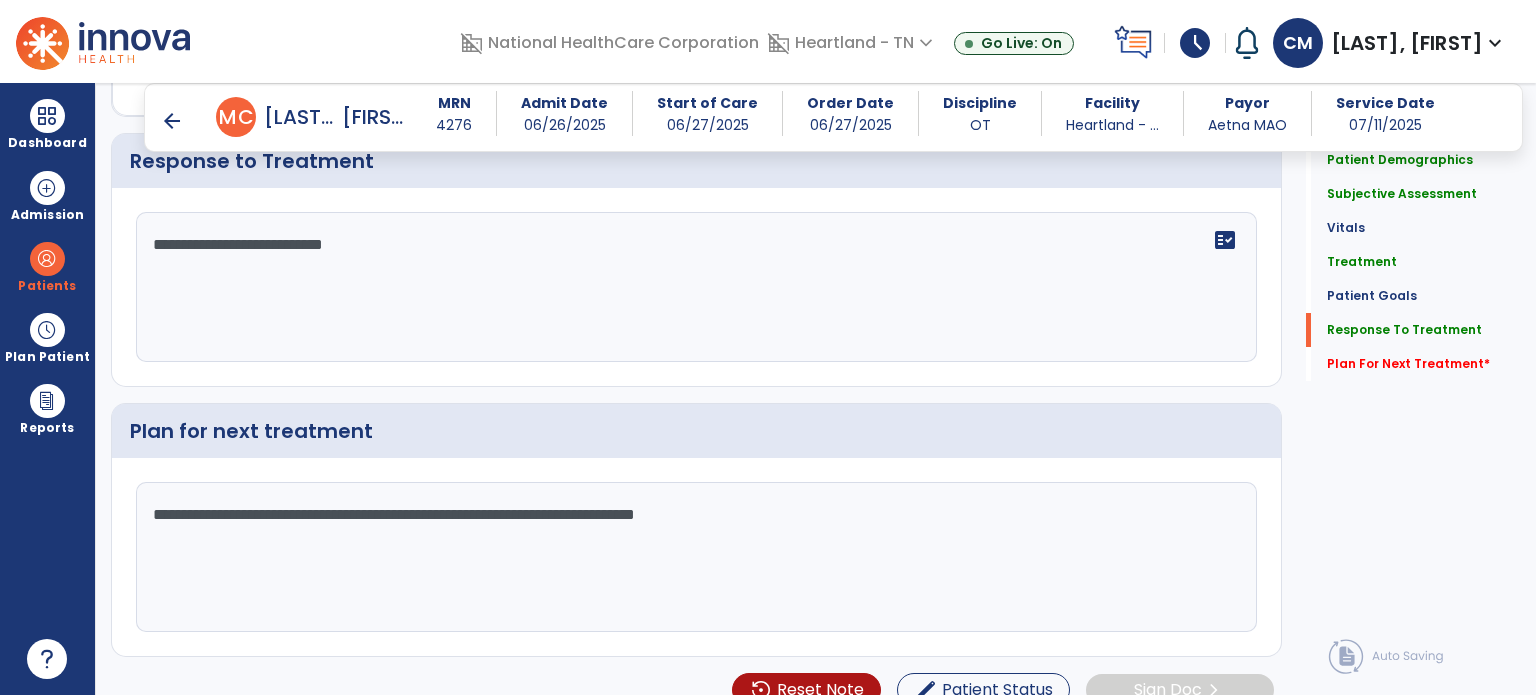click on "**********" 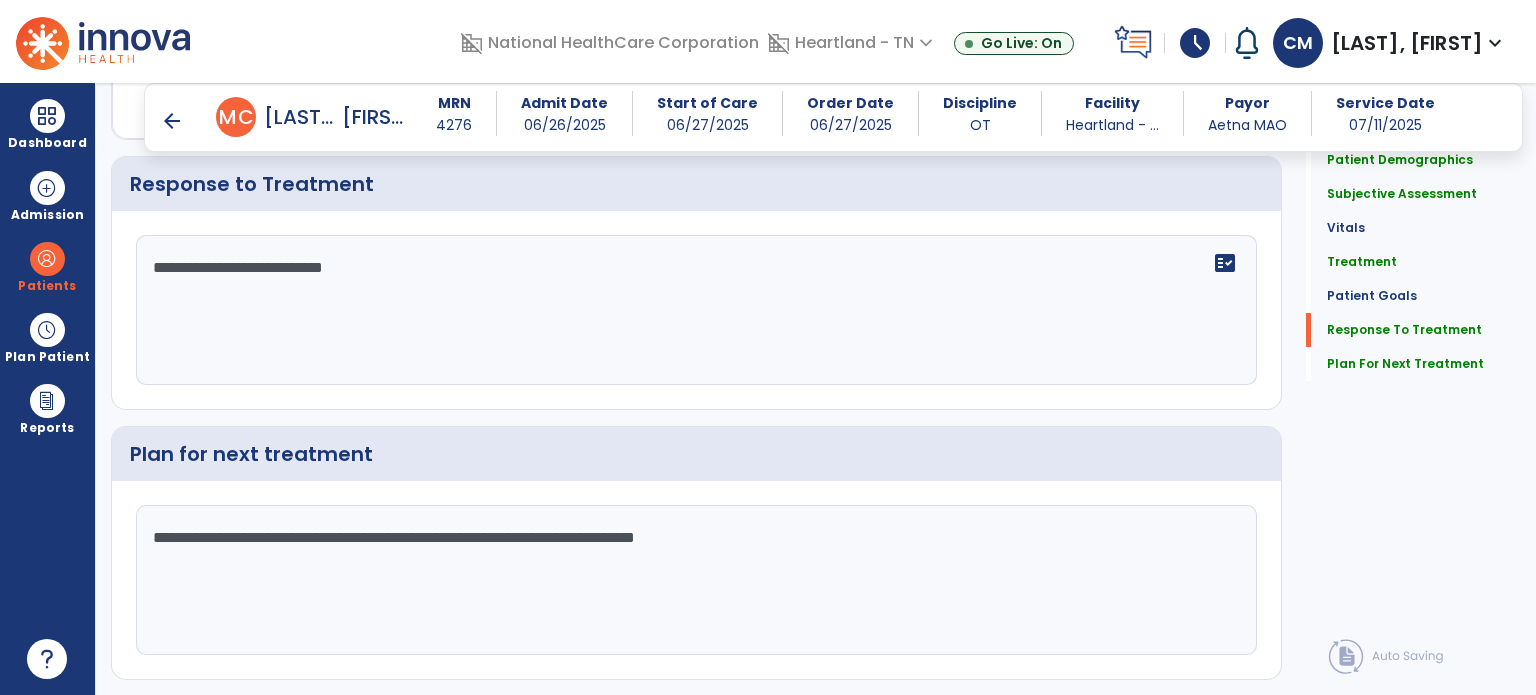 scroll, scrollTop: 2949, scrollLeft: 0, axis: vertical 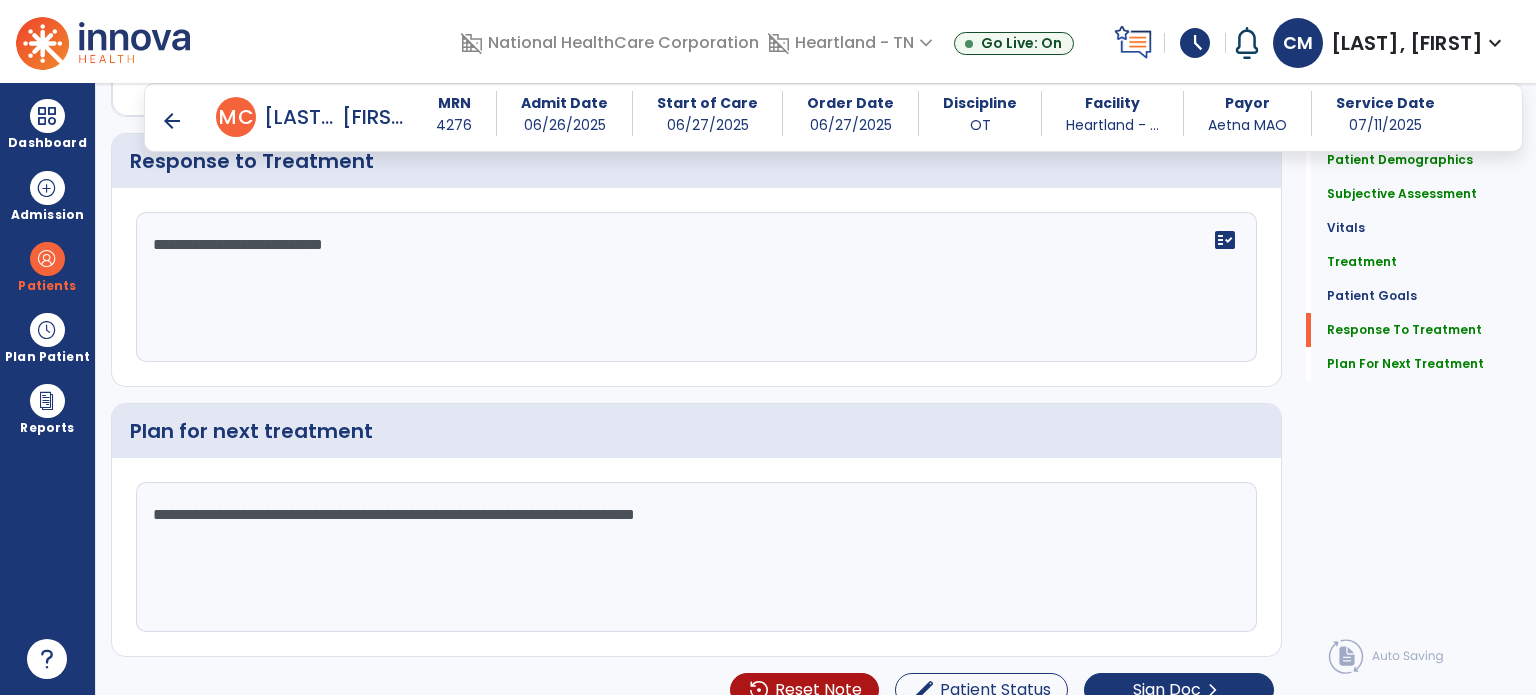 click on "**********" 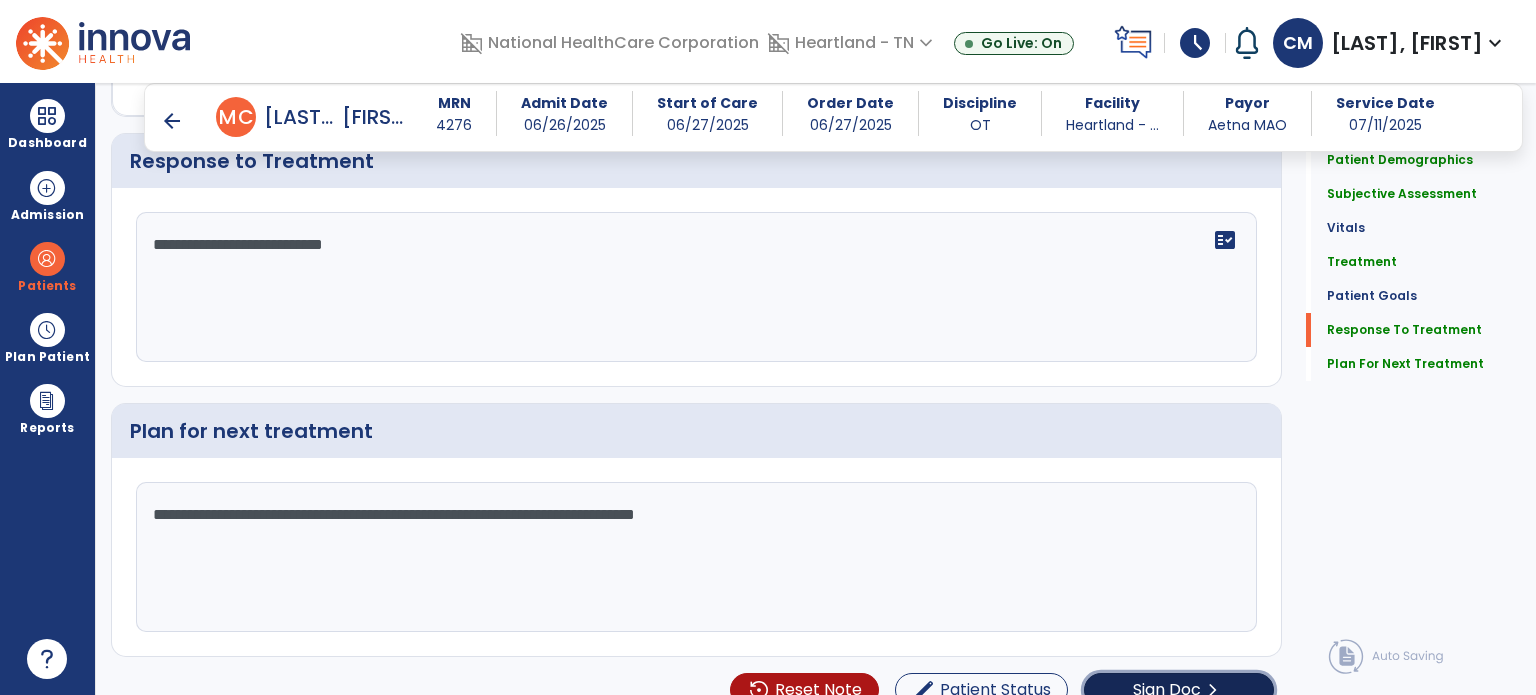 click on "Sign Doc" 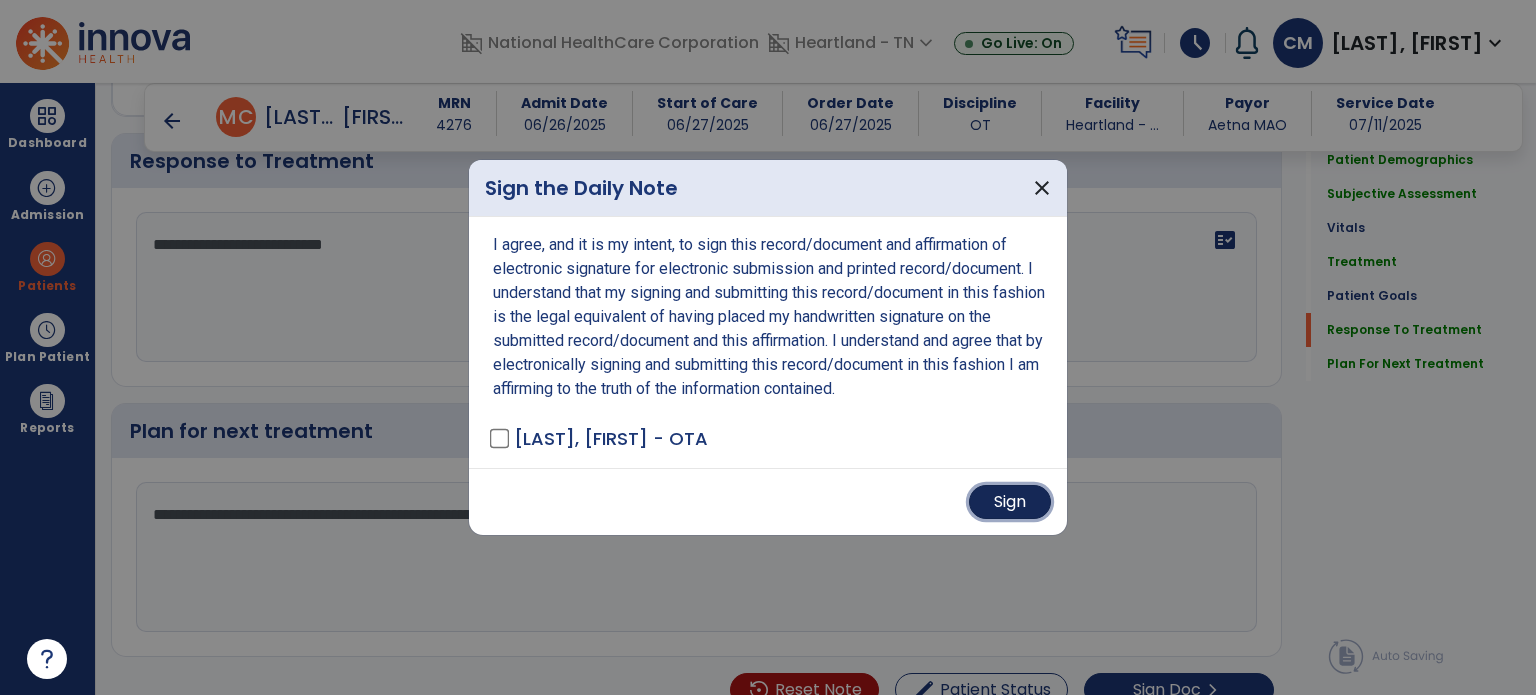 click on "Sign" at bounding box center (1010, 502) 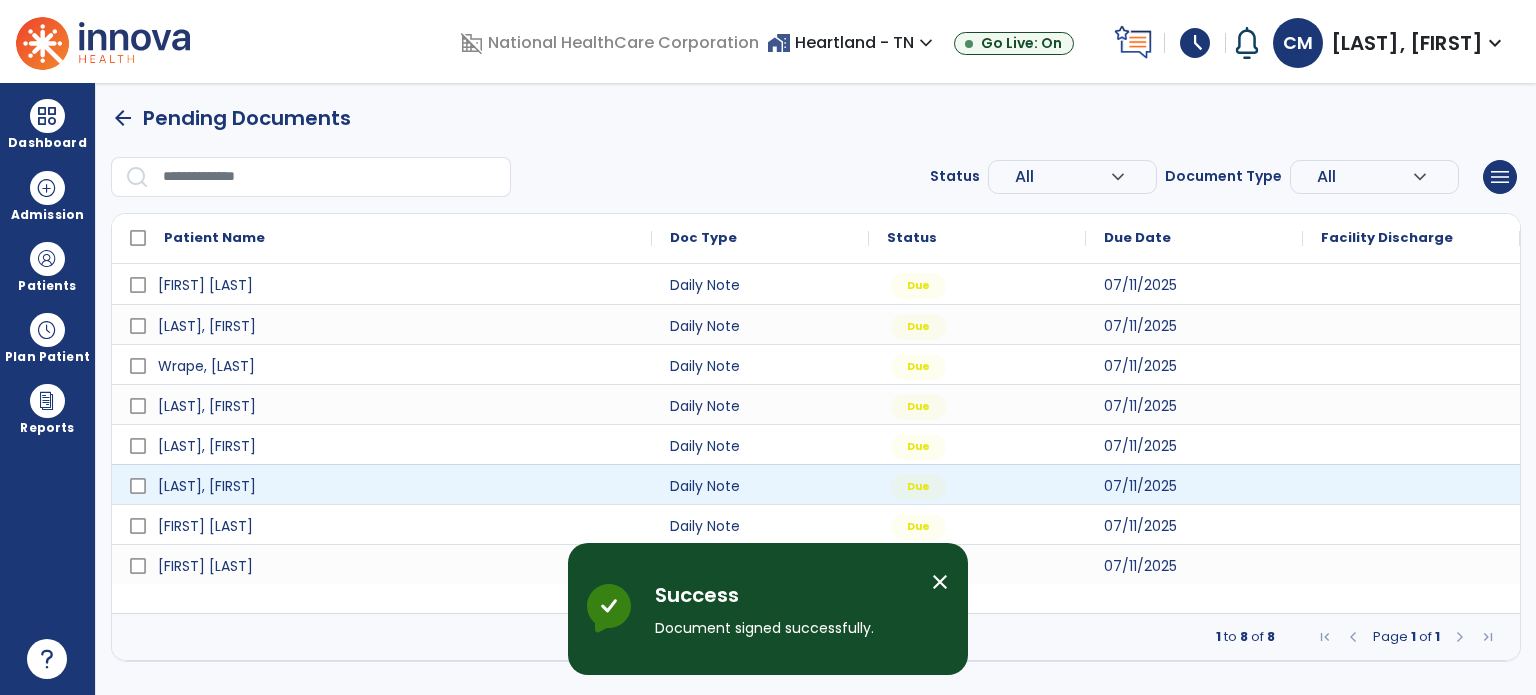 scroll, scrollTop: 0, scrollLeft: 0, axis: both 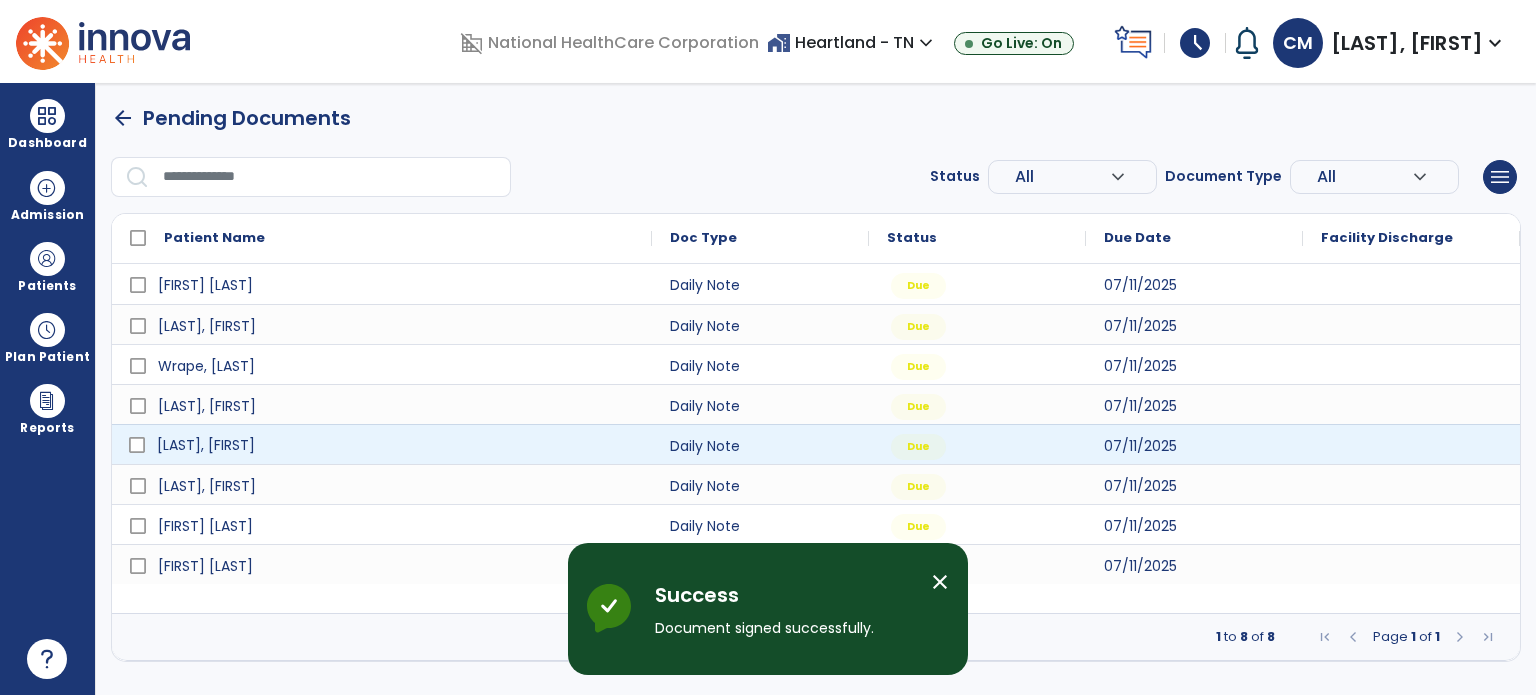 click on "[LAST], [FIRST]" at bounding box center [206, 445] 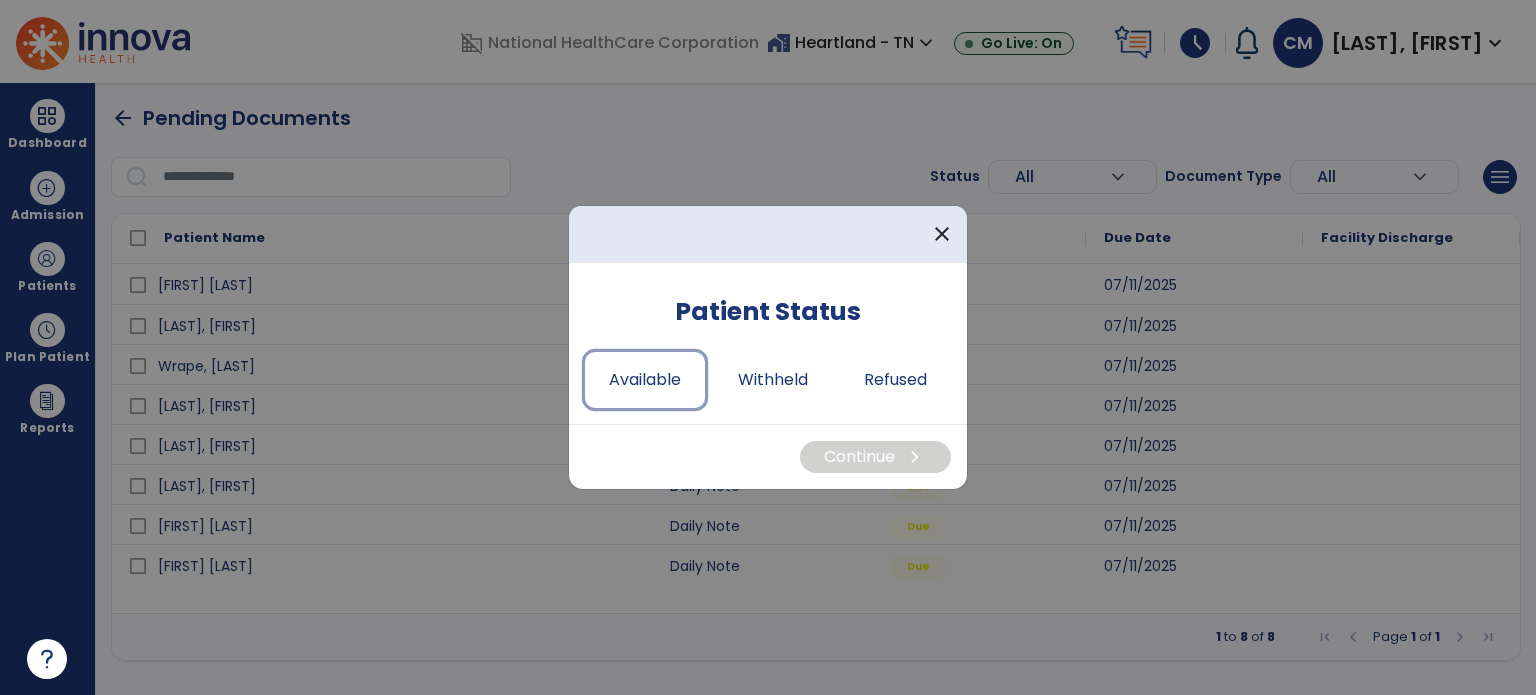 click on "Available" at bounding box center (645, 380) 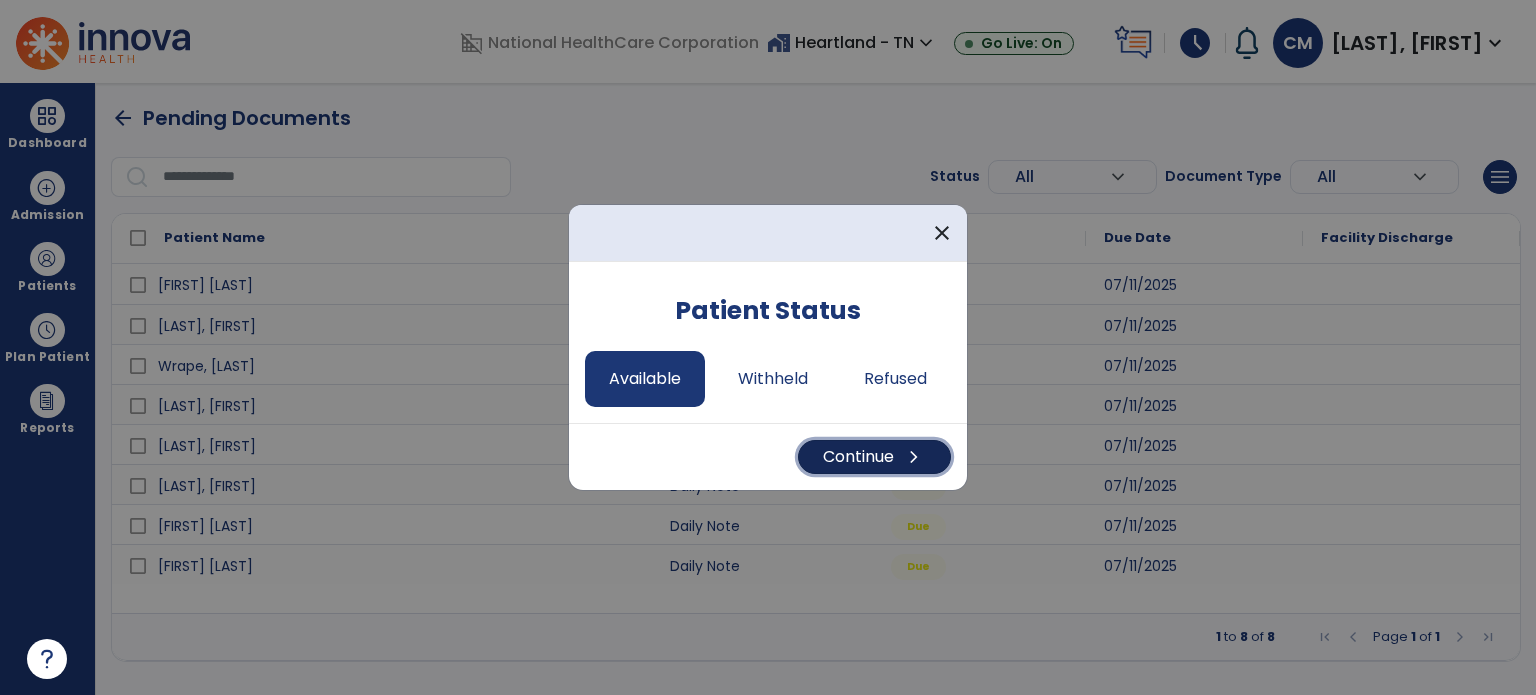 click on "chevron_right" at bounding box center [914, 457] 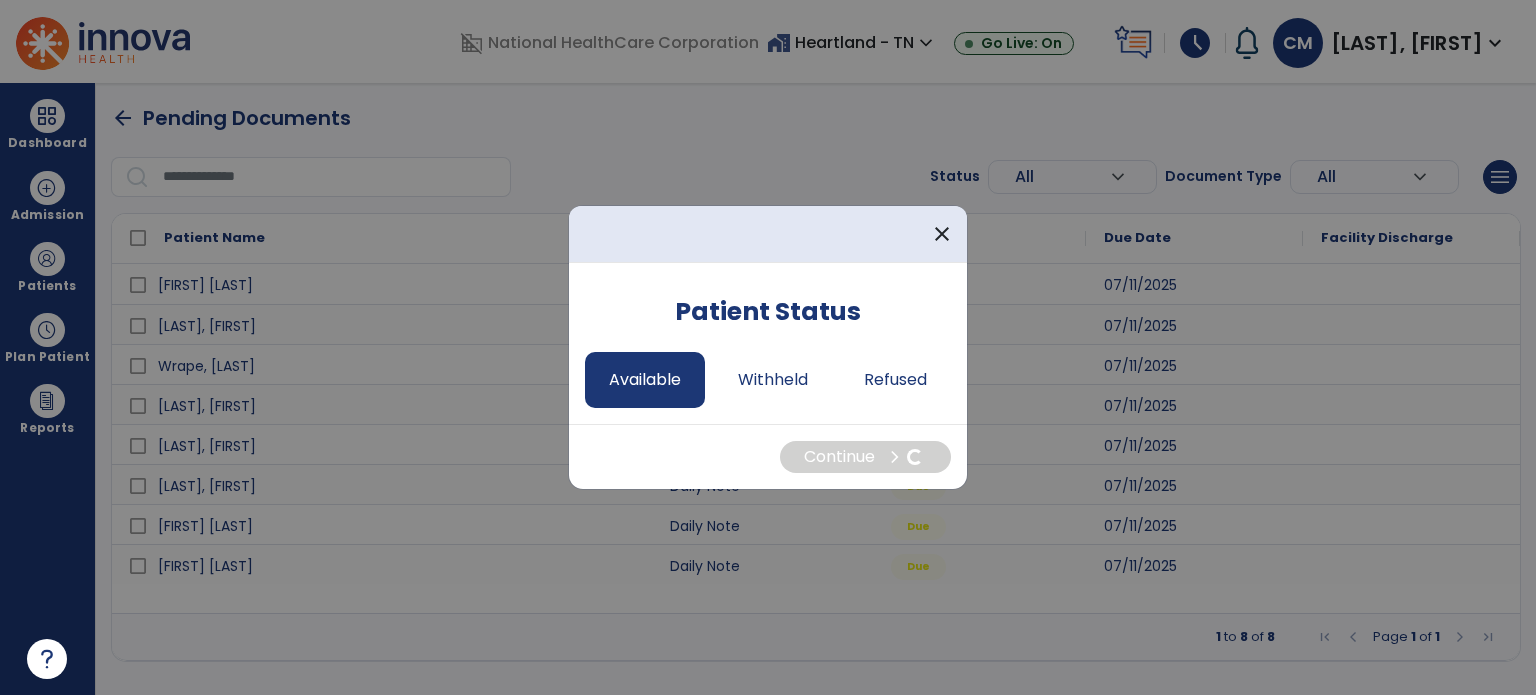 select on "*" 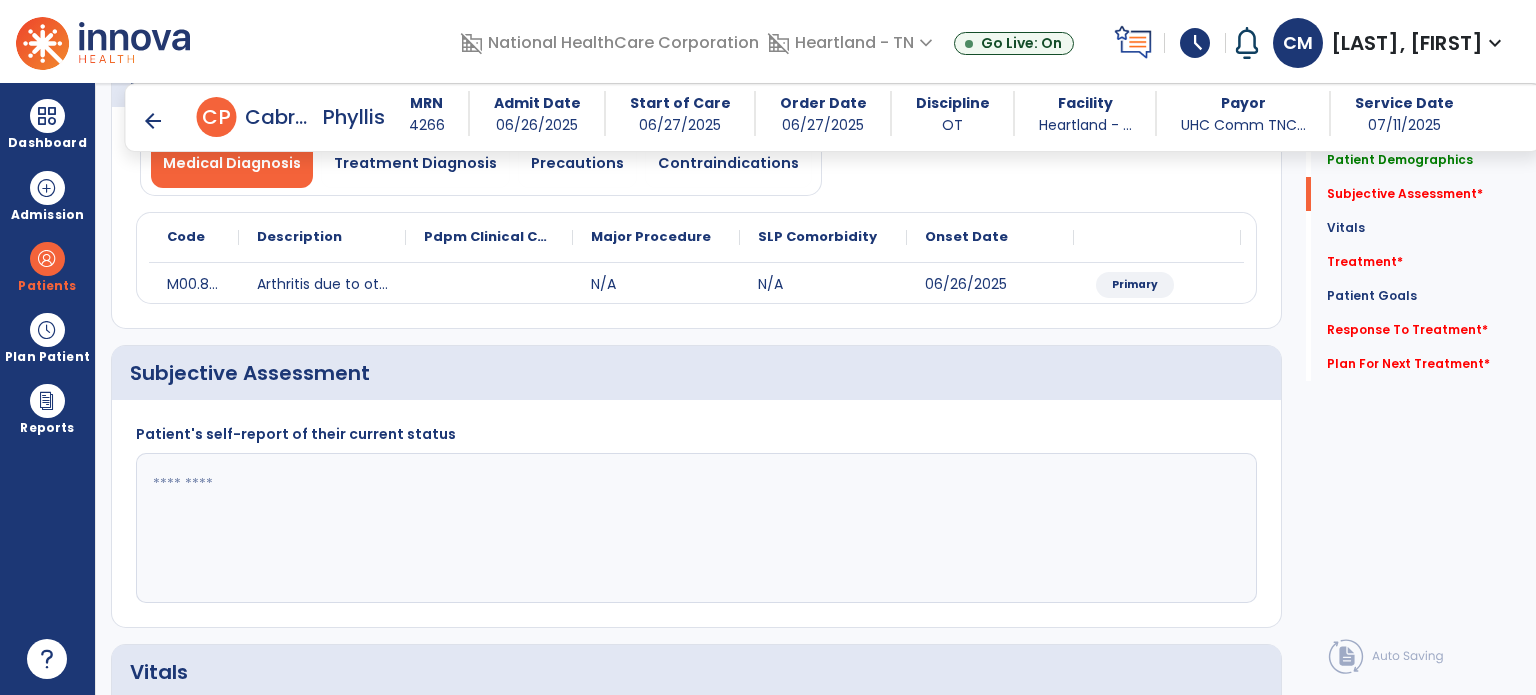 scroll, scrollTop: 300, scrollLeft: 0, axis: vertical 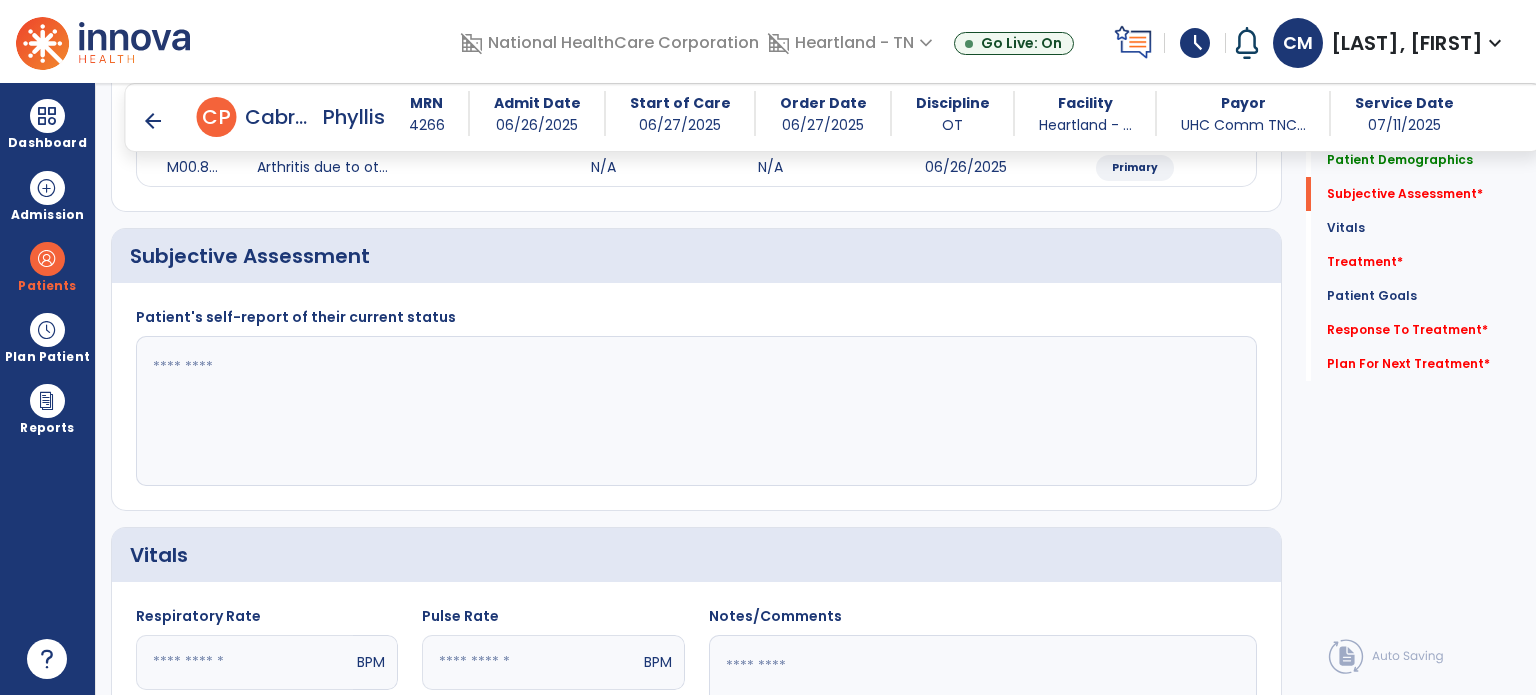 click 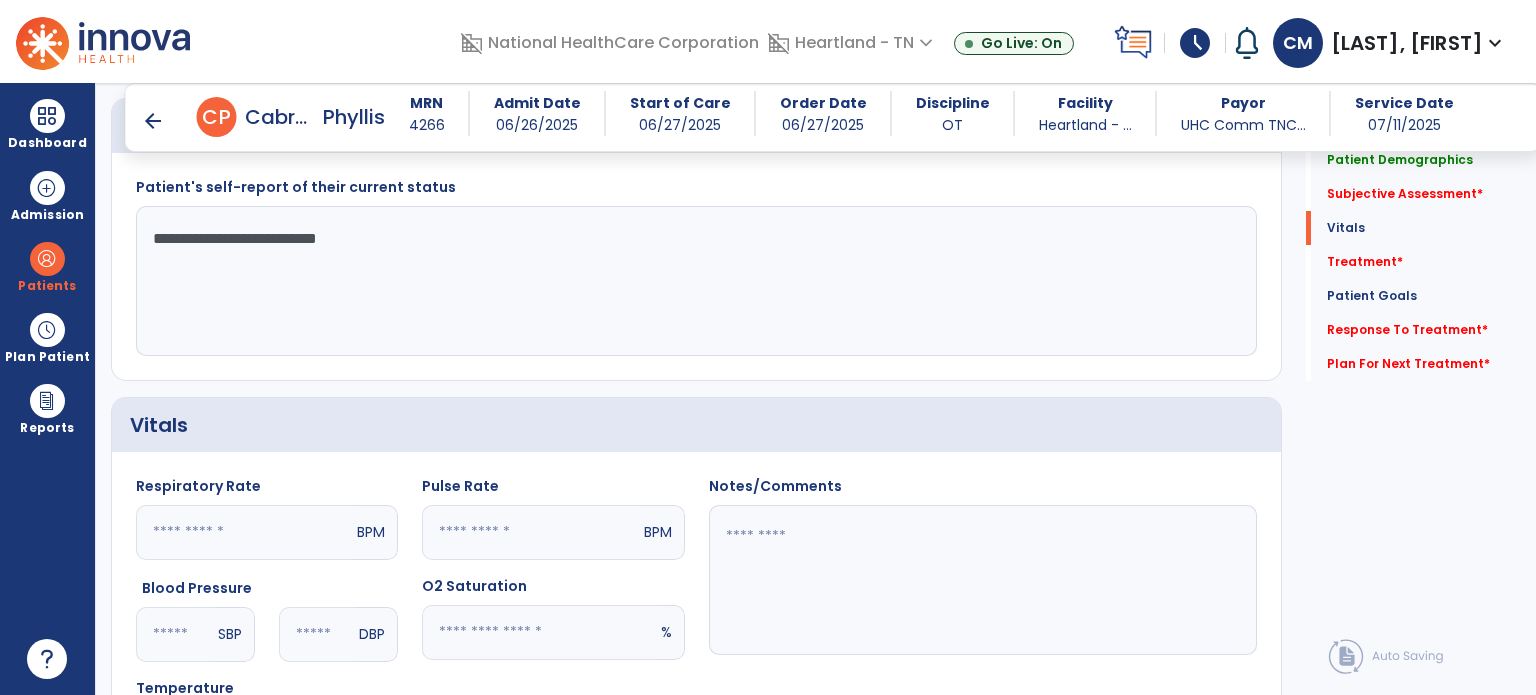 scroll, scrollTop: 600, scrollLeft: 0, axis: vertical 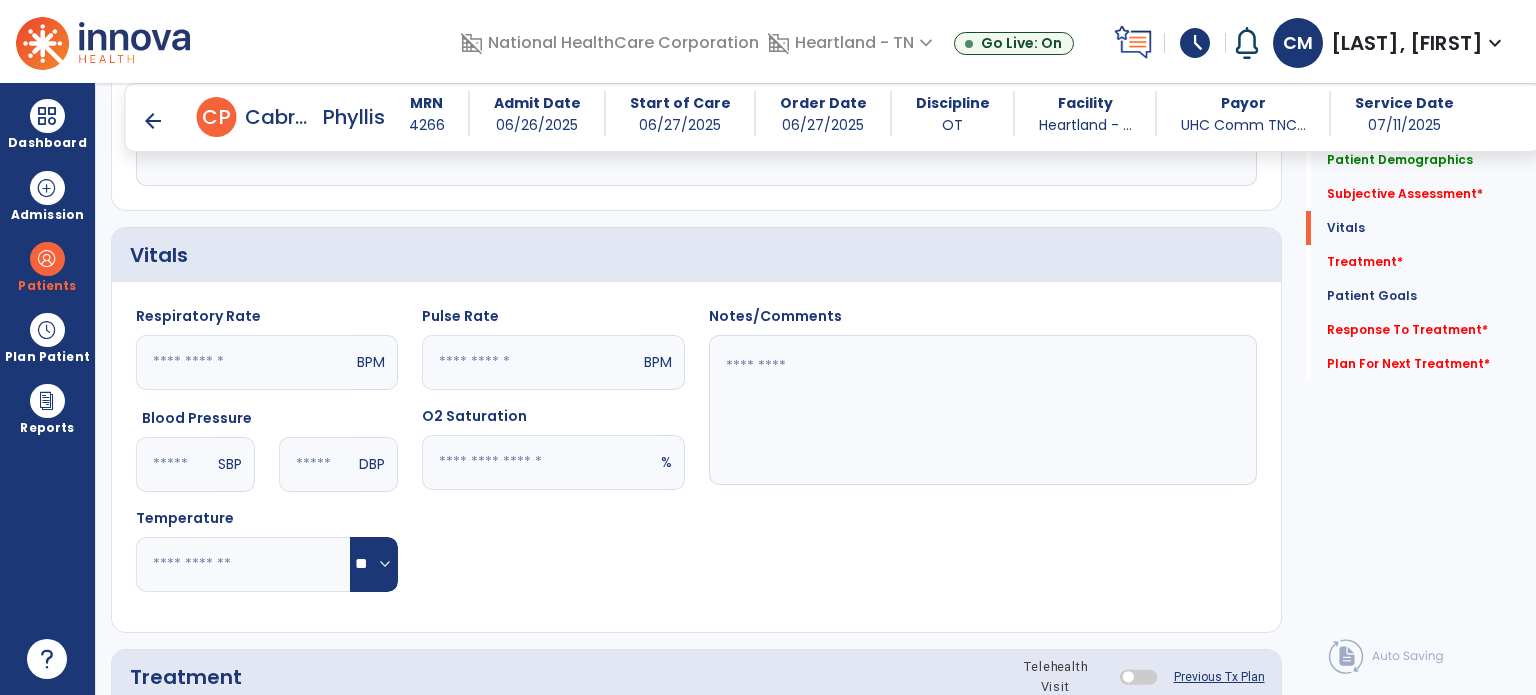 type on "**********" 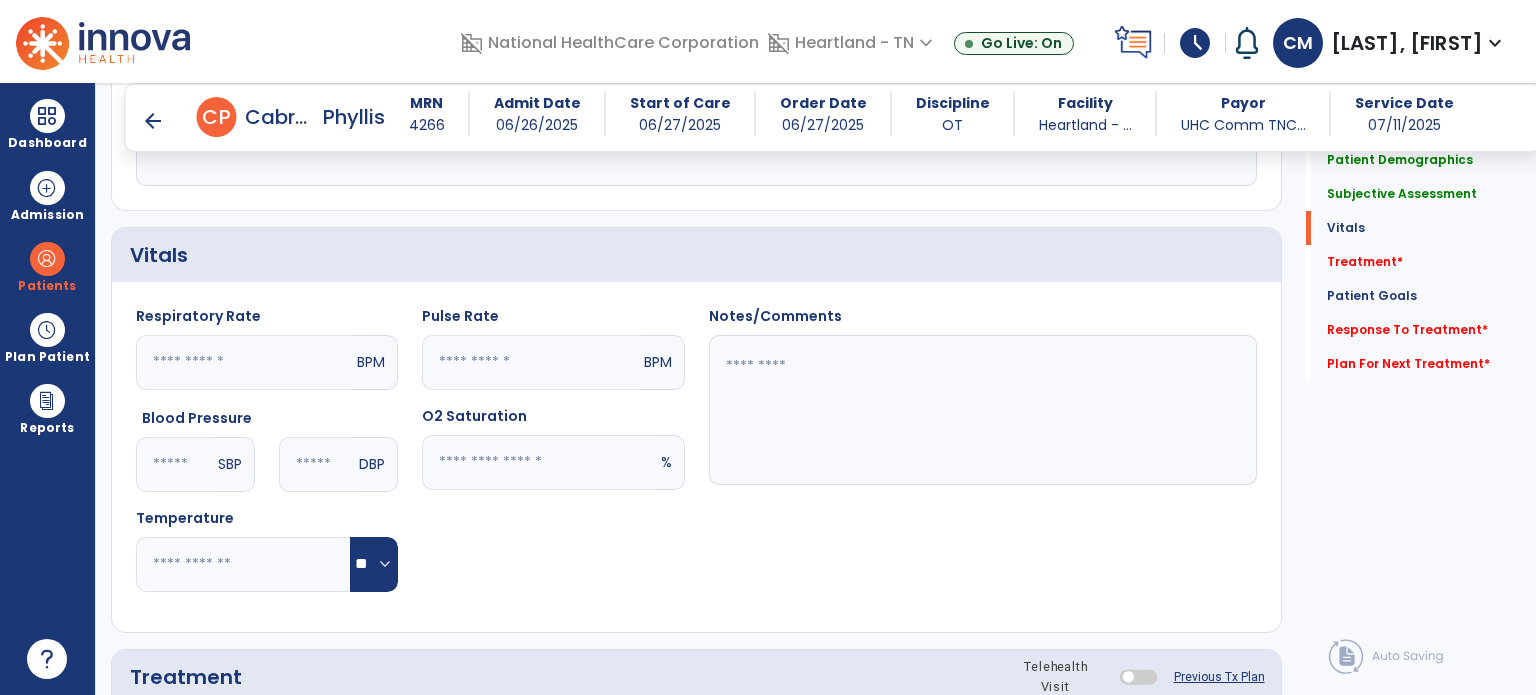 click 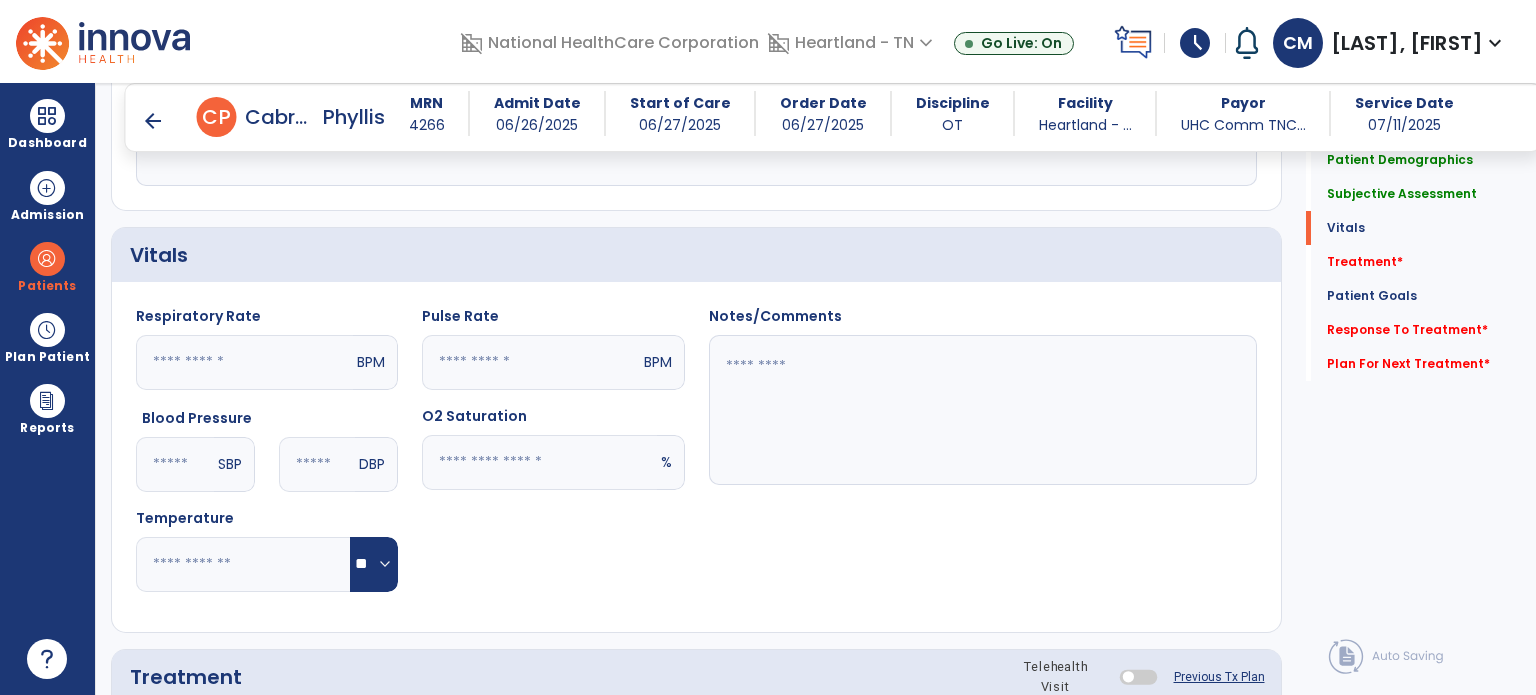 type on "**" 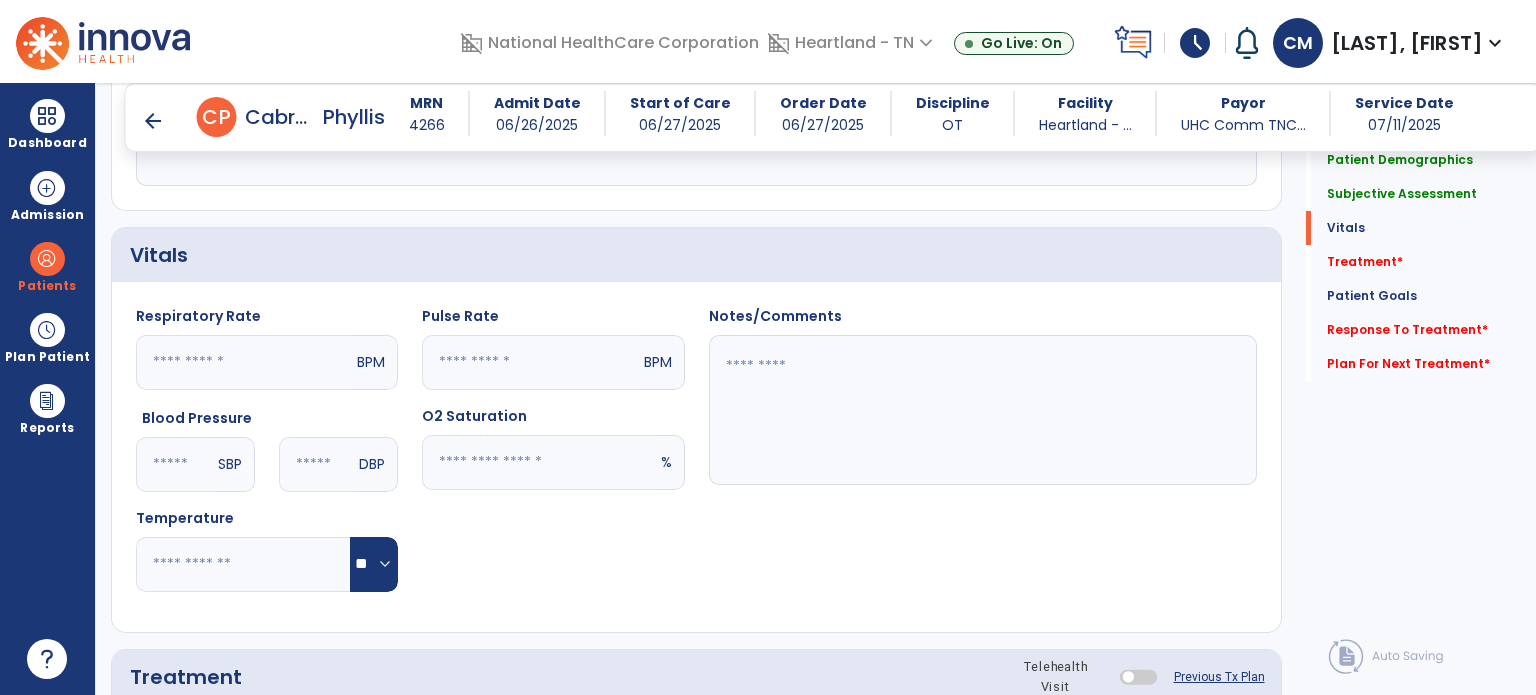 click 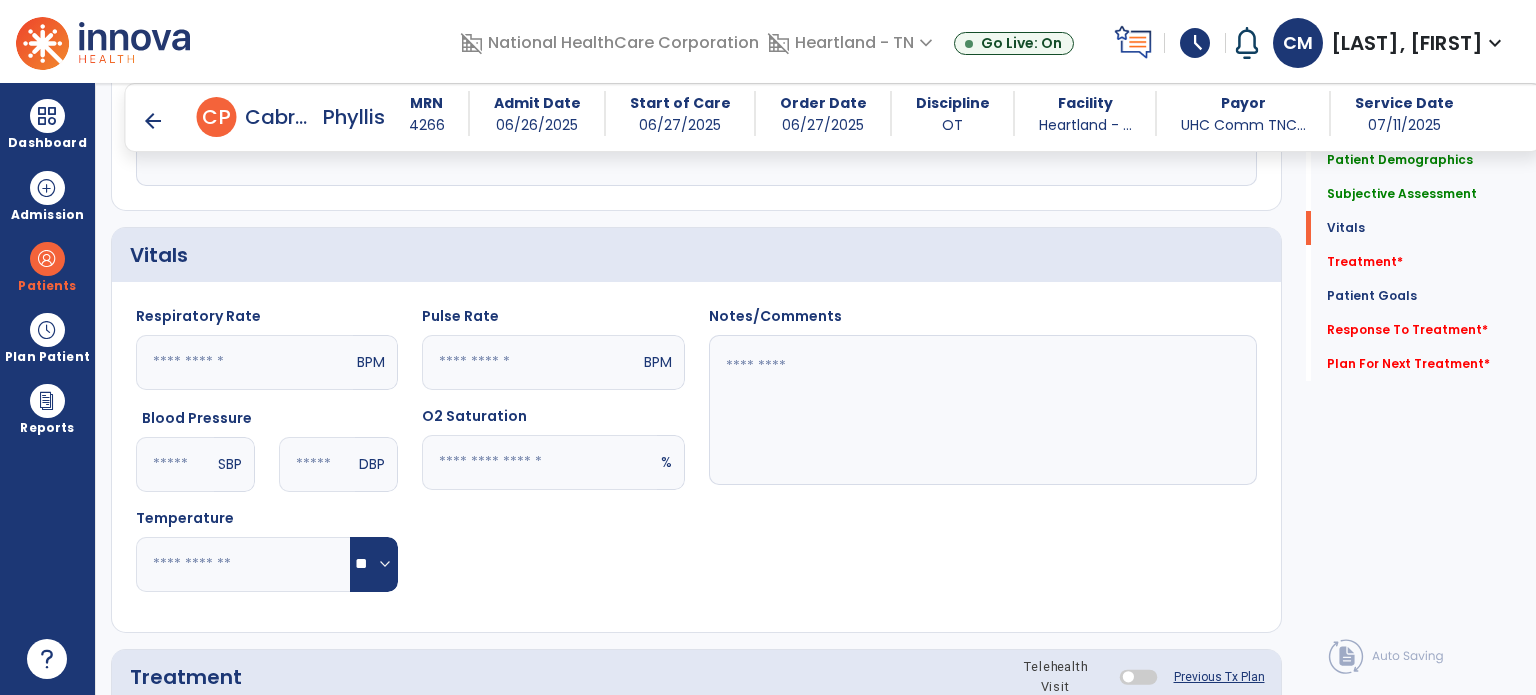 type on "**" 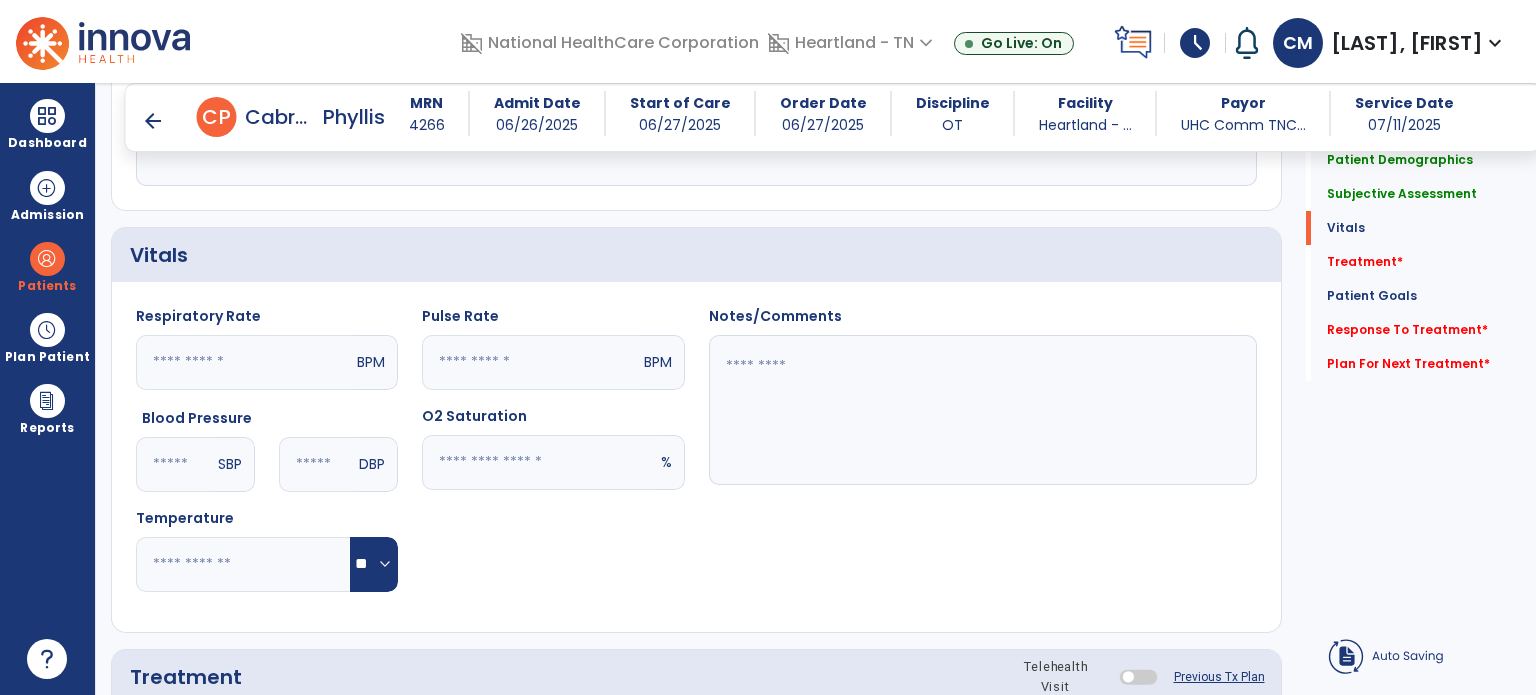 click 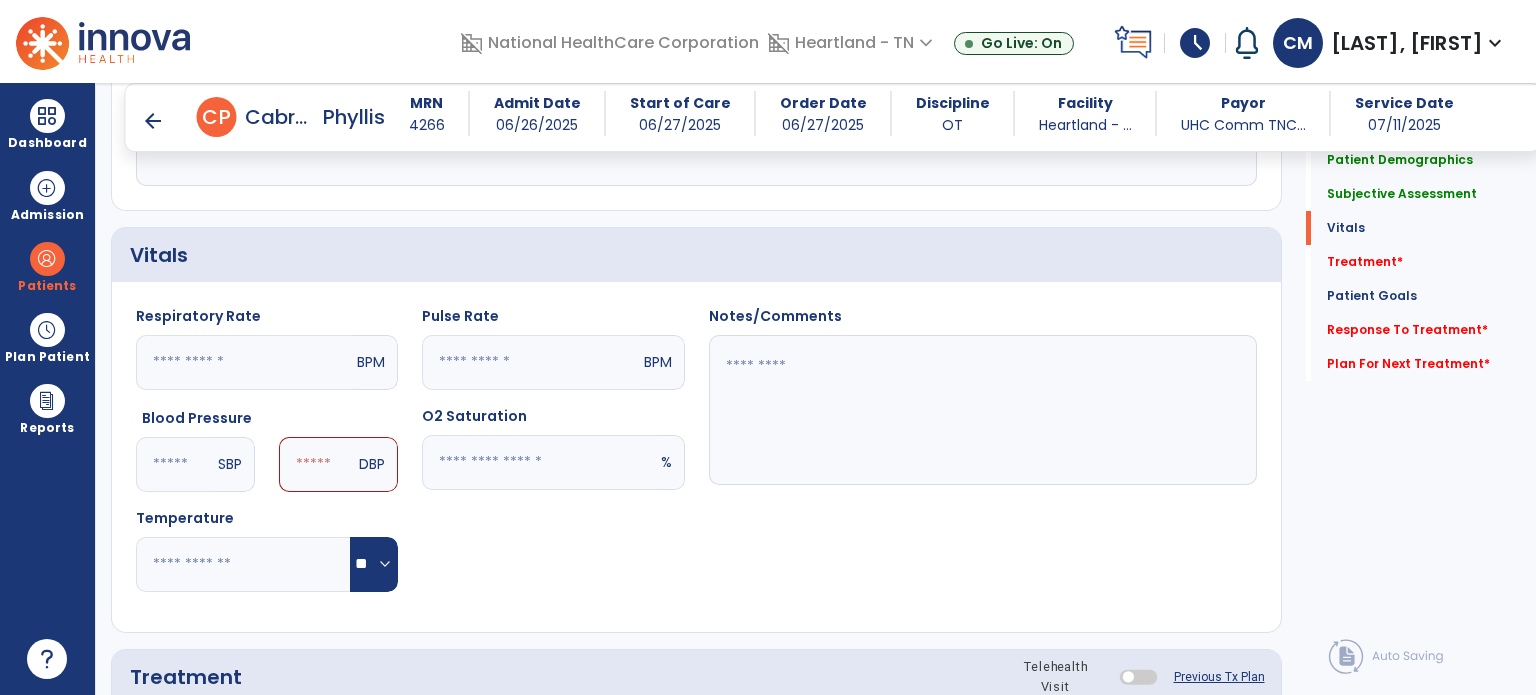 type on "***" 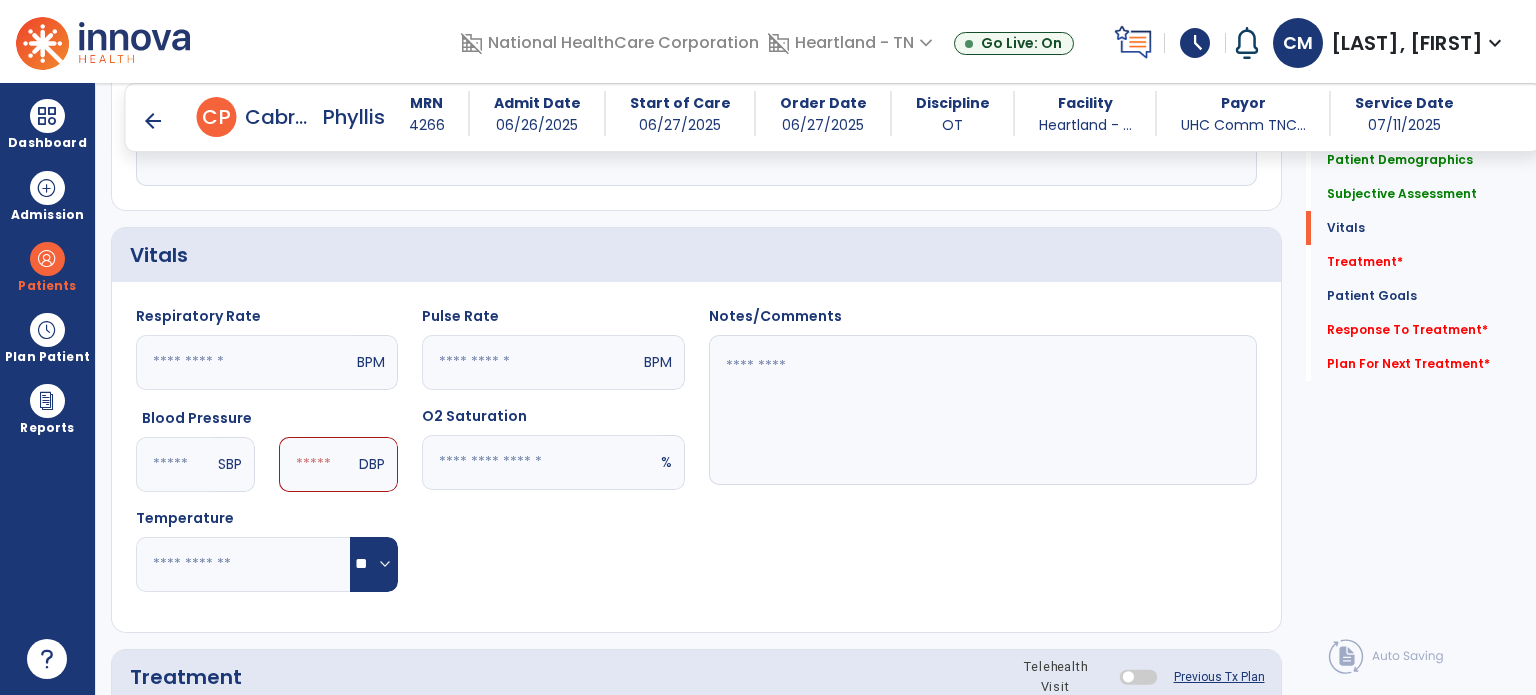 click 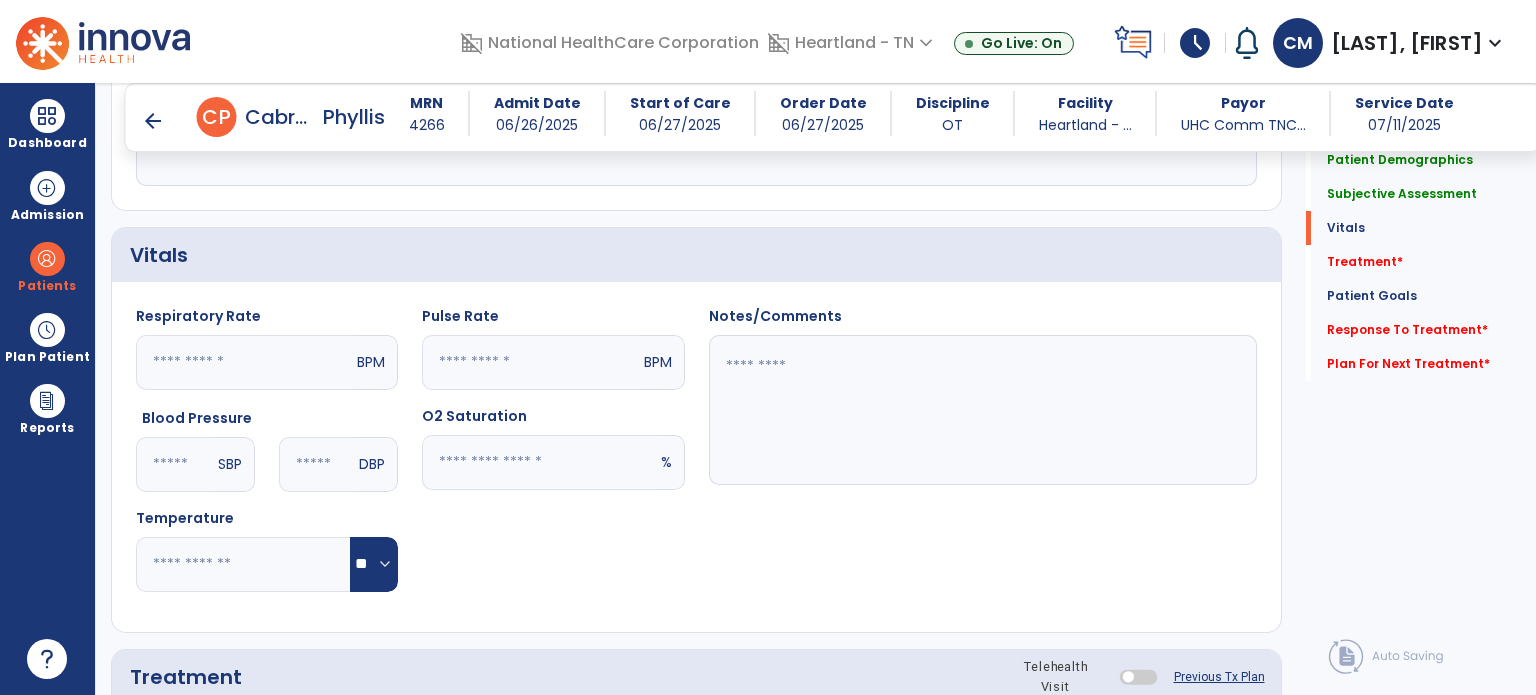 type on "**" 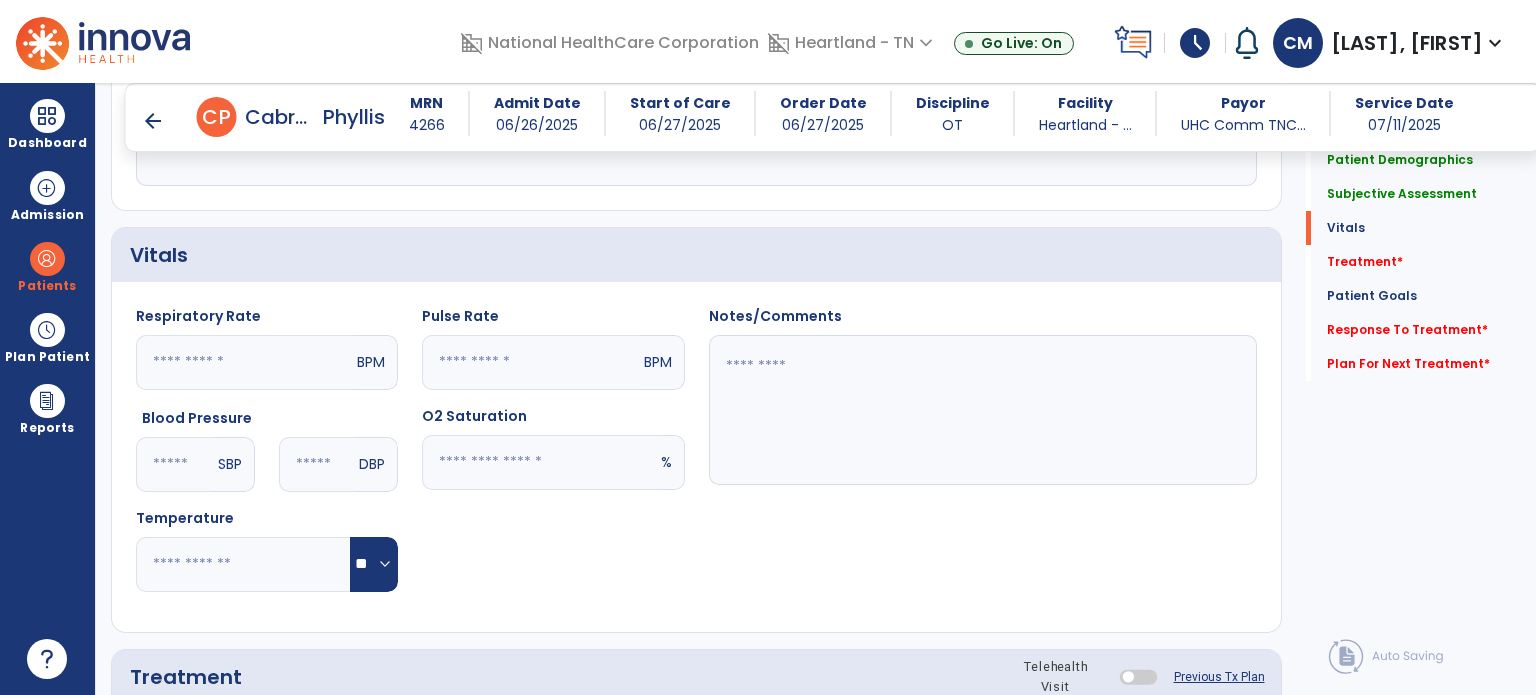click 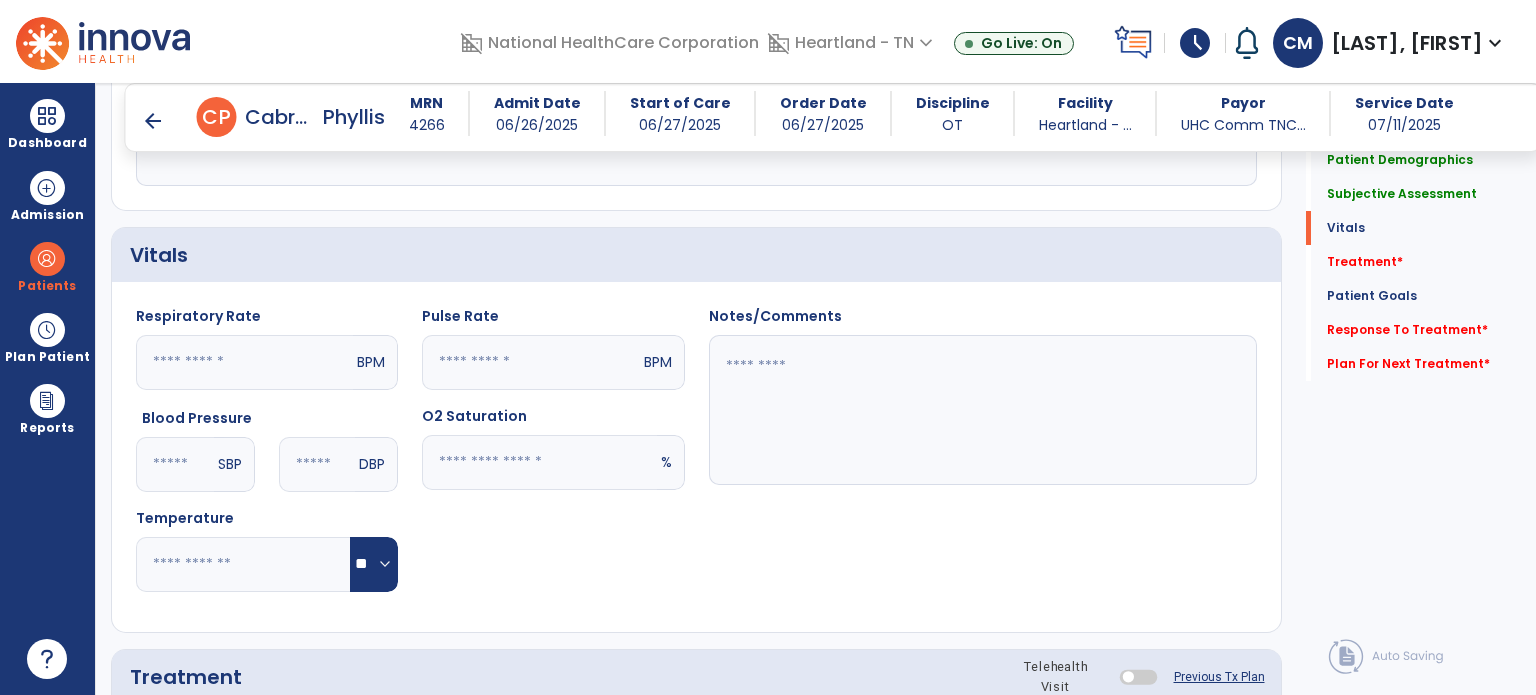type on "**" 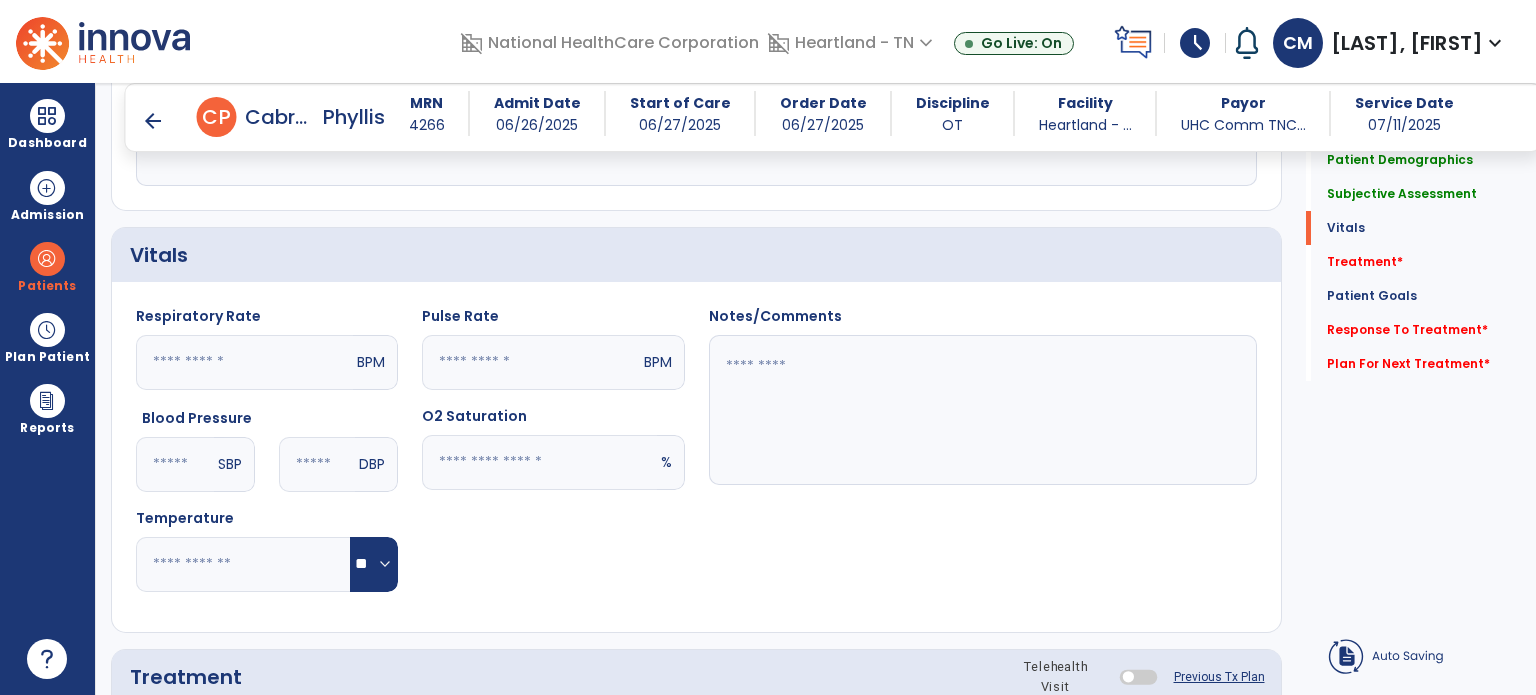 click 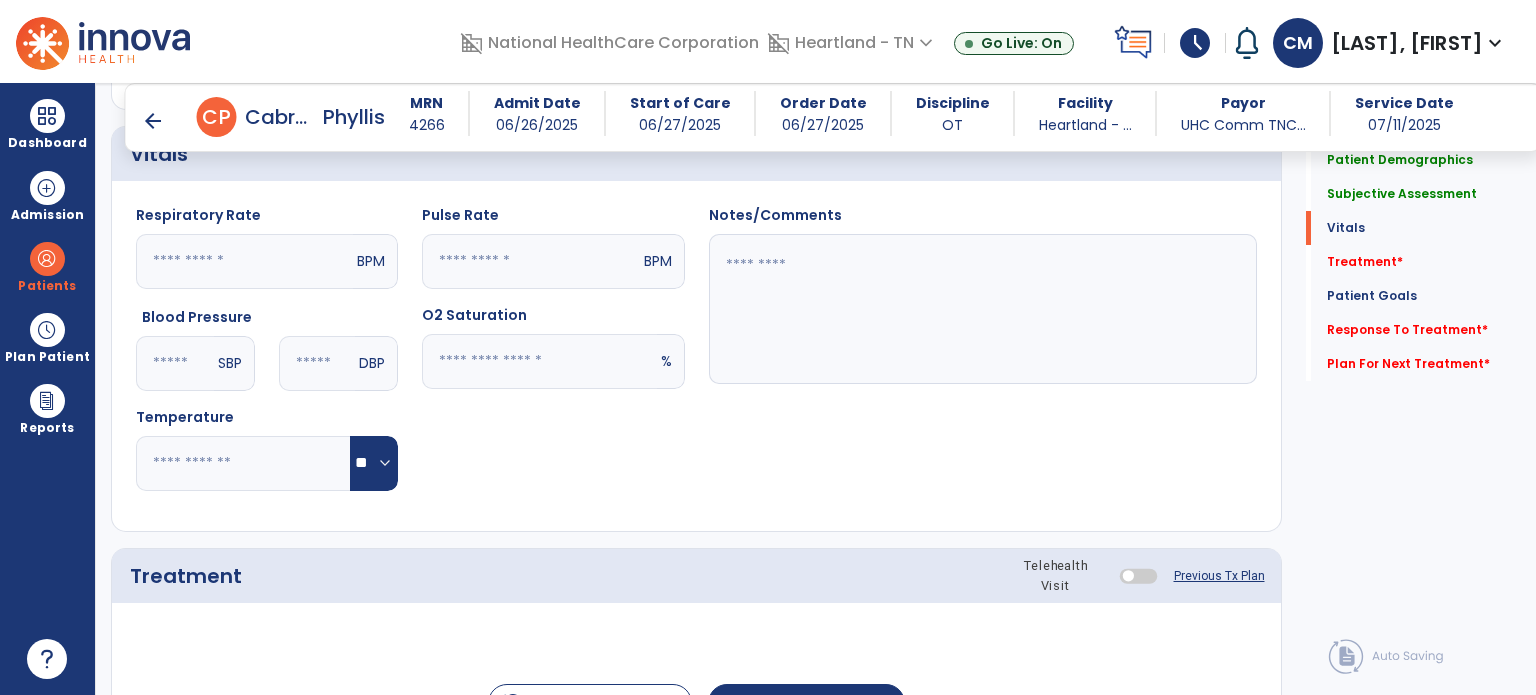 scroll, scrollTop: 900, scrollLeft: 0, axis: vertical 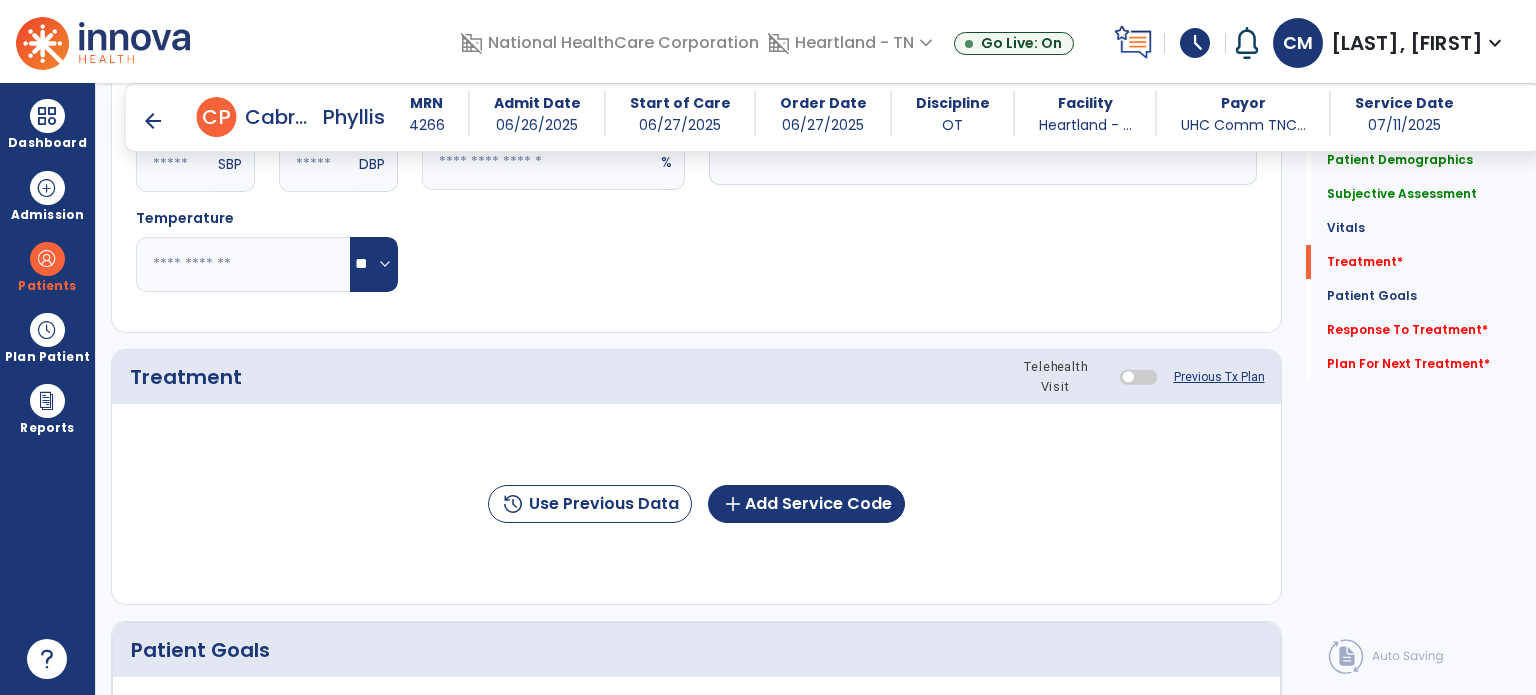 type on "****" 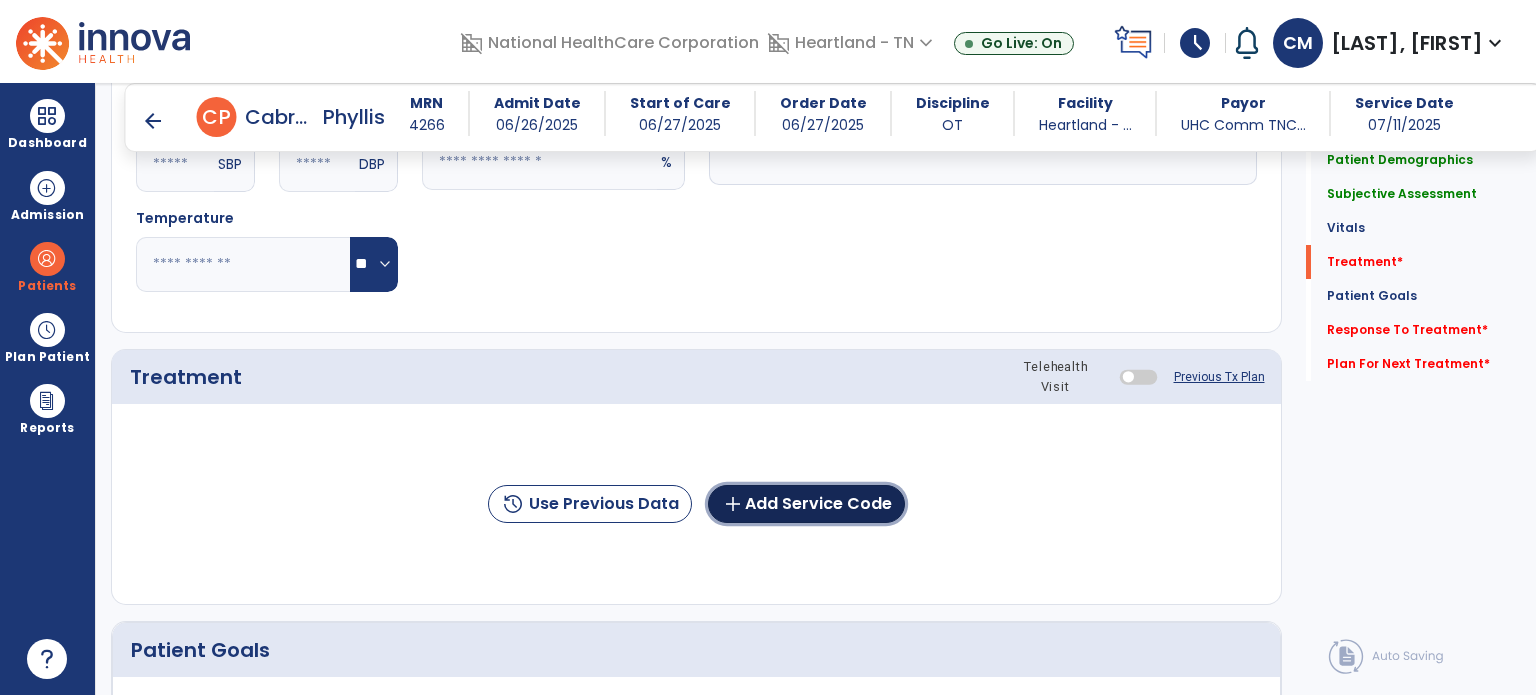 click on "add  Add Service Code" 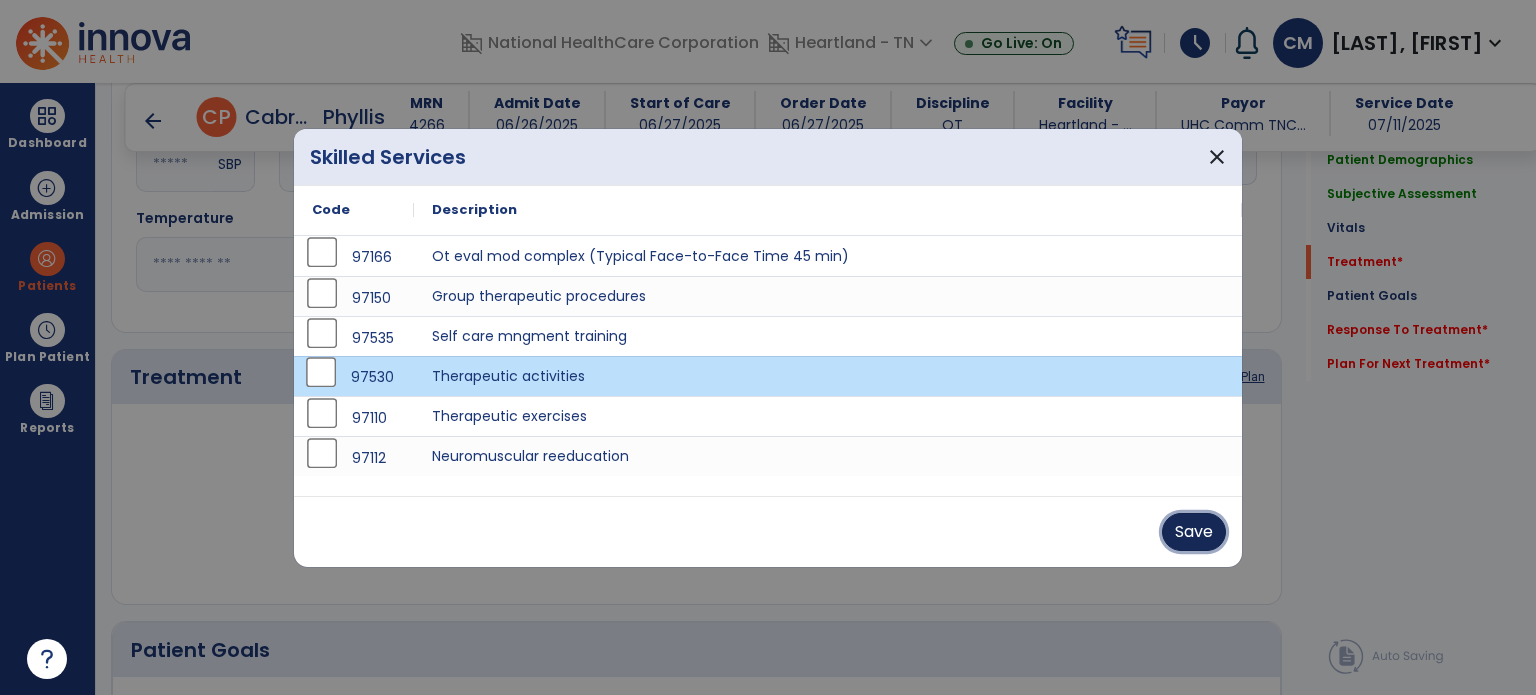 click on "Save" at bounding box center (1194, 532) 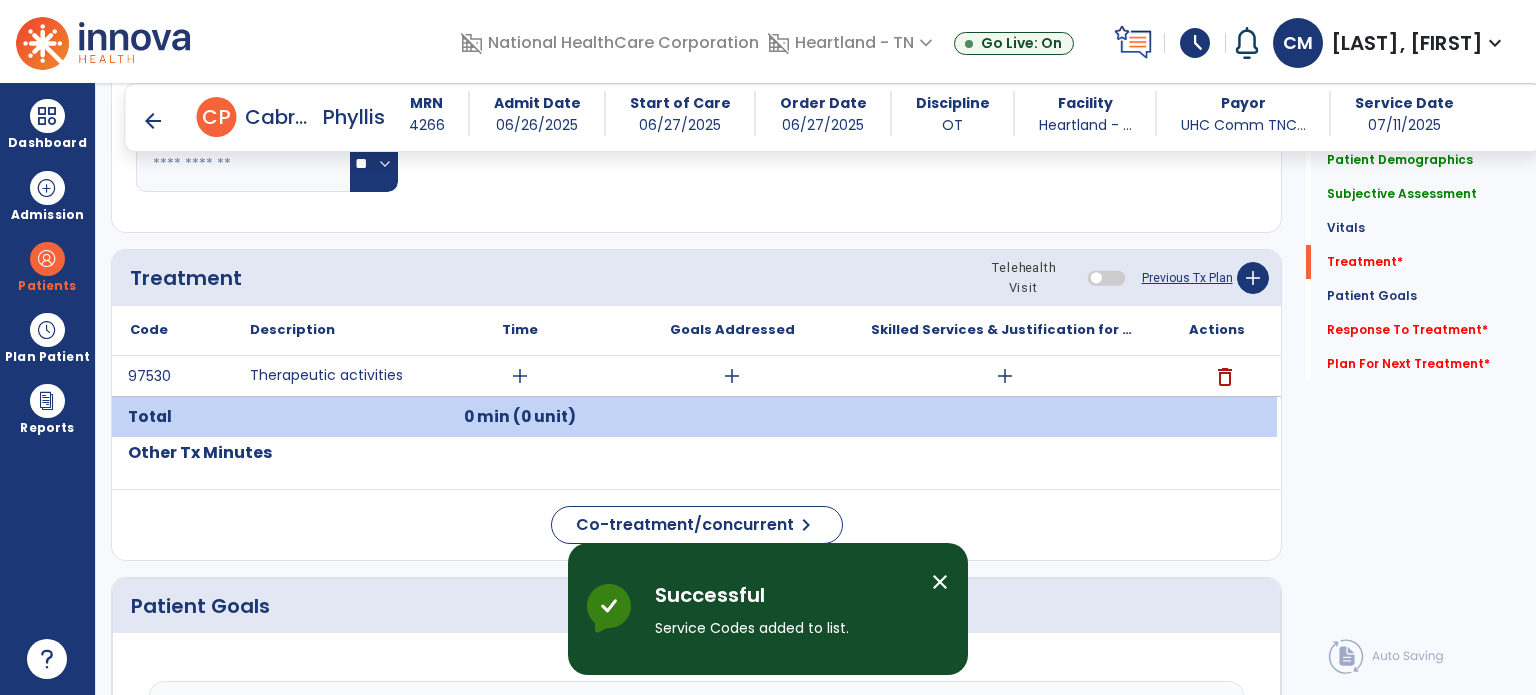 scroll, scrollTop: 1100, scrollLeft: 0, axis: vertical 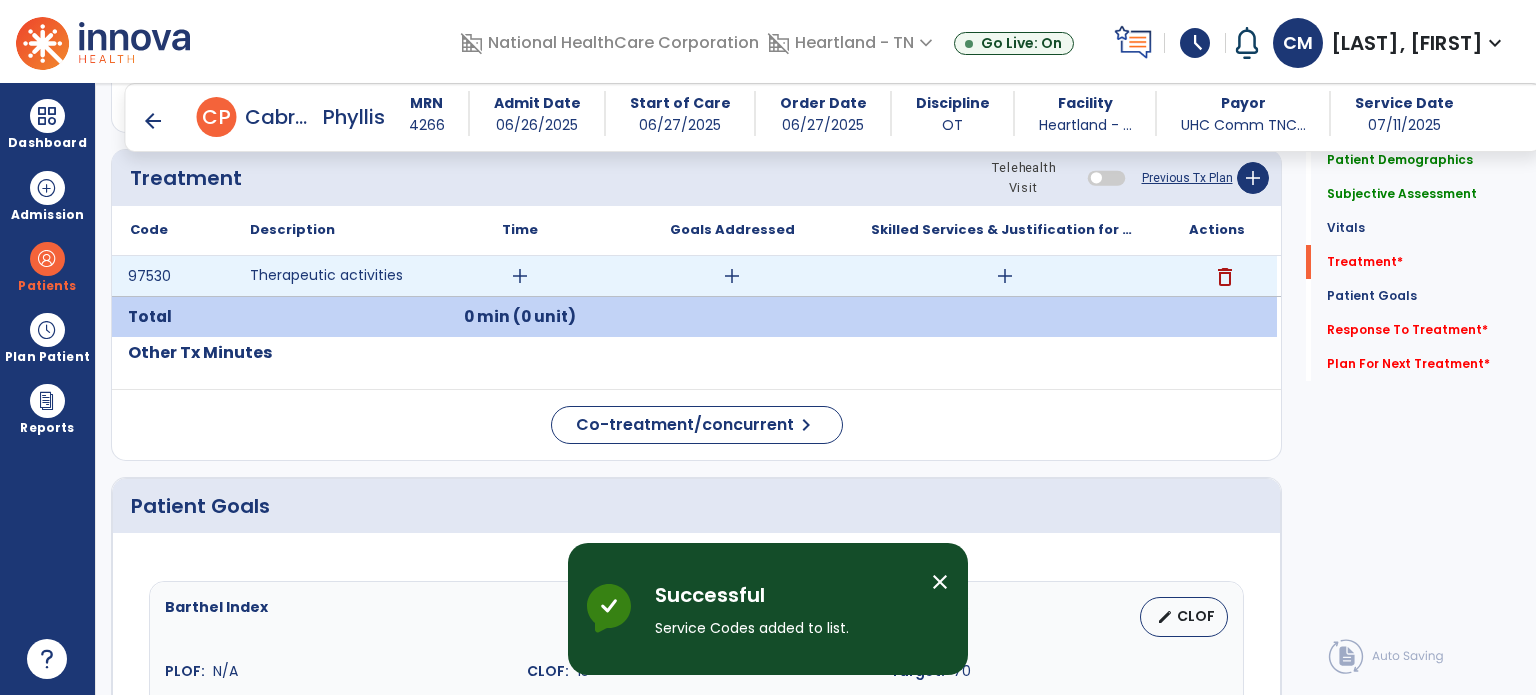 click on "add" at bounding box center [520, 276] 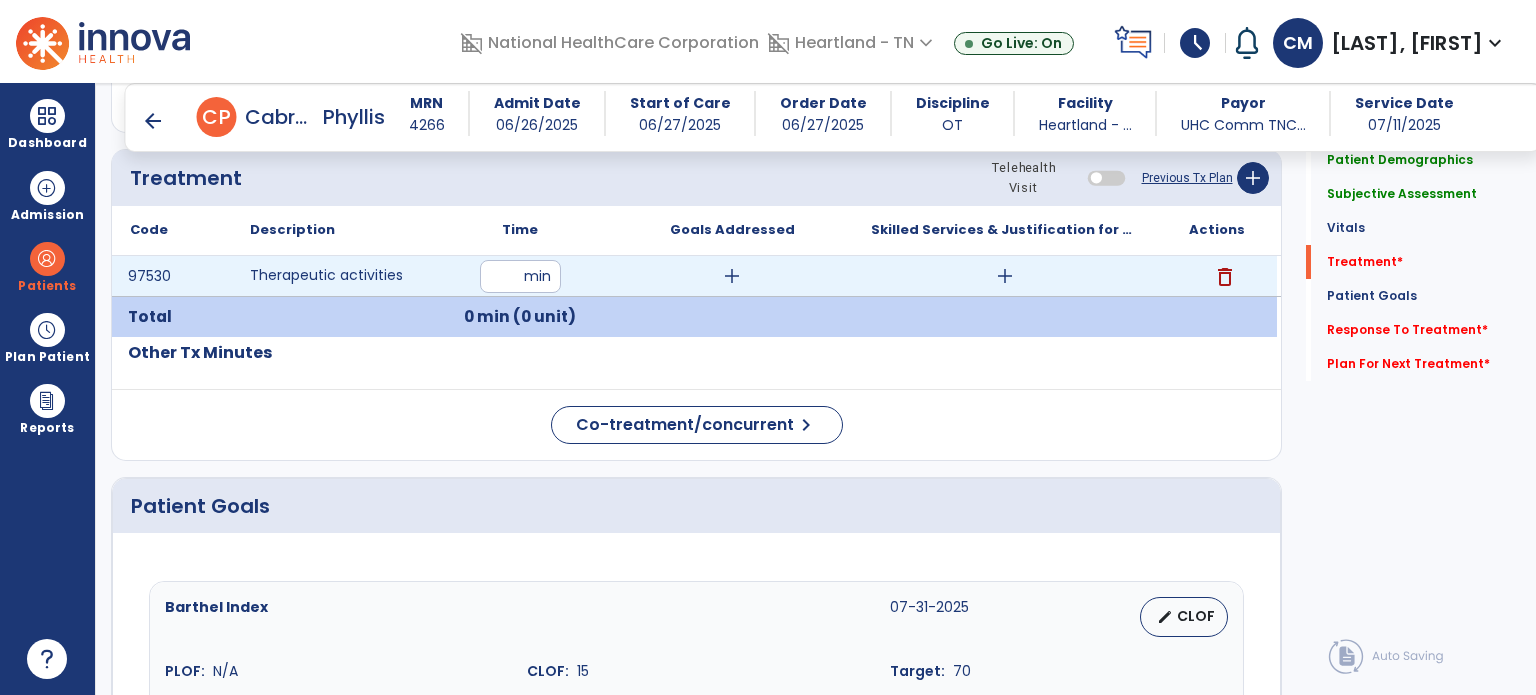 type on "**" 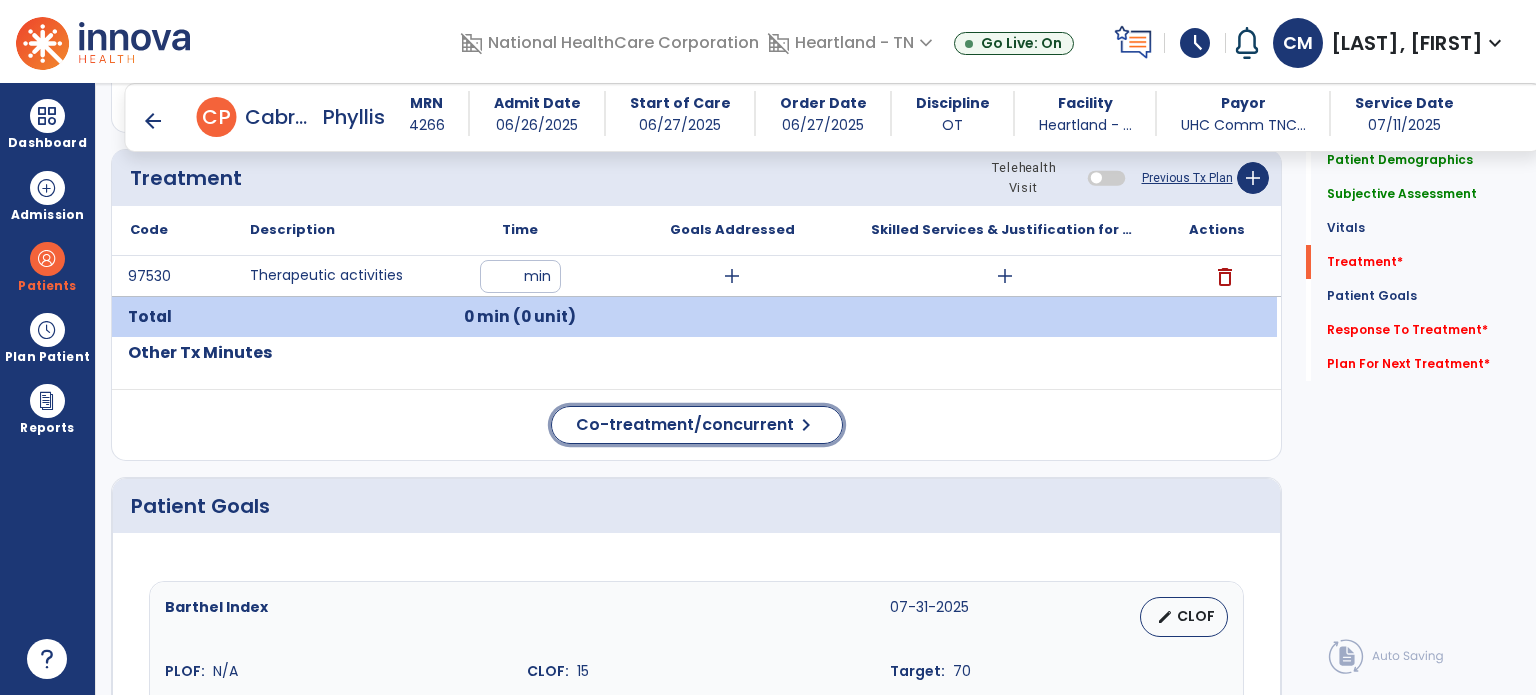 click on "Co-treatment/concurrent" 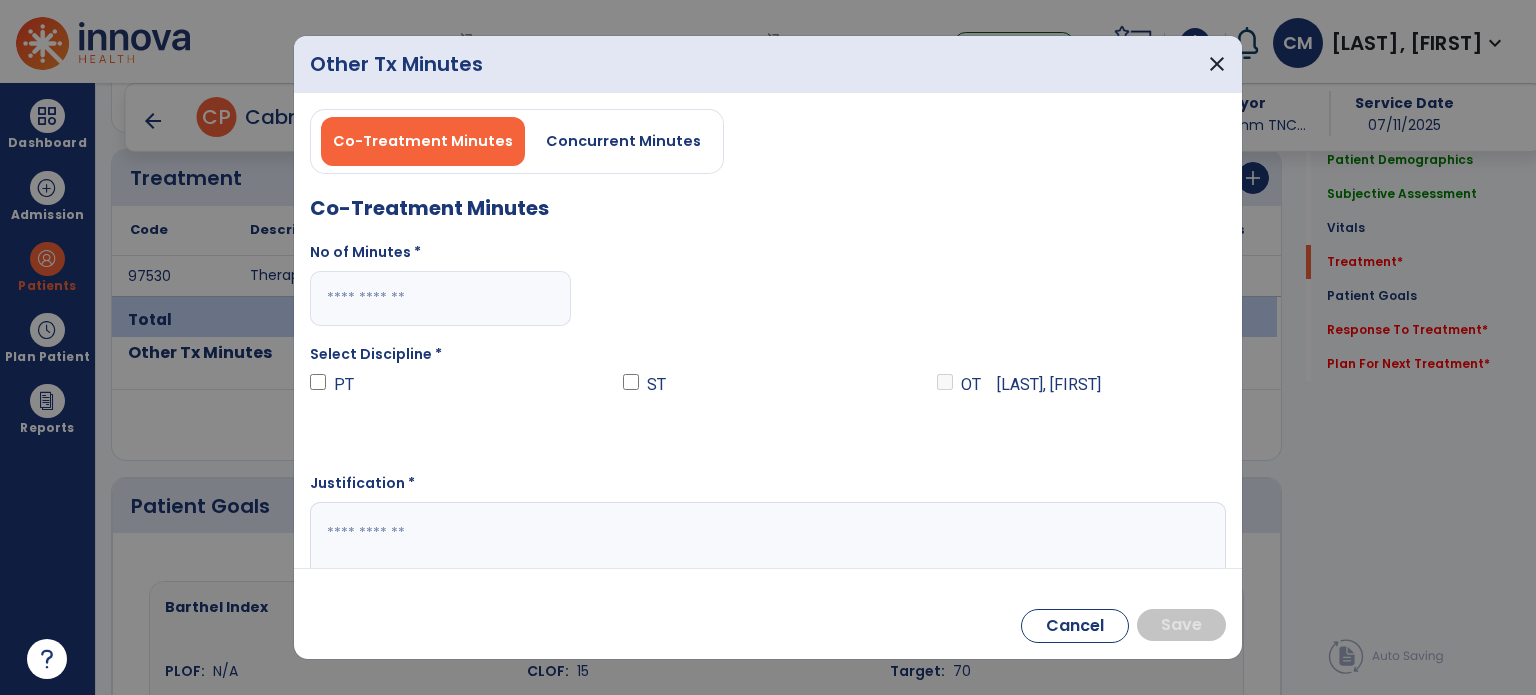 click on "Co-Treatment Minutes   Concurrent Minutes" at bounding box center (517, 141) 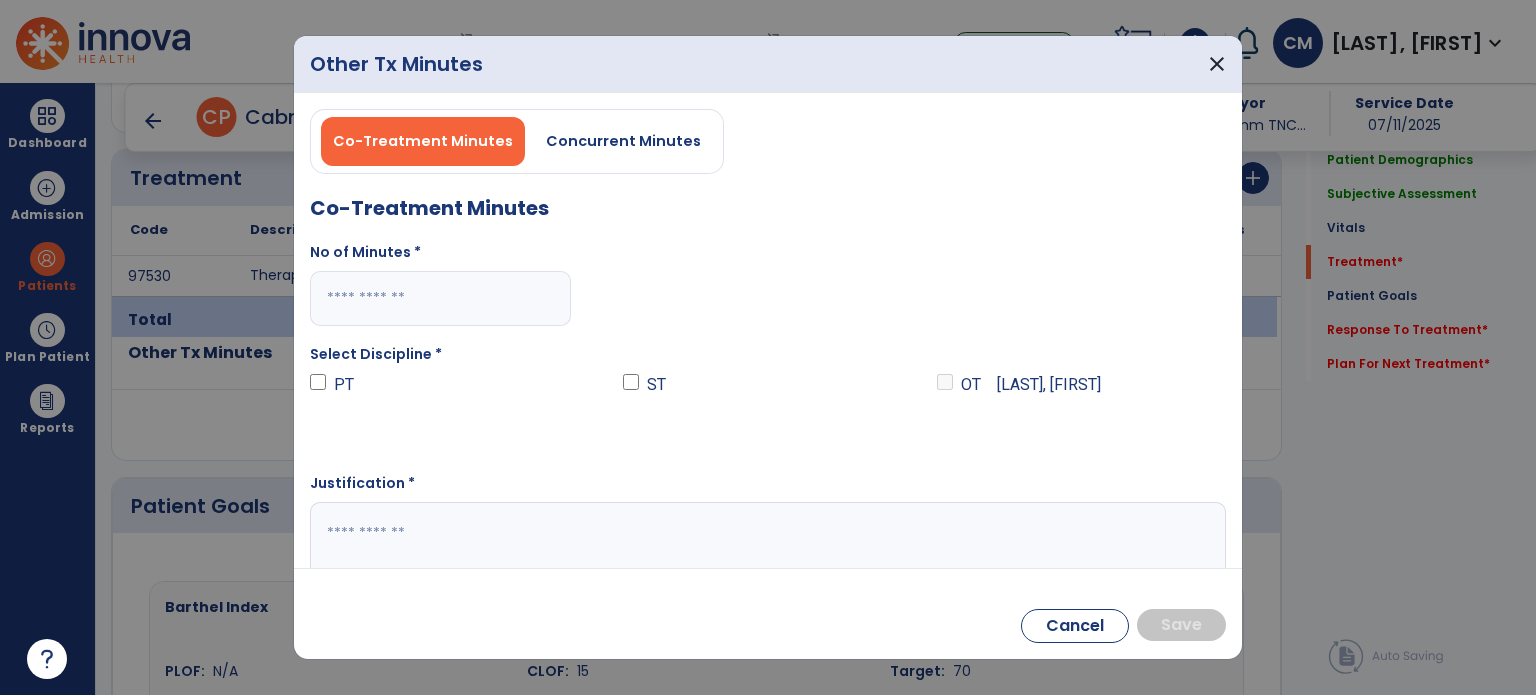 click on "Concurrent Minutes" at bounding box center [623, 141] 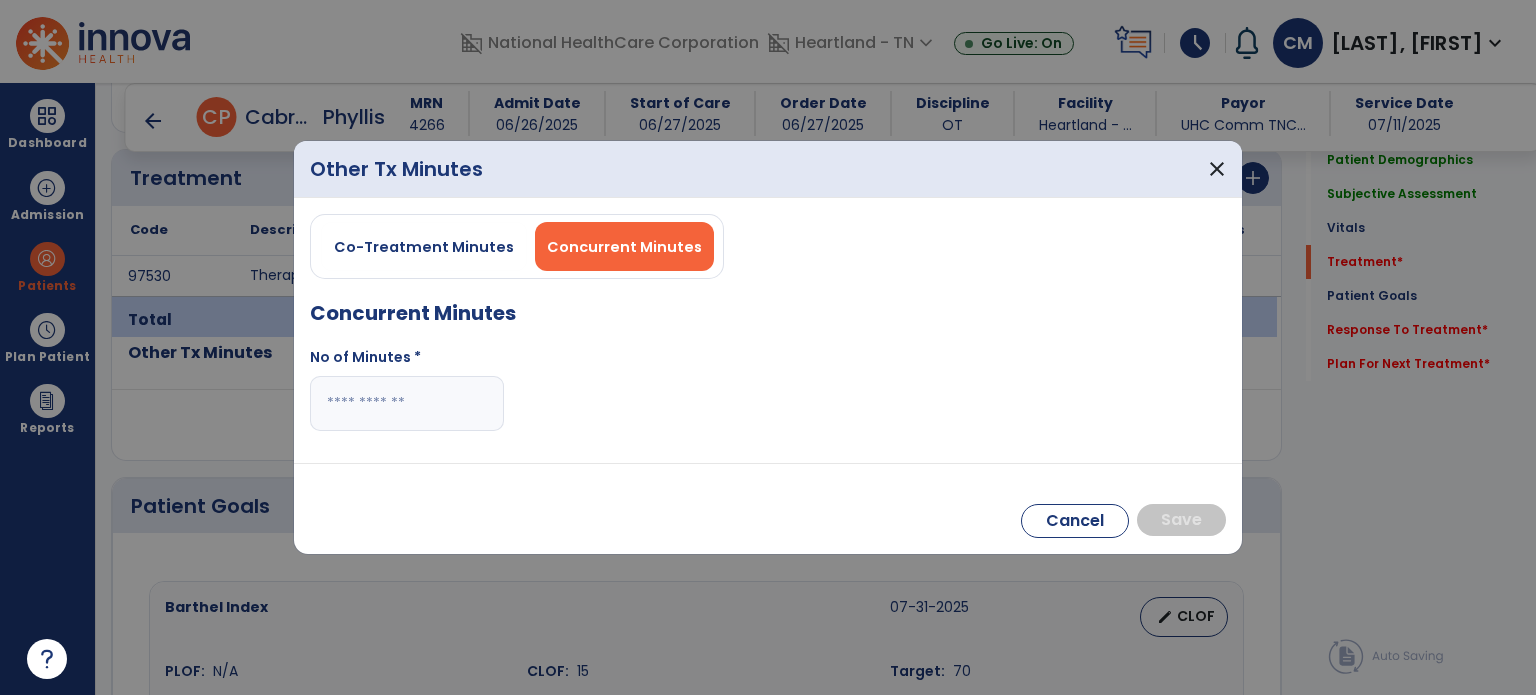 click at bounding box center (407, 403) 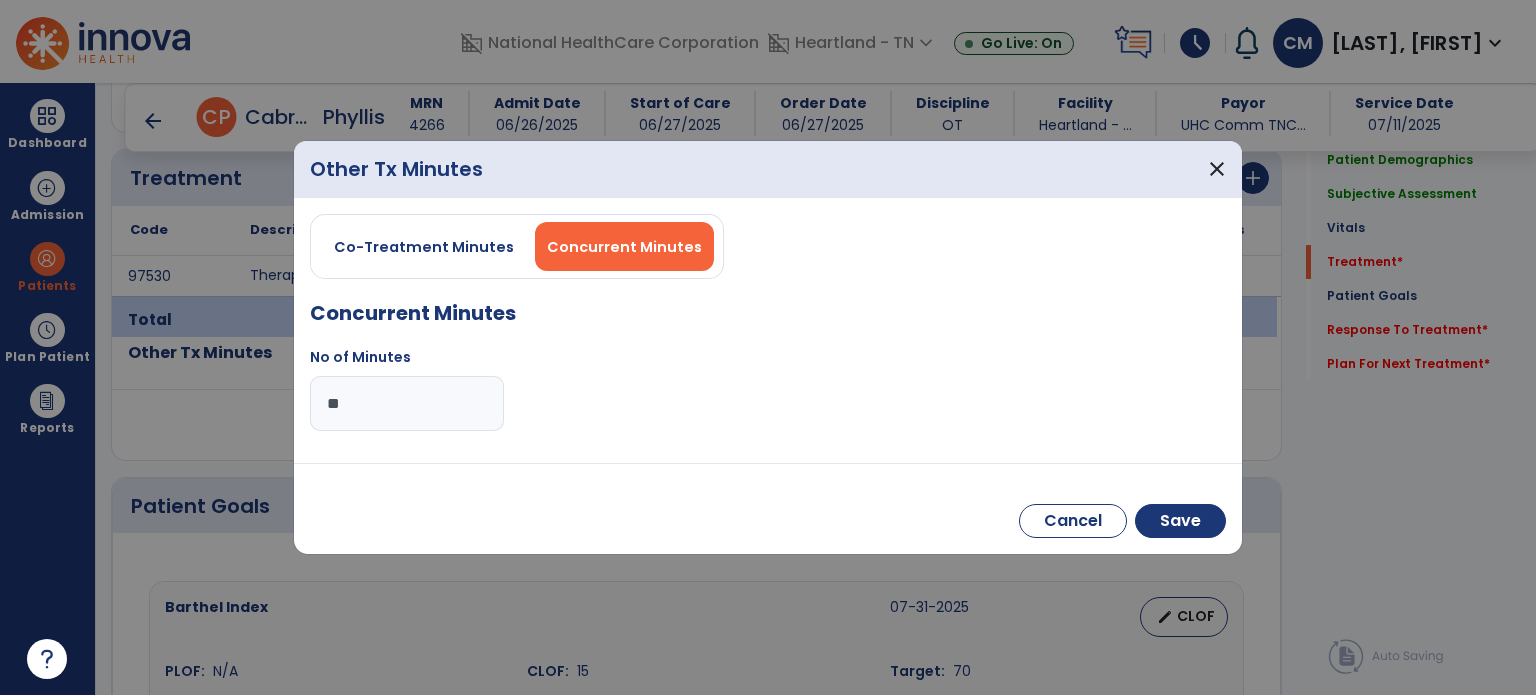 type on "**" 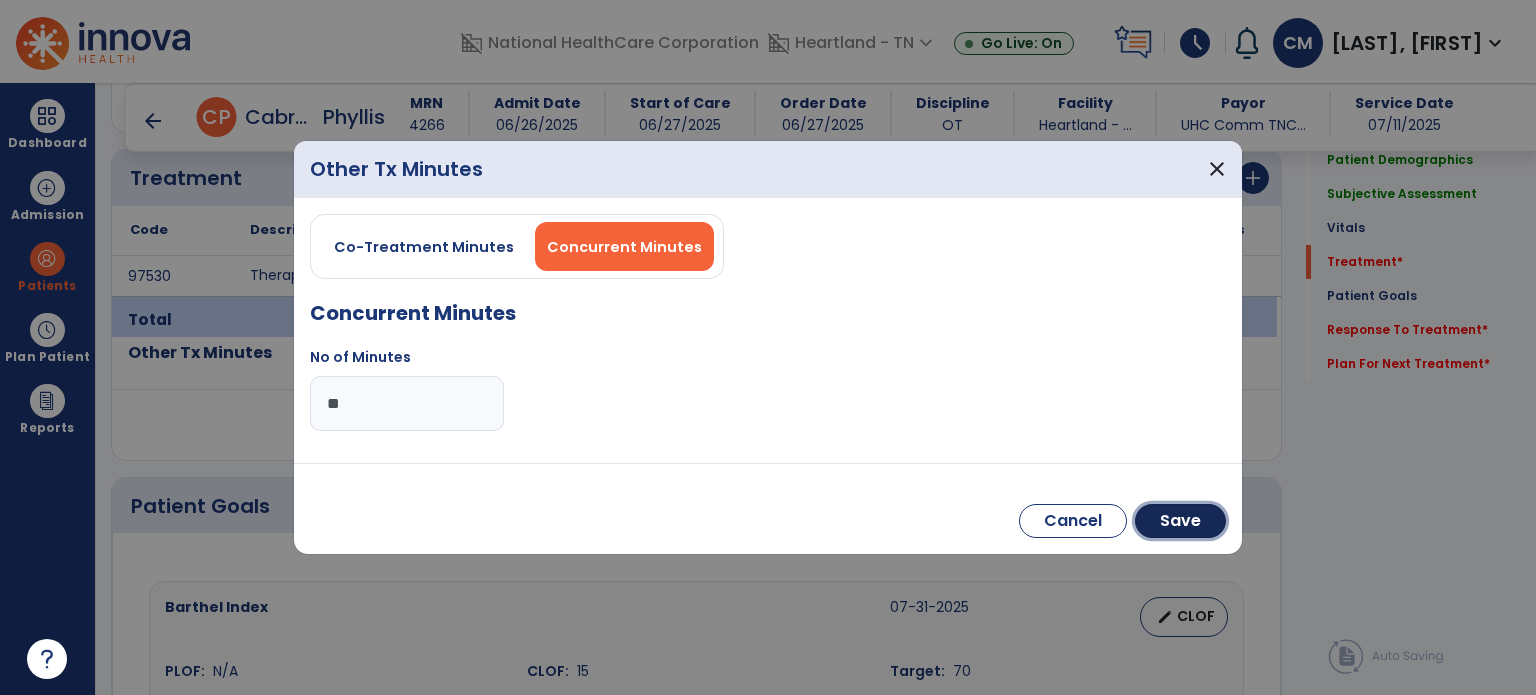 click on "Save" at bounding box center [1180, 521] 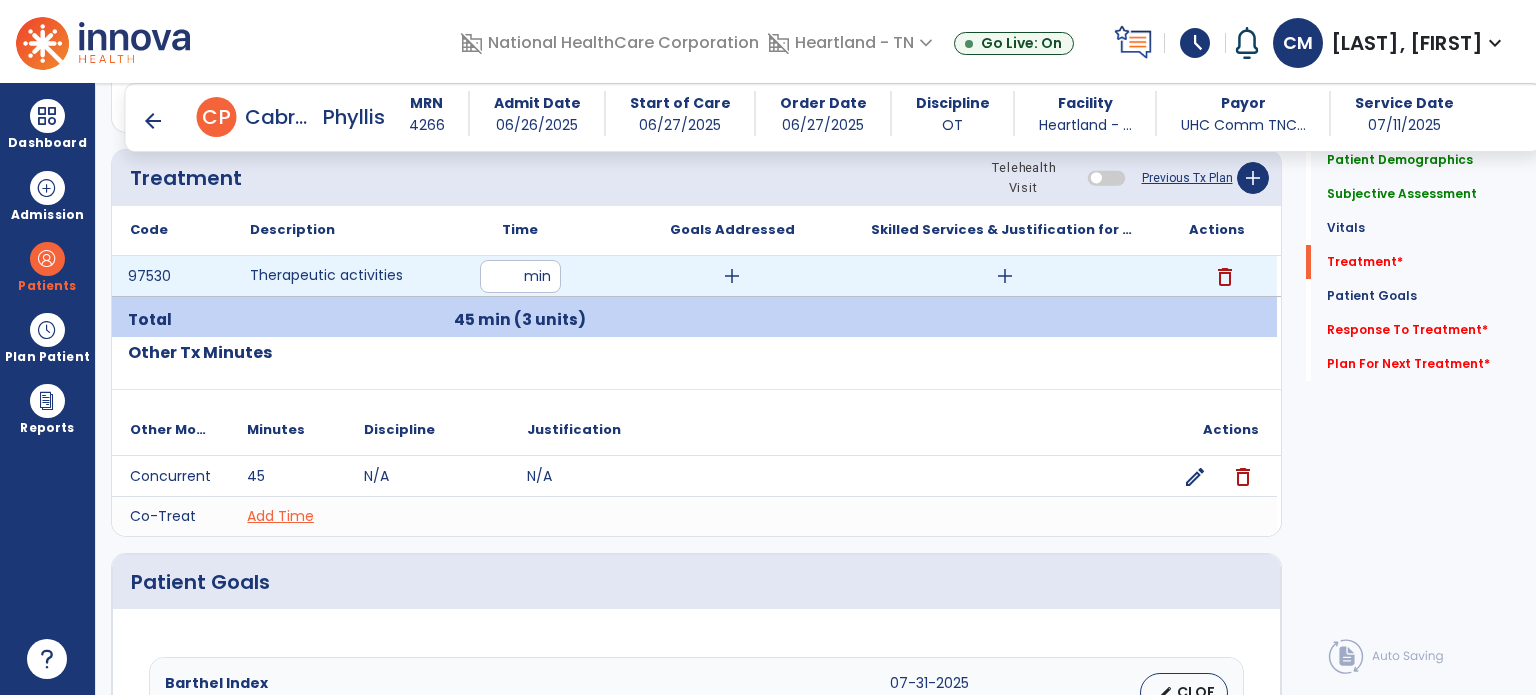 click on "add" at bounding box center (1004, 276) 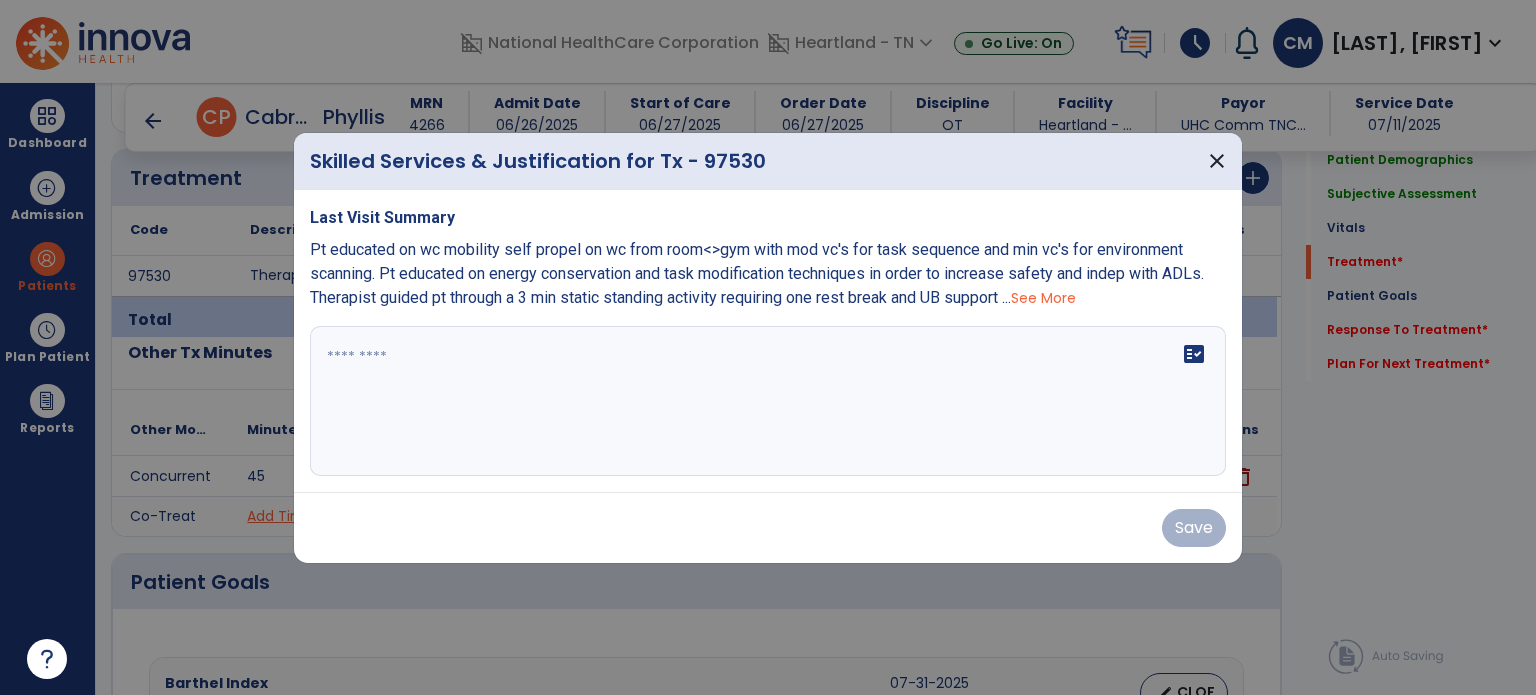 click on "fact_check" at bounding box center (768, 401) 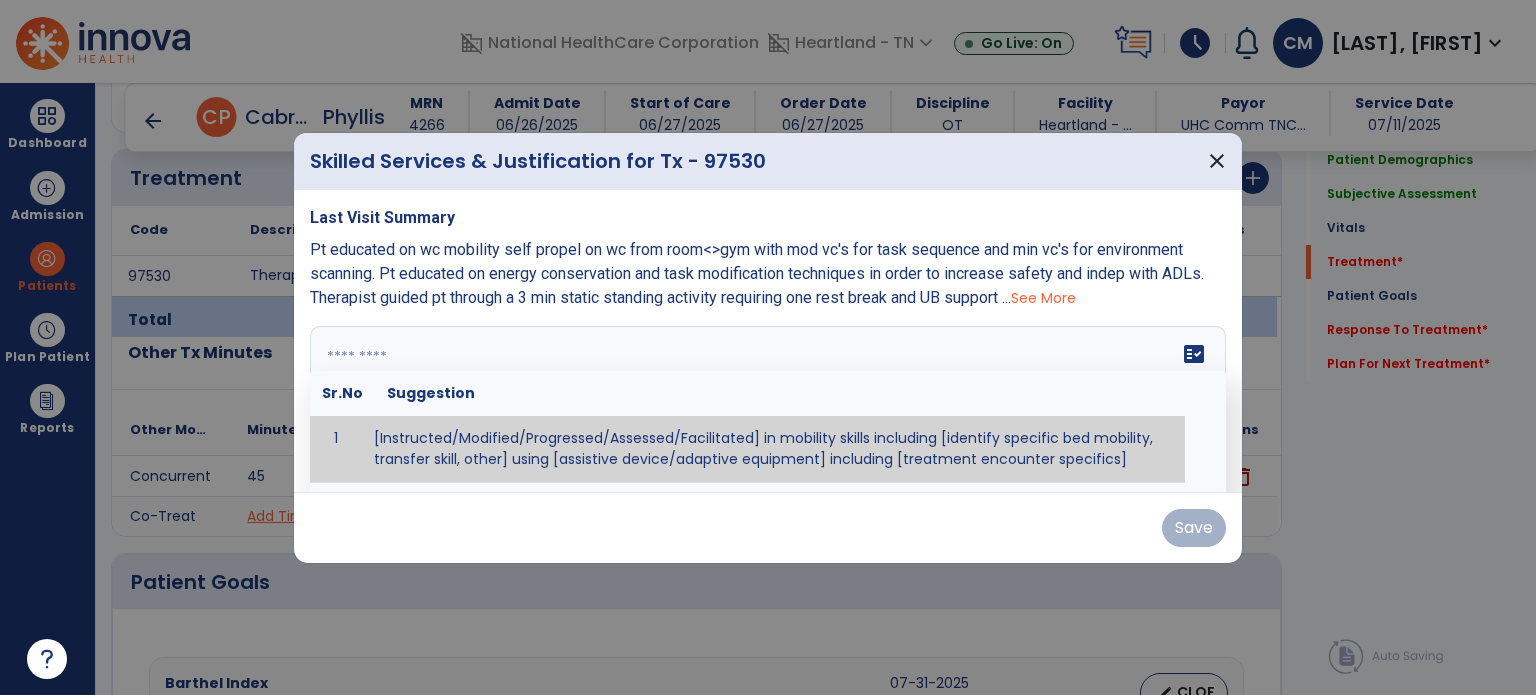 type on "**********" 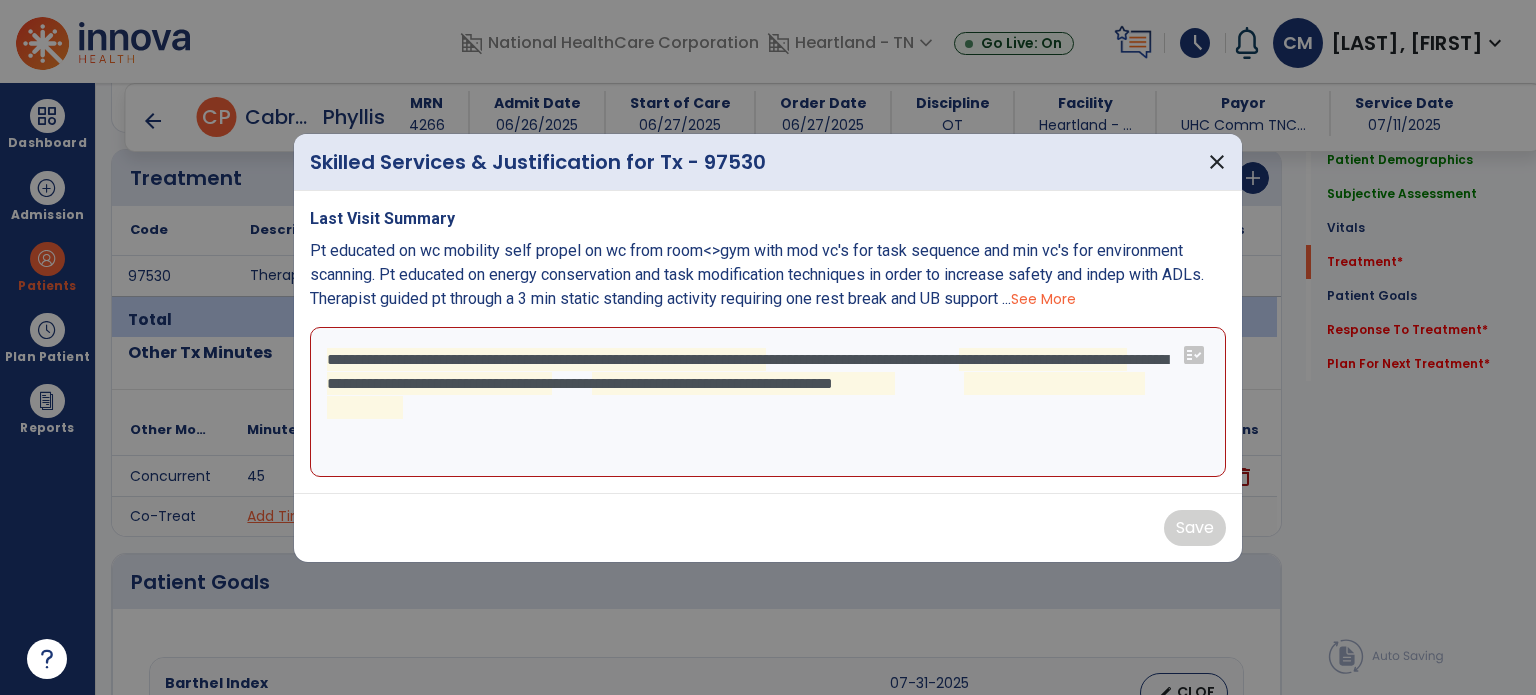 drag, startPoint x: 517, startPoint y: 422, endPoint x: 599, endPoint y: 507, distance: 118.10589 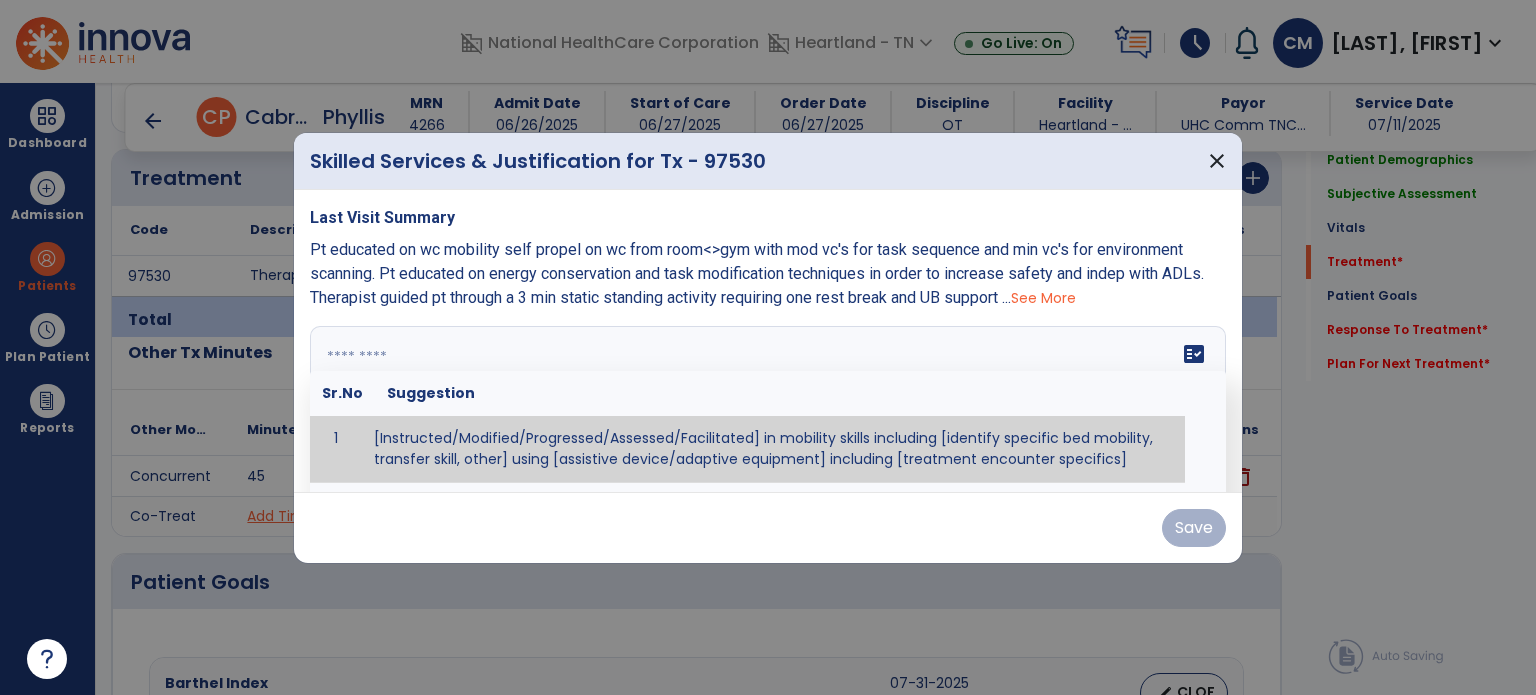 type on "*" 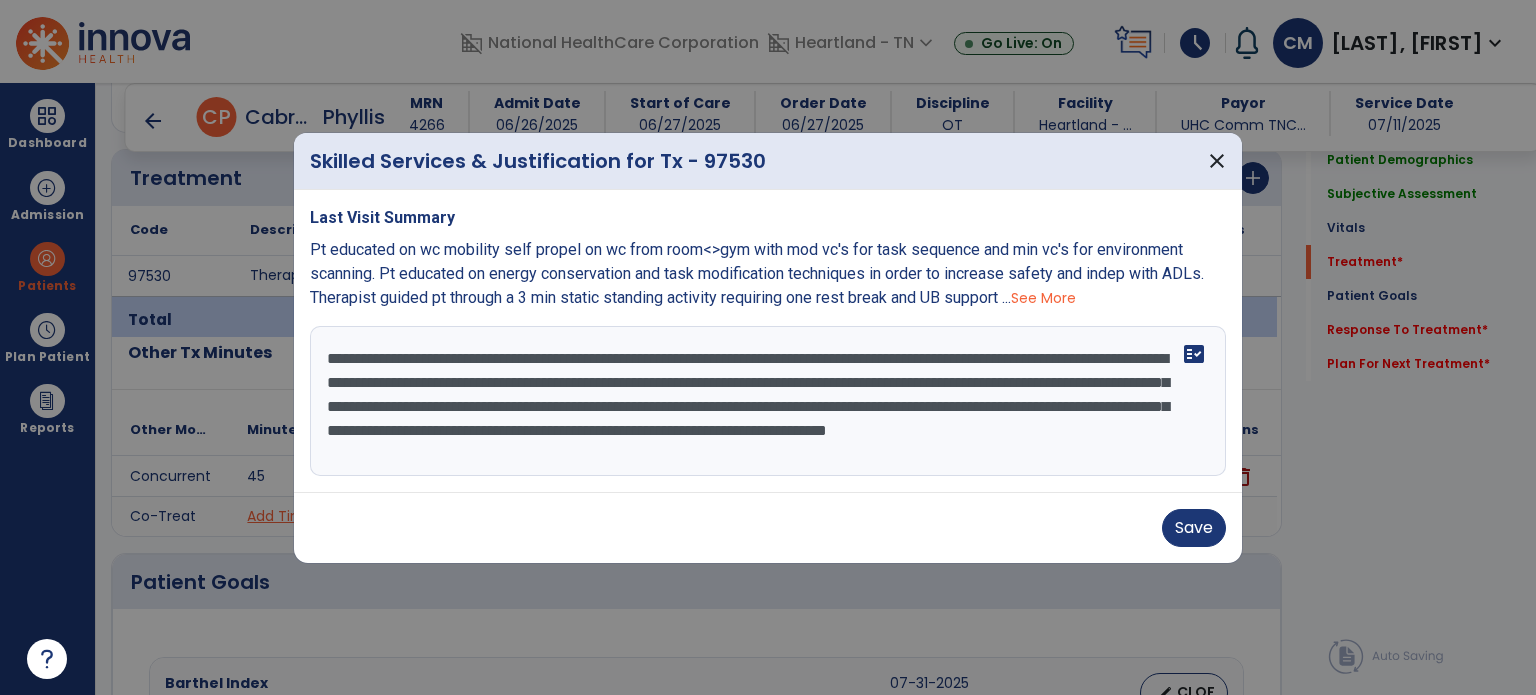 type on "**********" 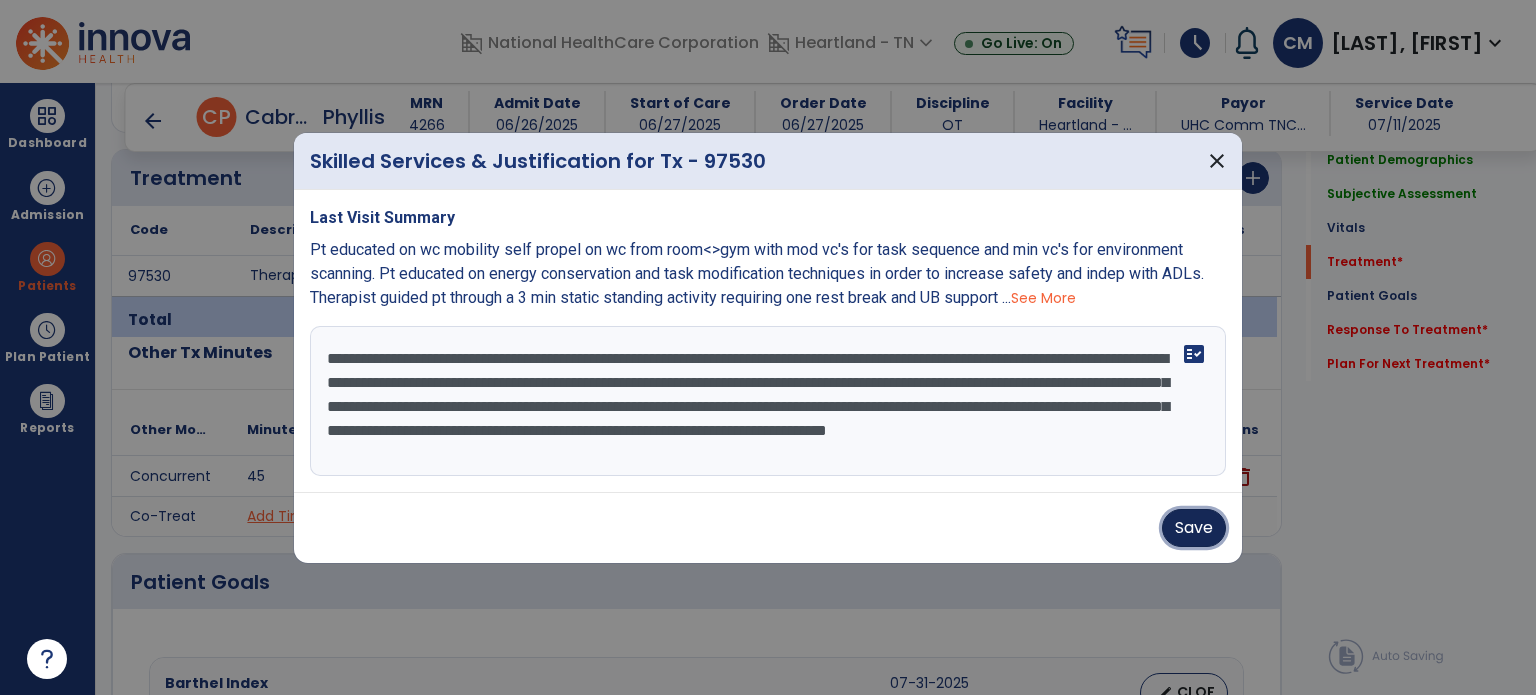 drag, startPoint x: 1197, startPoint y: 511, endPoint x: 944, endPoint y: 547, distance: 255.54843 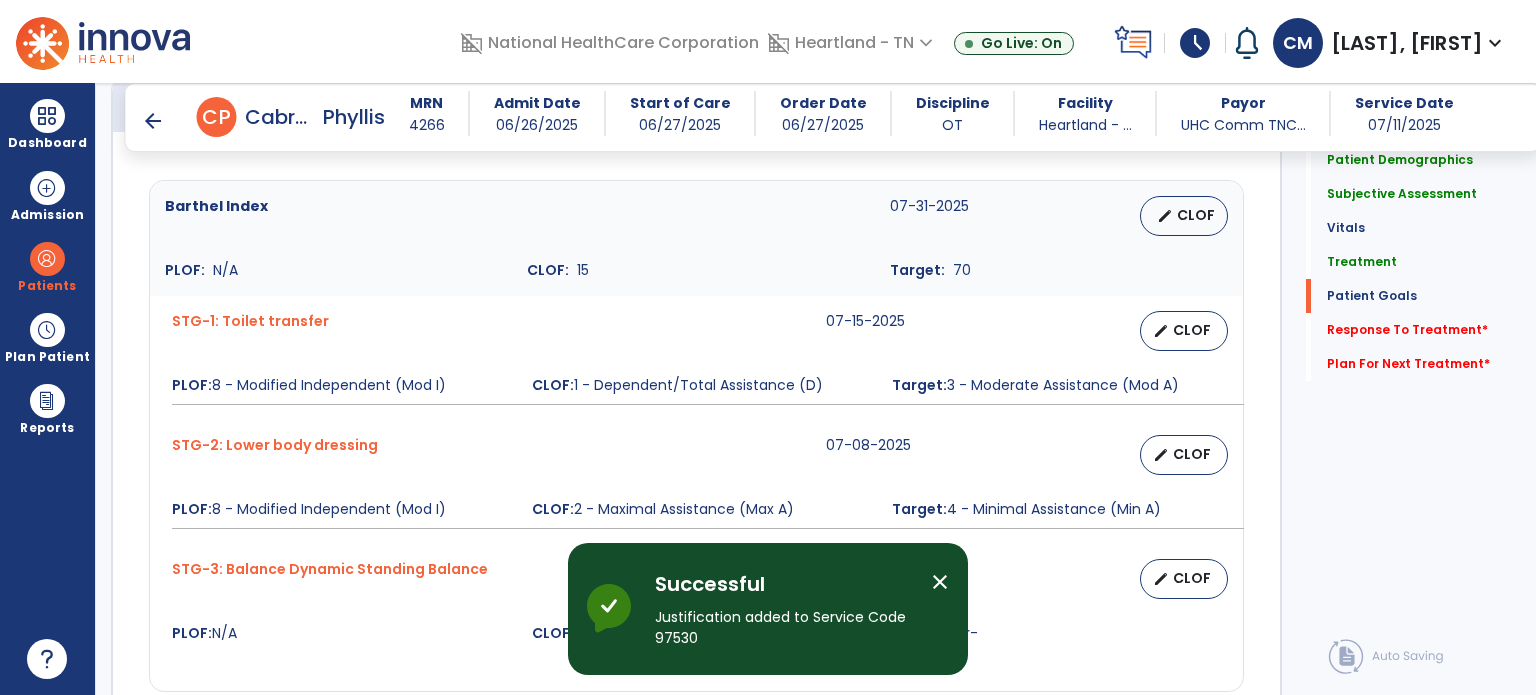 scroll, scrollTop: 2100, scrollLeft: 0, axis: vertical 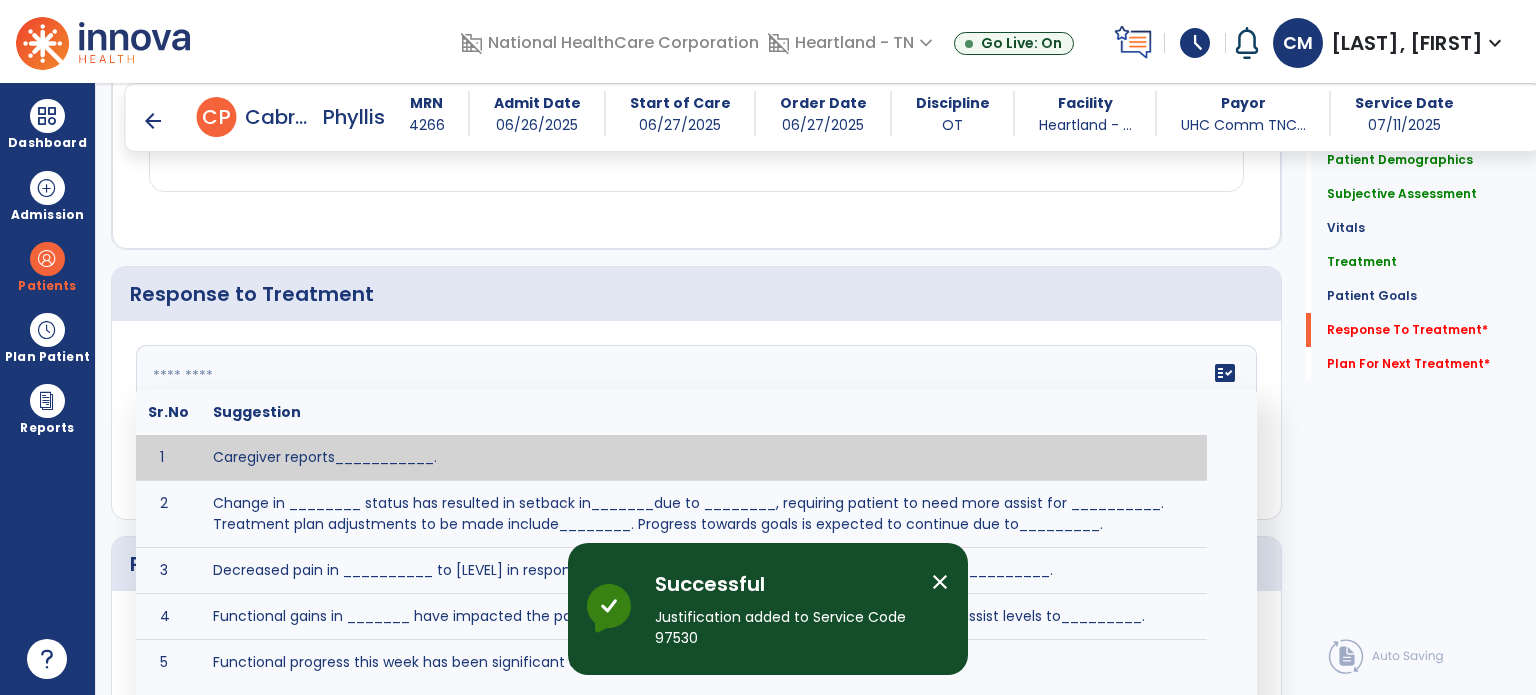 click on "fact_check  Sr.No Suggestion 1 Caregiver reports___________. 2 Change in ________ status has resulted in setback in_______due to ________, requiring patient to need more assist for __________.   Treatment plan adjustments to be made include________.  Progress towards goals is expected to continue due to_________. 3 Decreased pain in __________ to [LEVEL] in response to [MODALITY/TREATMENT] allows for improvement in _________. 4 Functional gains in _______ have impacted the patient's ability to perform_________ with a reduction in assist levels to_________. 5 Functional progress this week has been significant due to__________. 6 Gains in ________ have improved the patient's ability to perform ______with decreased levels of assist to___________. 7 Improvement in ________allows patient to tolerate higher levels of challenges in_________. 8 Pain in [AREA] has decreased to [LEVEL] in response to [TREATMENT/MODALITY], allowing fore ease in completing__________. 9 10 11 12 13 14 15 16 17 18 19 20 21" 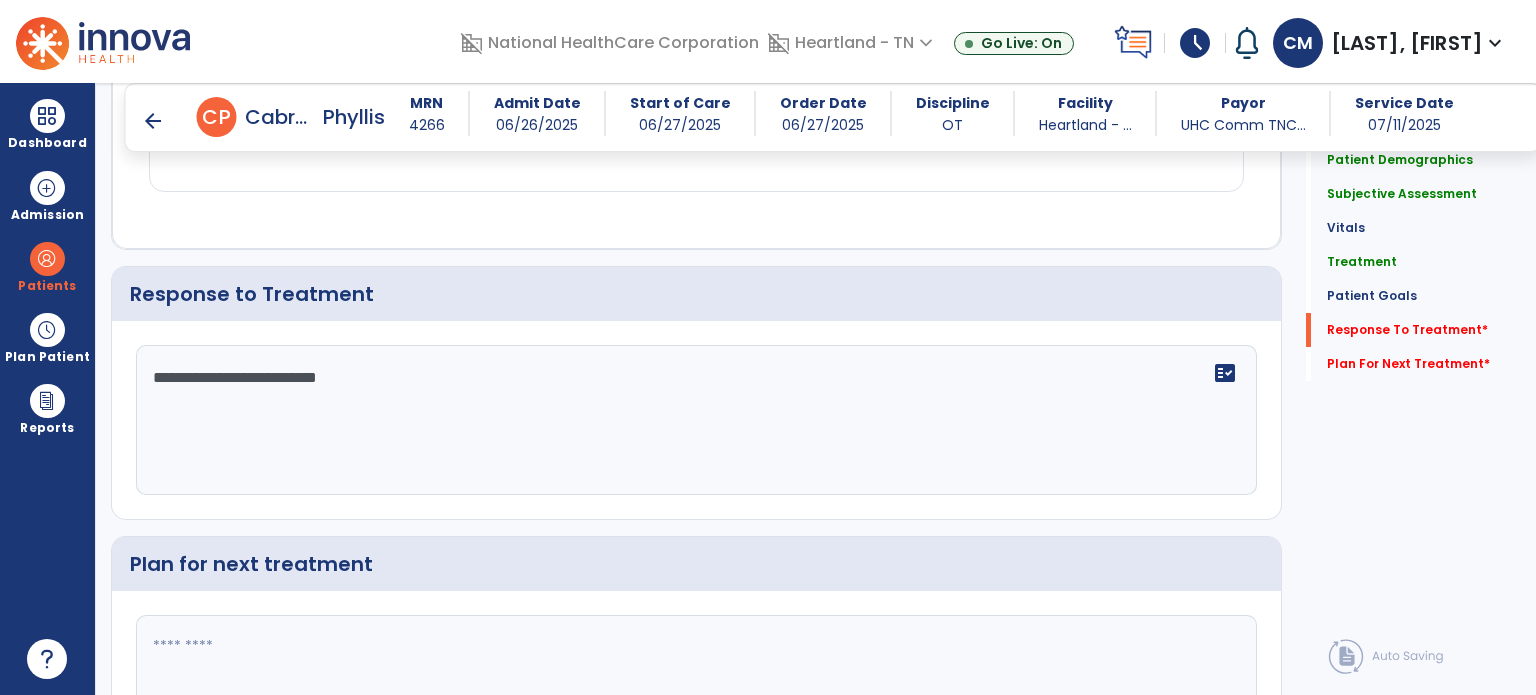type on "**********" 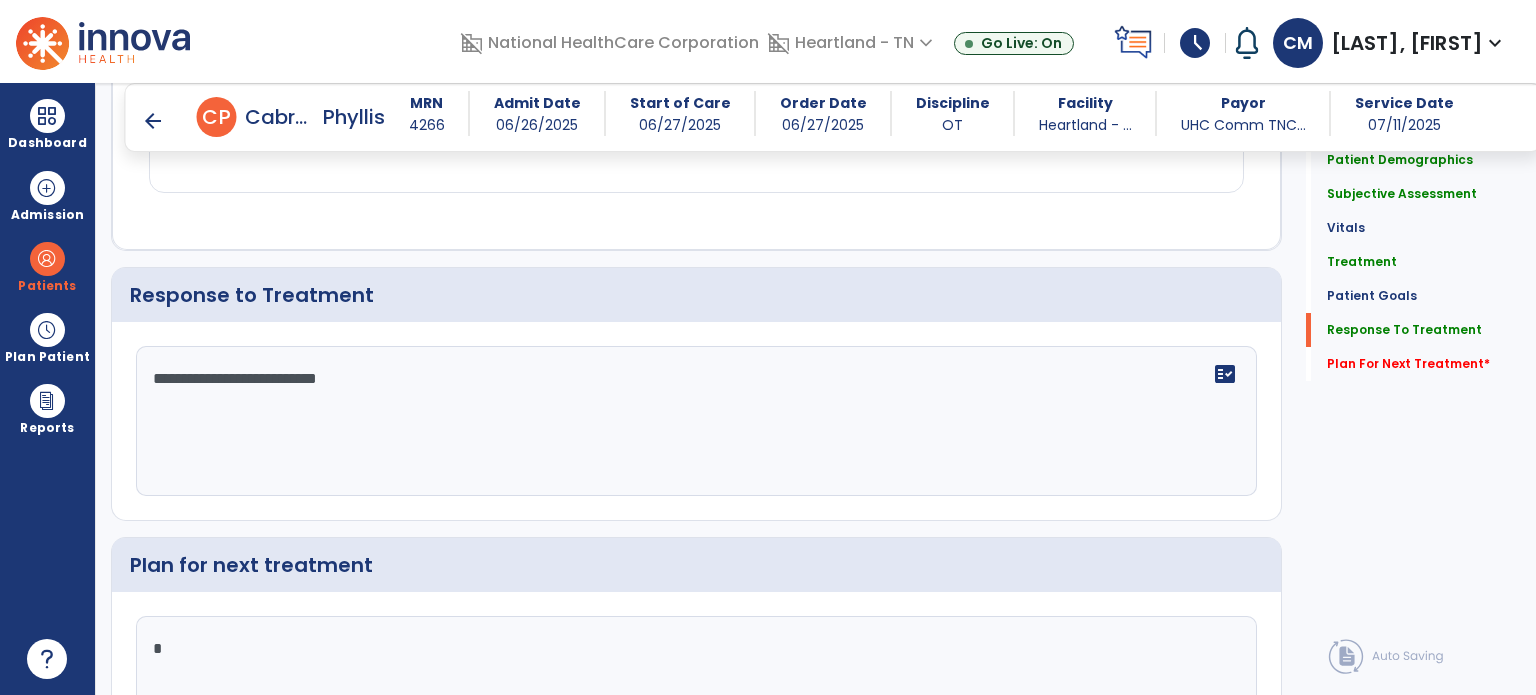 scroll, scrollTop: 2100, scrollLeft: 0, axis: vertical 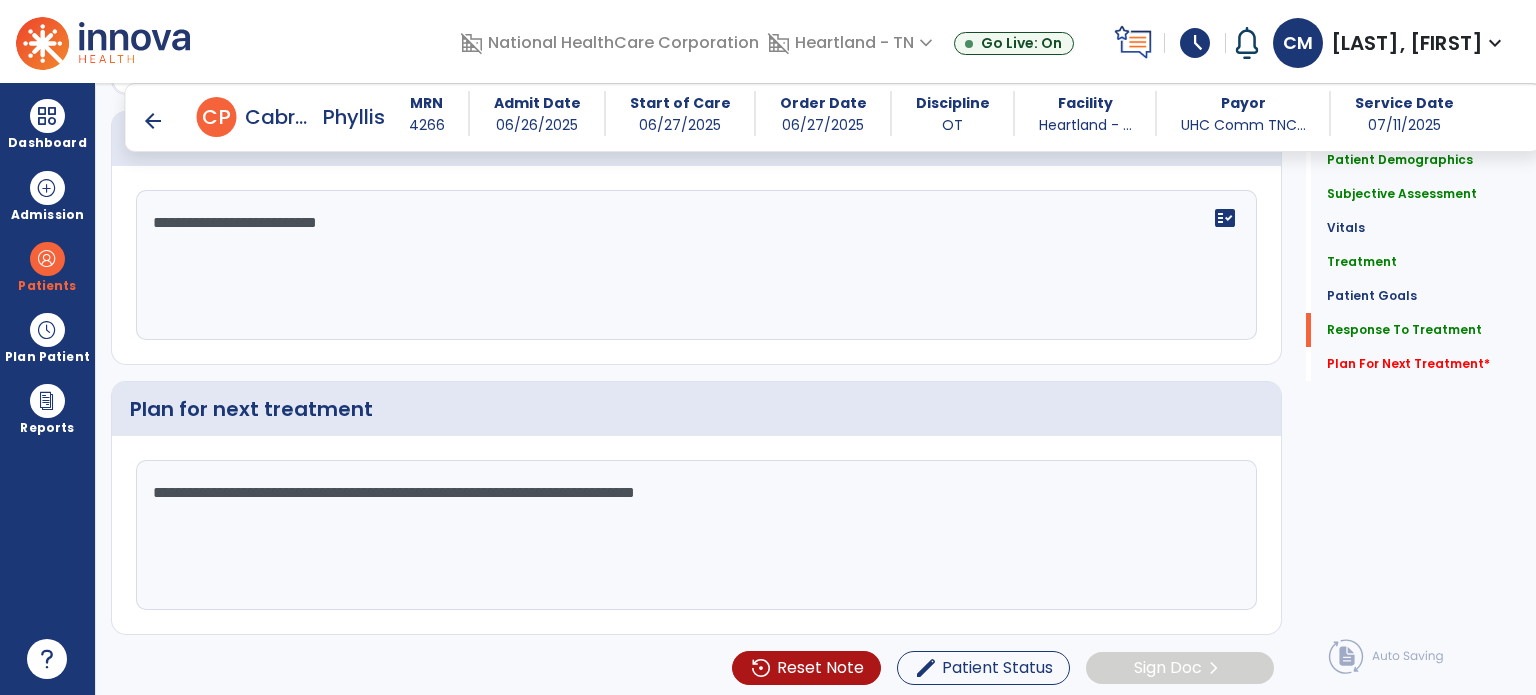 click on "**********" 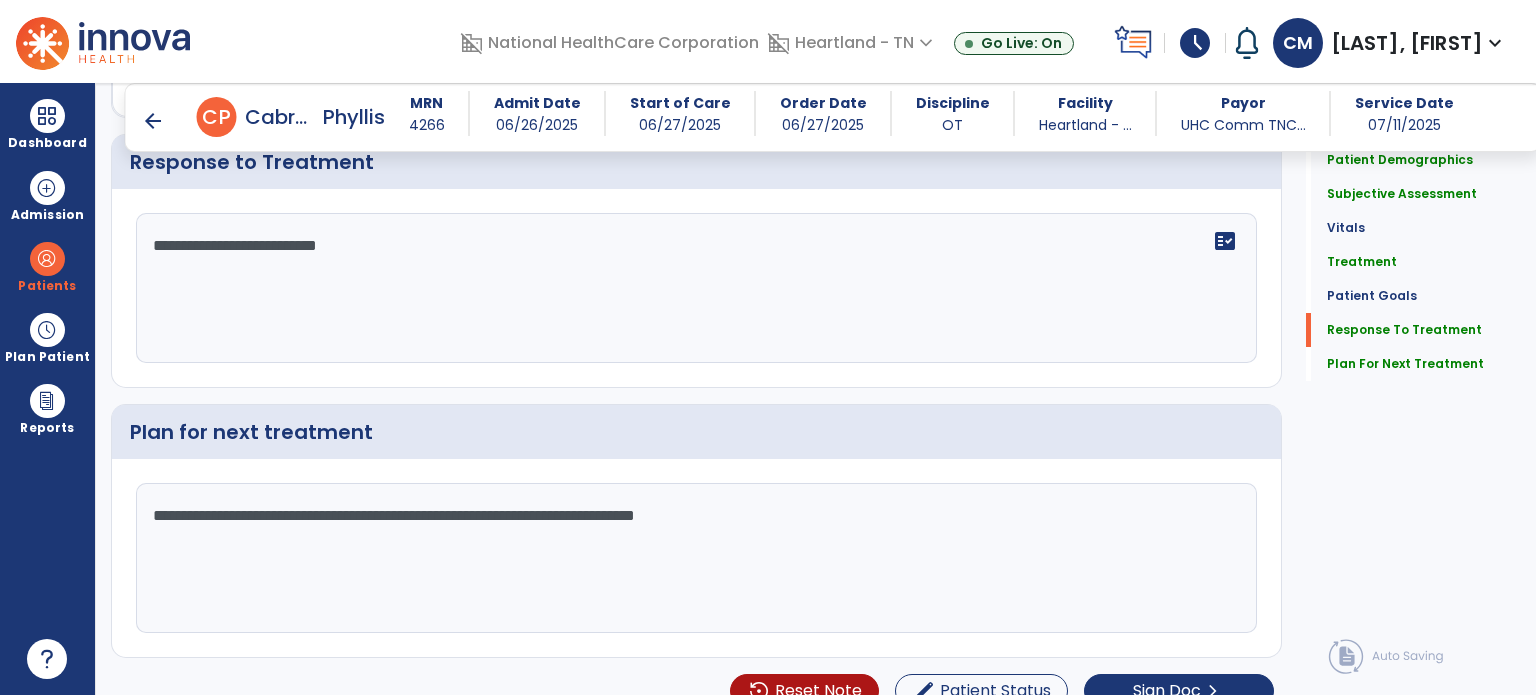 scroll, scrollTop: 2255, scrollLeft: 0, axis: vertical 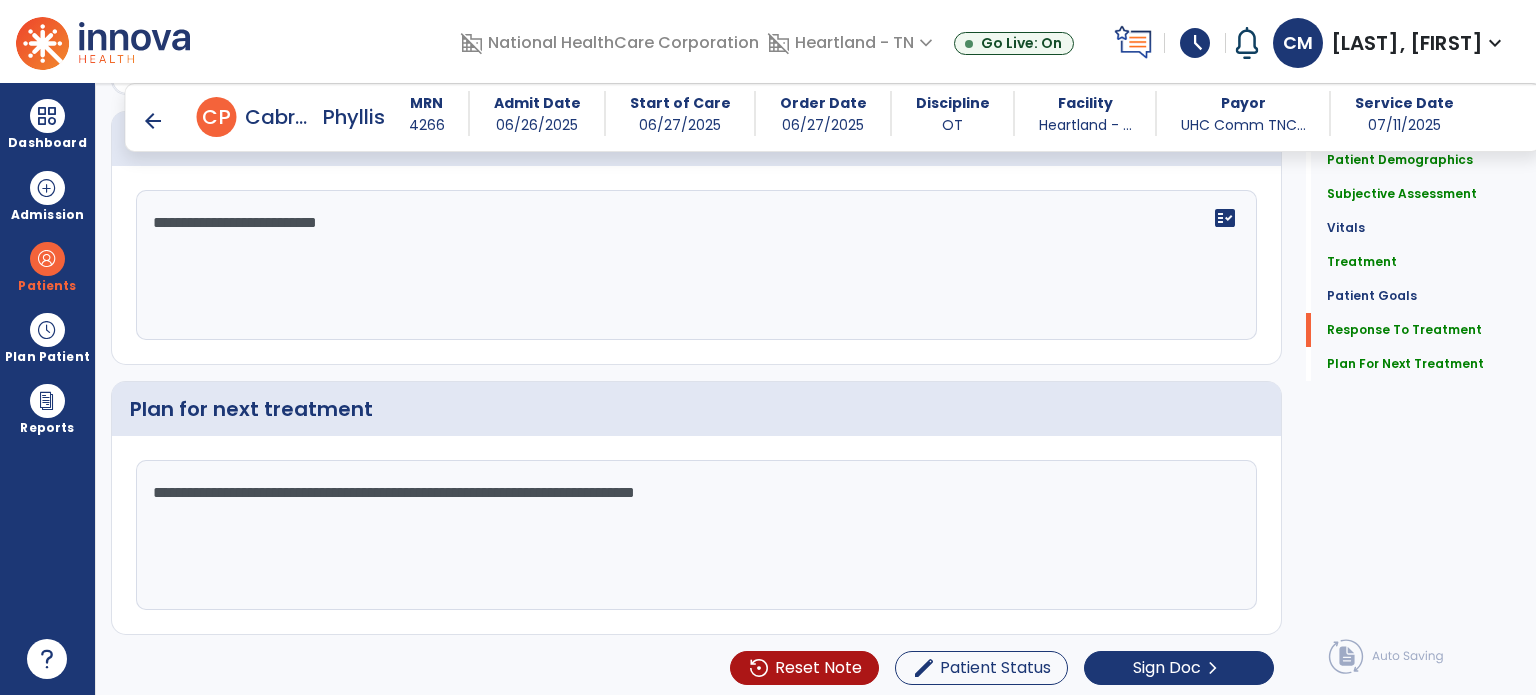 type on "**********" 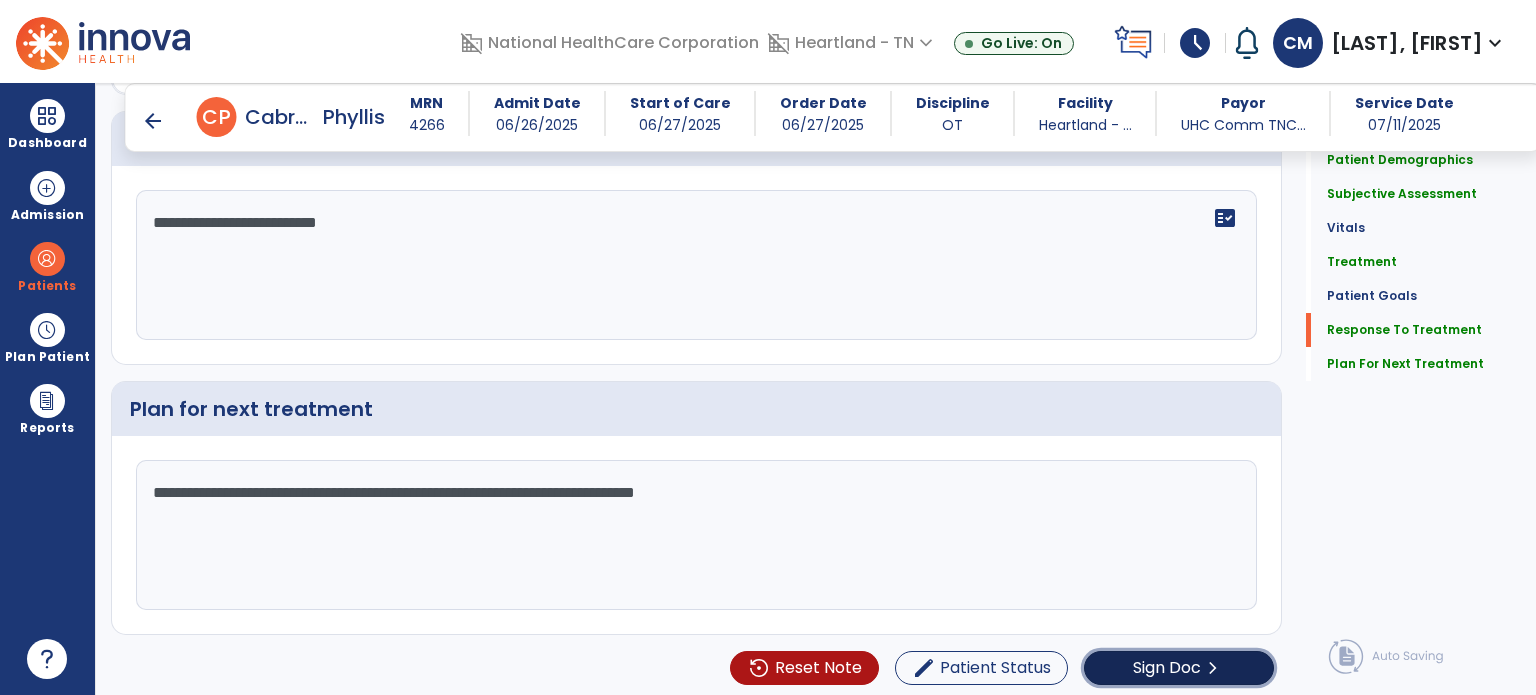 click on "Sign Doc" 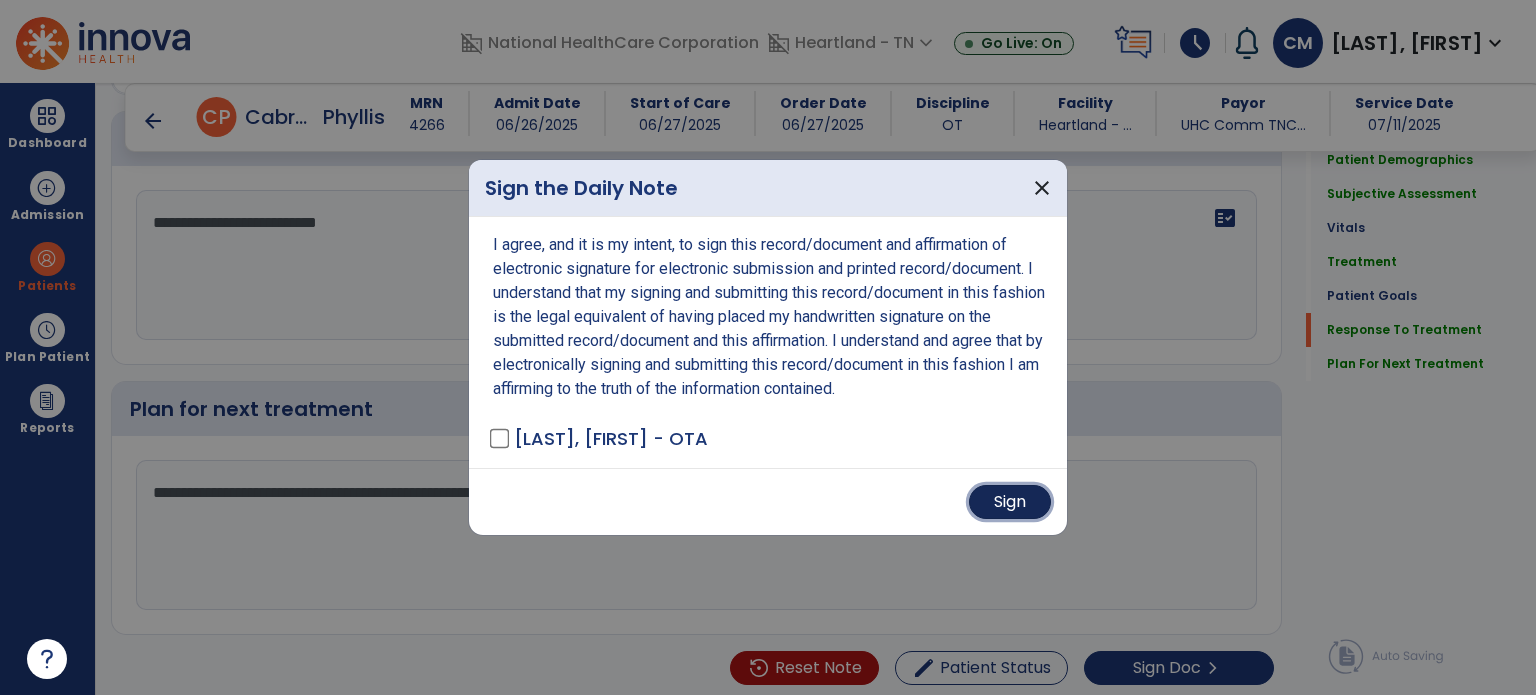 click on "Sign" at bounding box center (1010, 502) 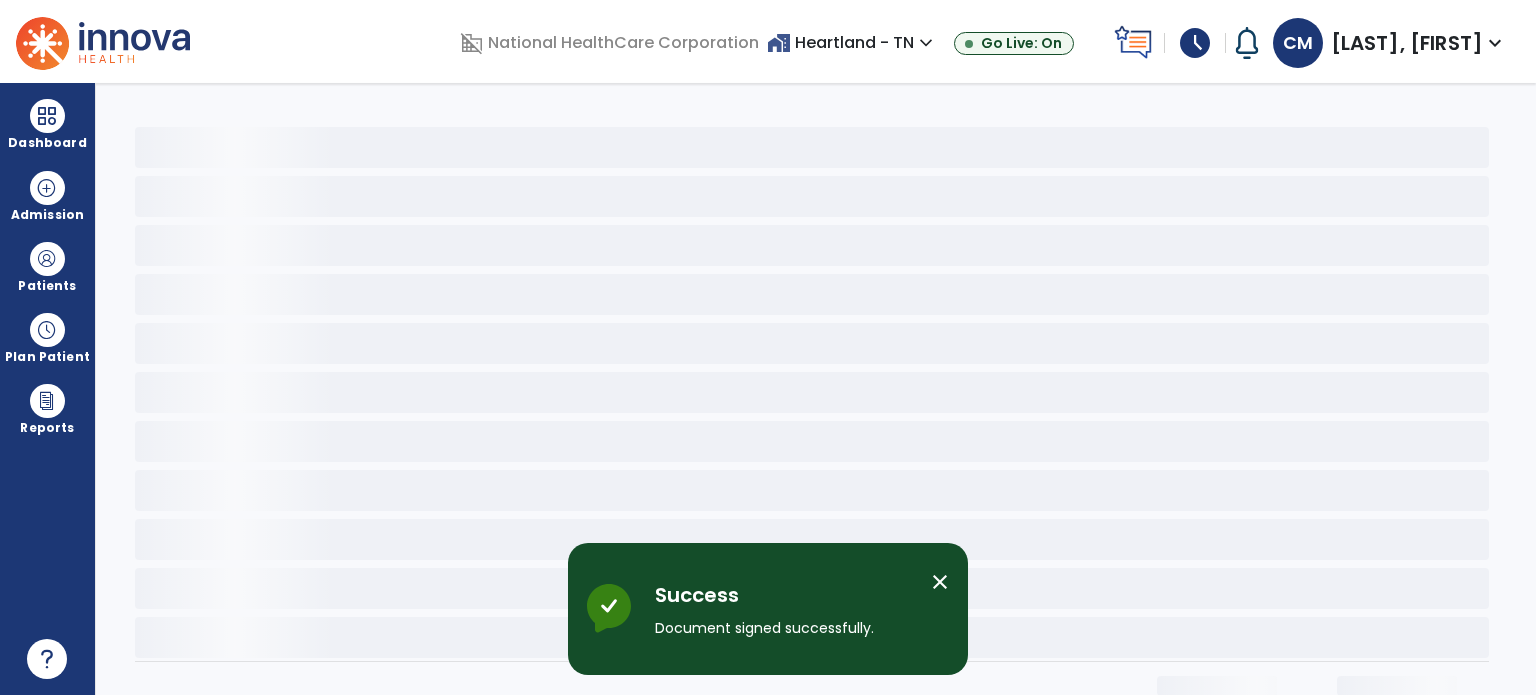 scroll, scrollTop: 0, scrollLeft: 0, axis: both 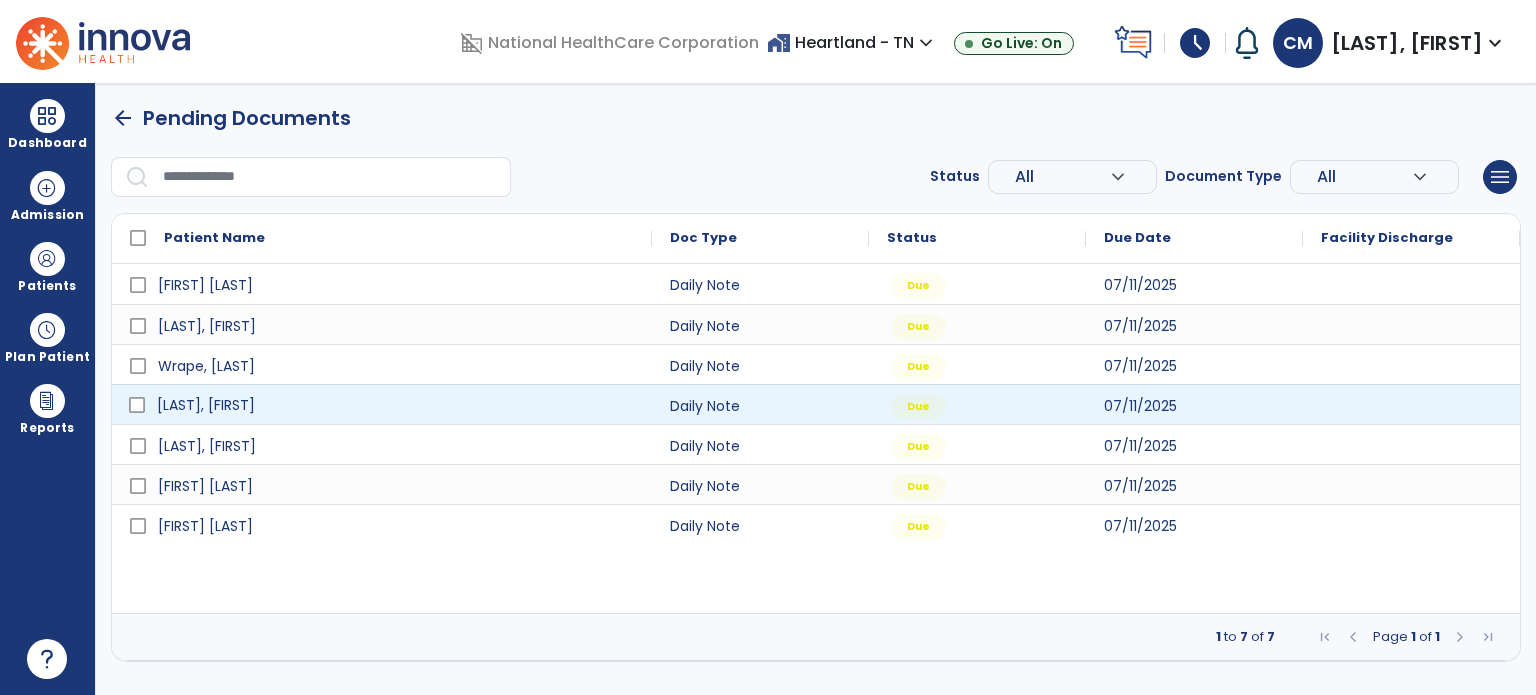 click on "[LAST], [FIRST]" at bounding box center [396, 405] 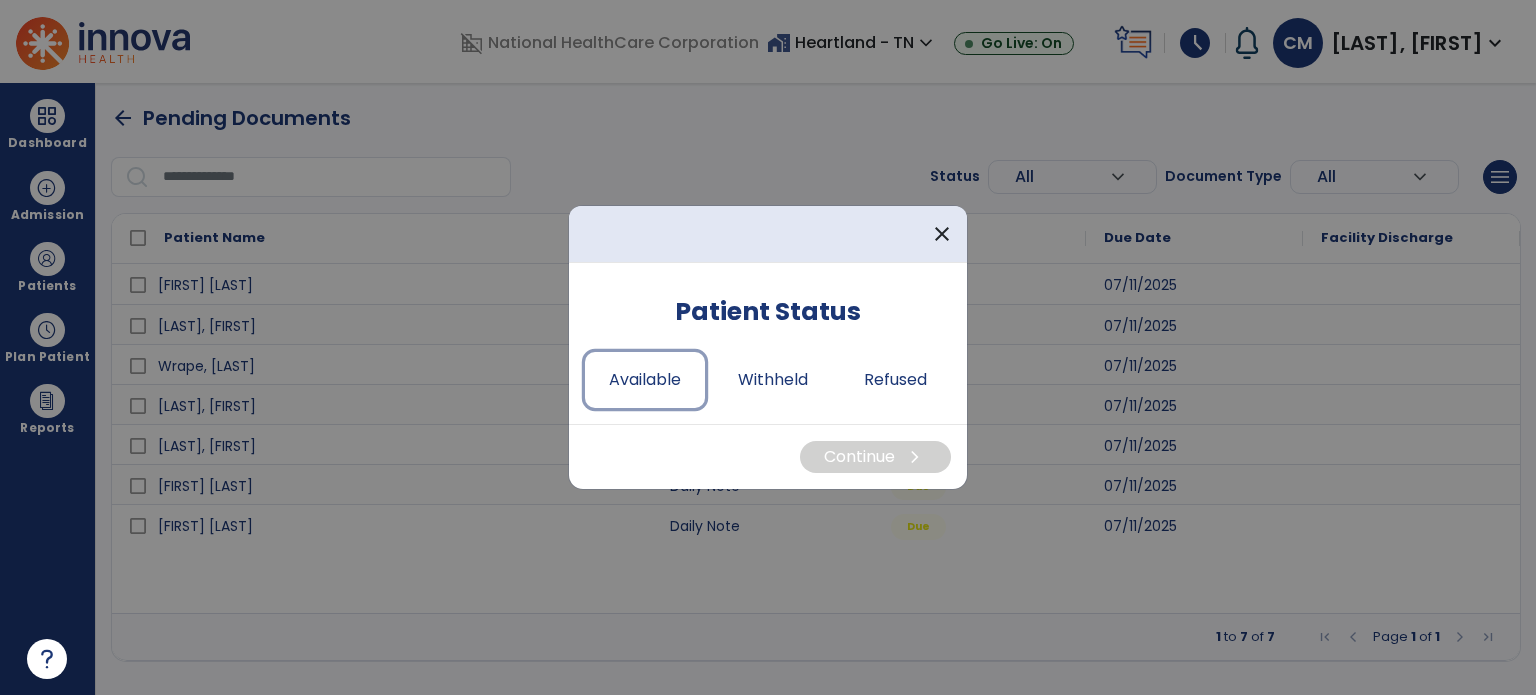 click on "Available" at bounding box center [645, 380] 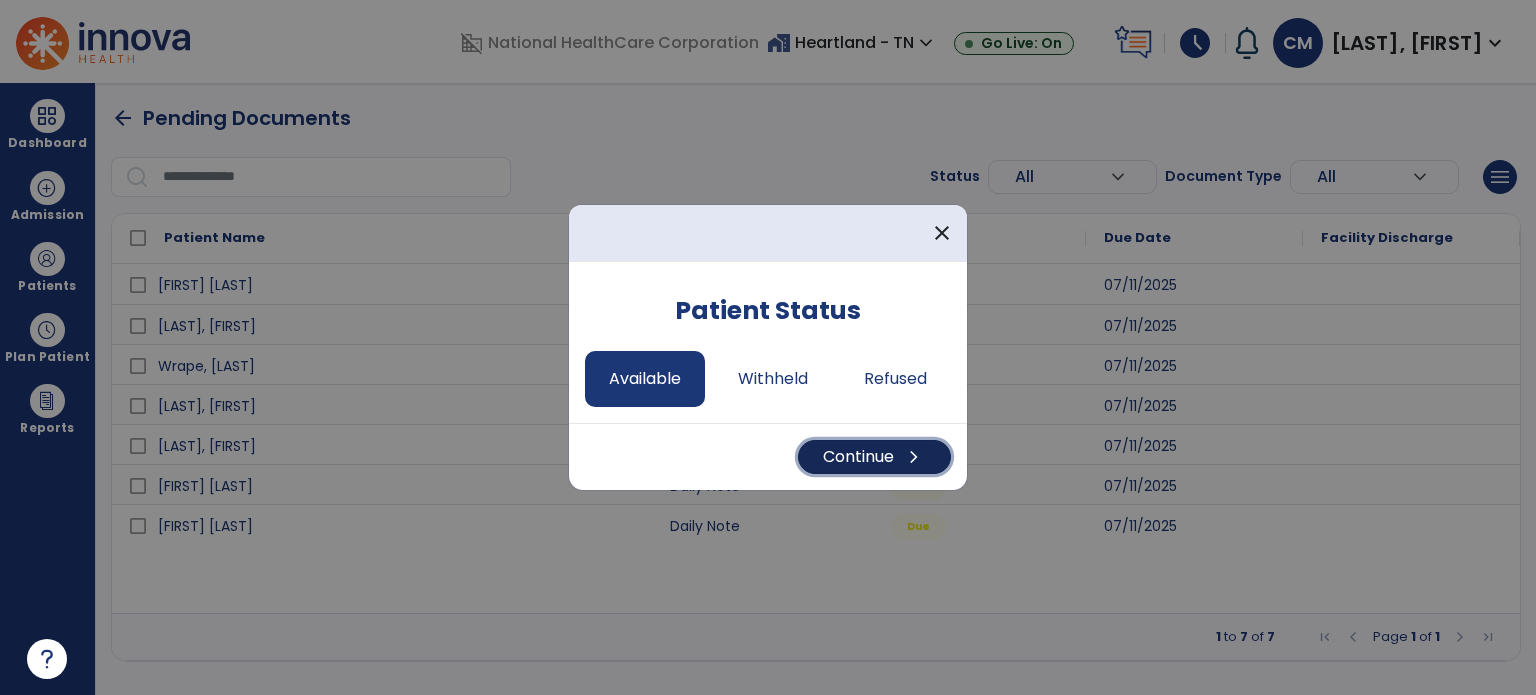 click on "Continue   chevron_right" at bounding box center (874, 457) 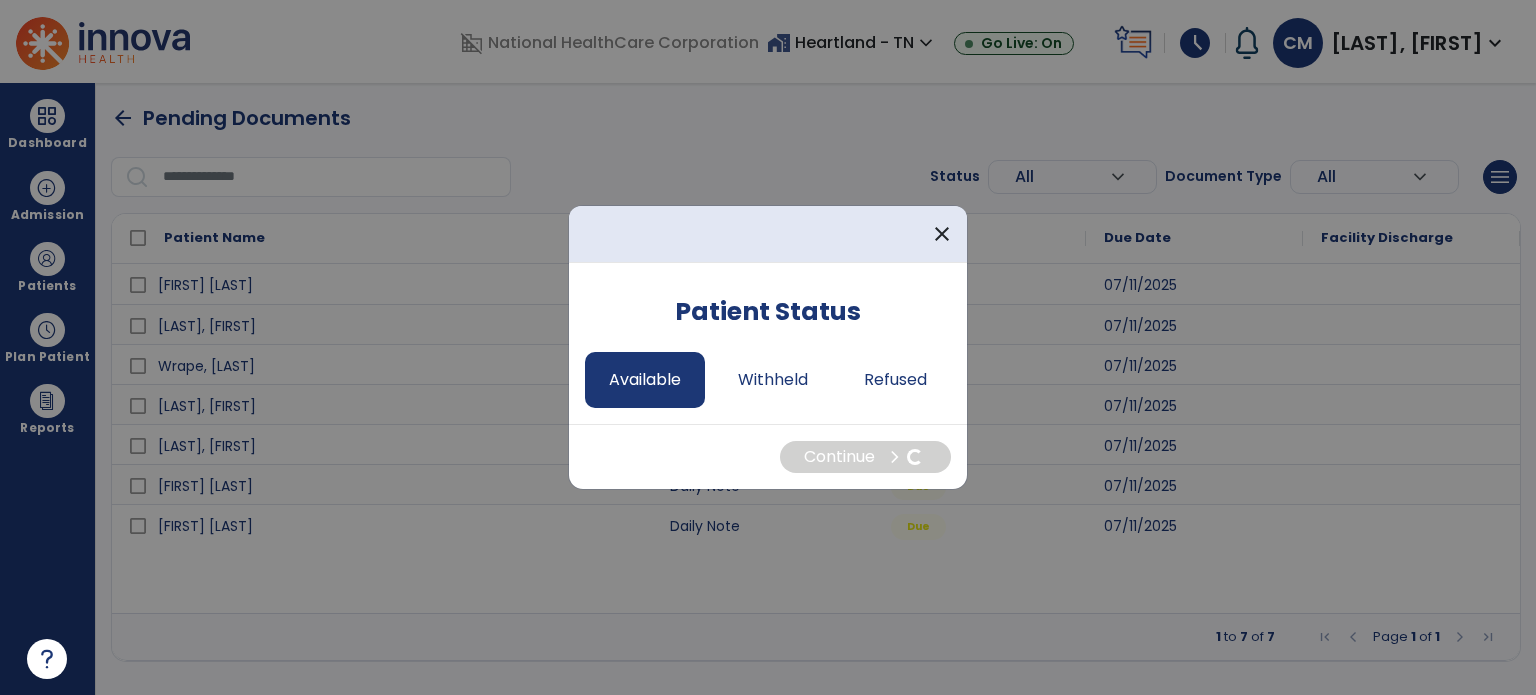 select on "*" 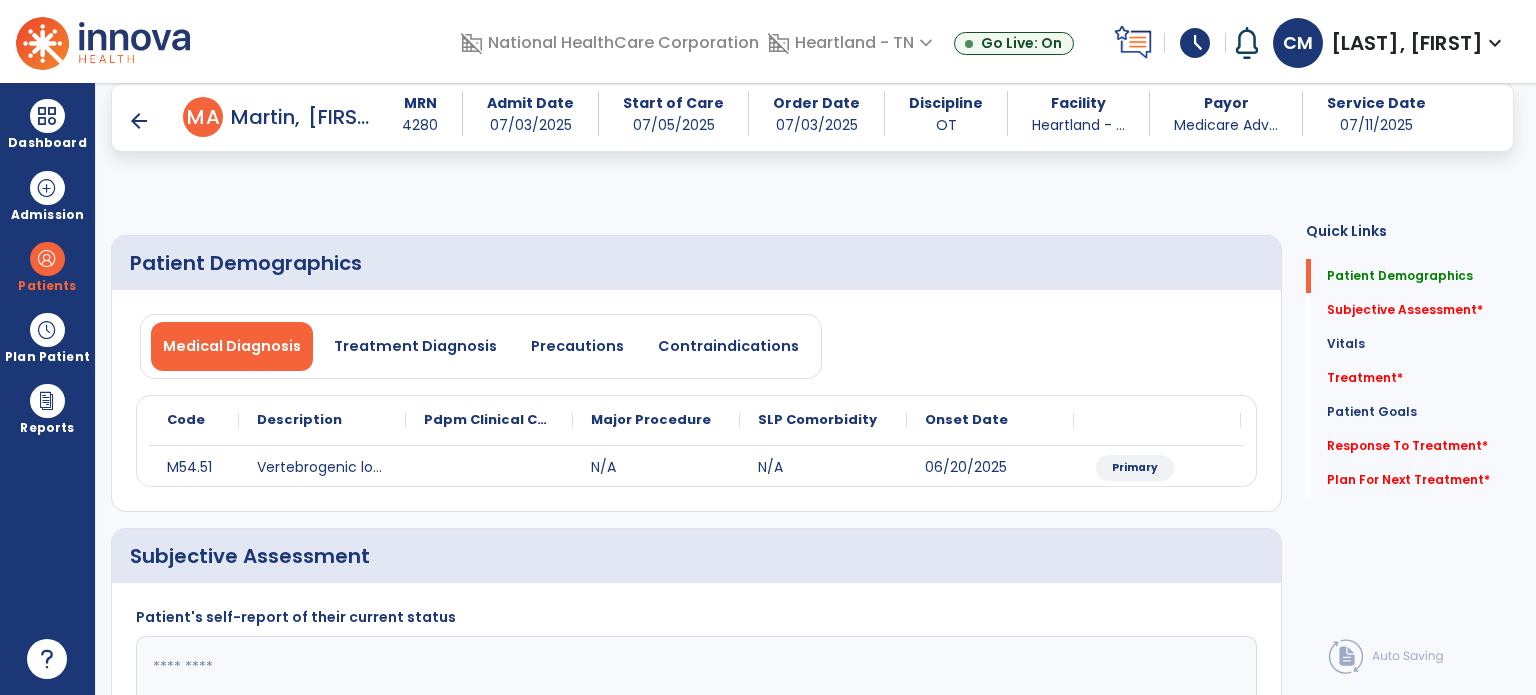 scroll, scrollTop: 200, scrollLeft: 0, axis: vertical 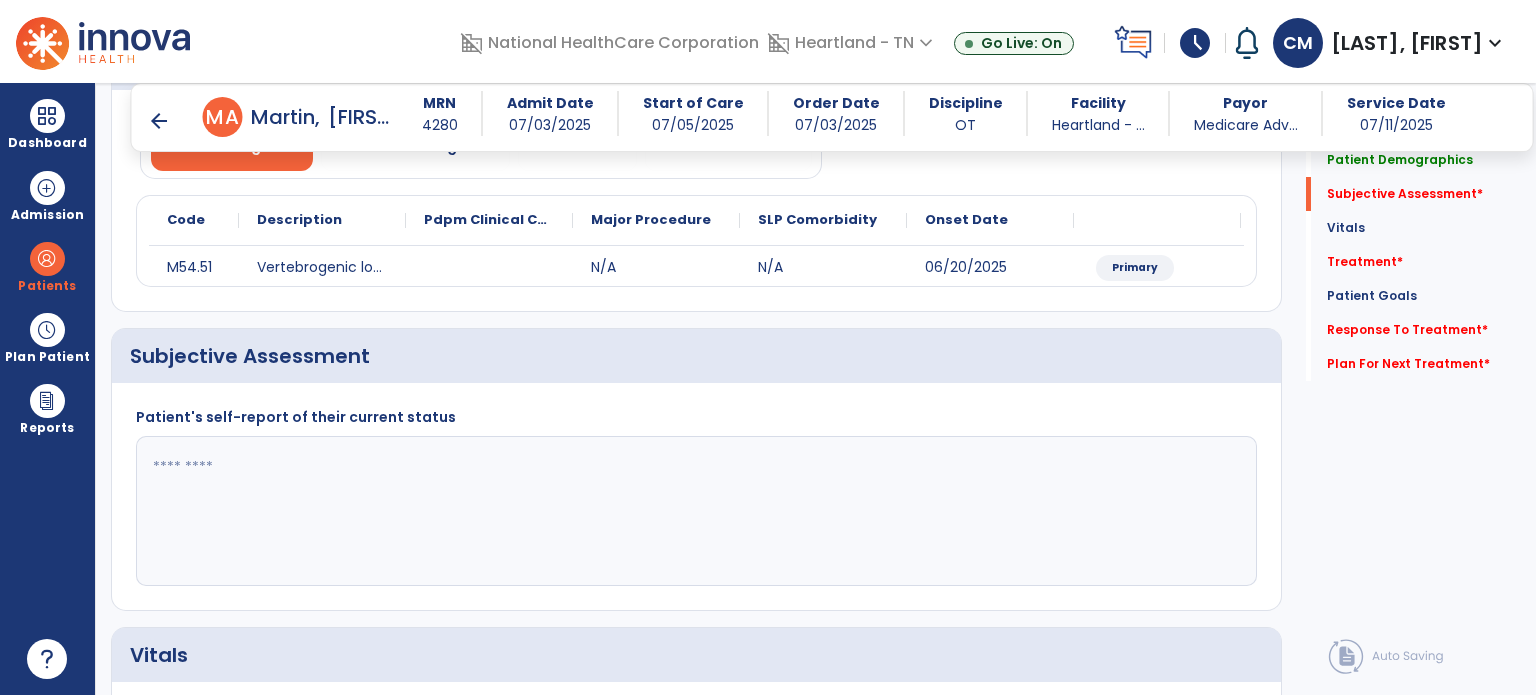 click 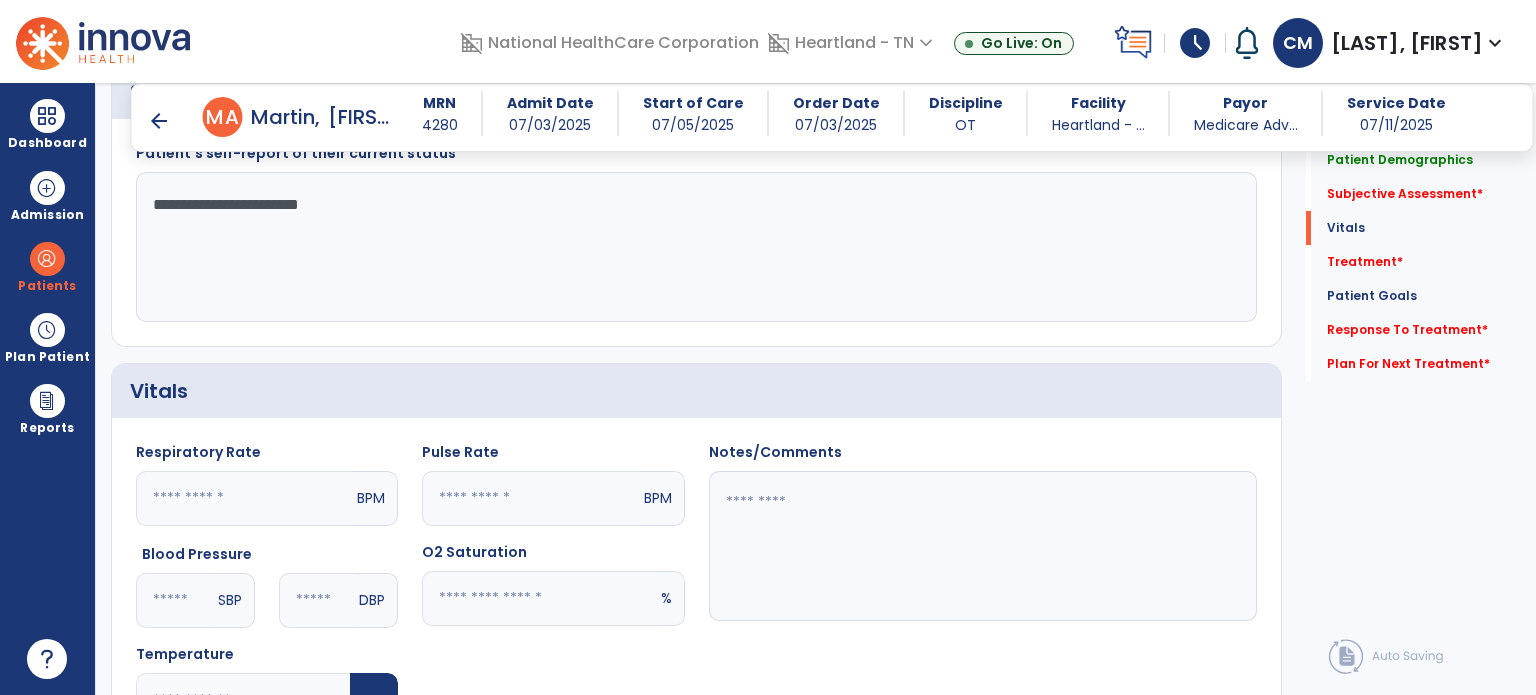 scroll, scrollTop: 500, scrollLeft: 0, axis: vertical 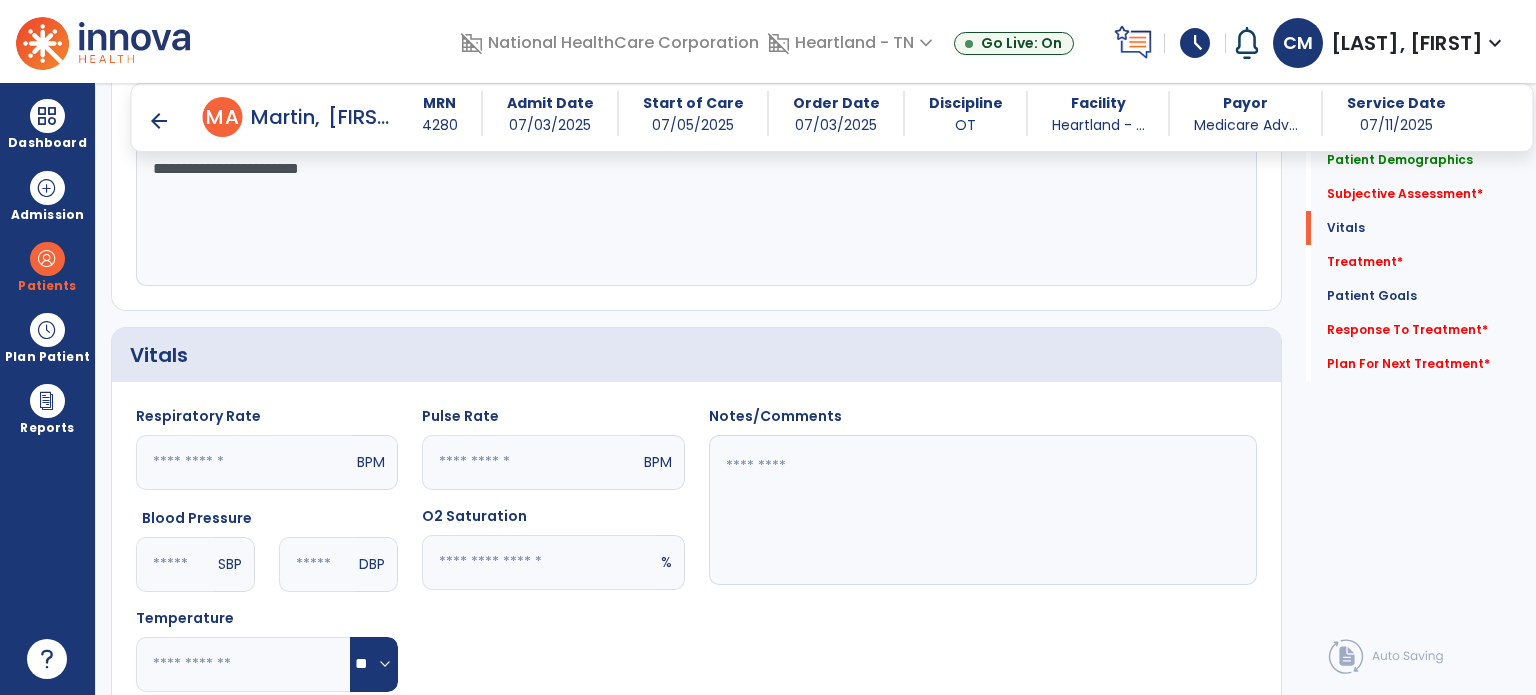 type on "**********" 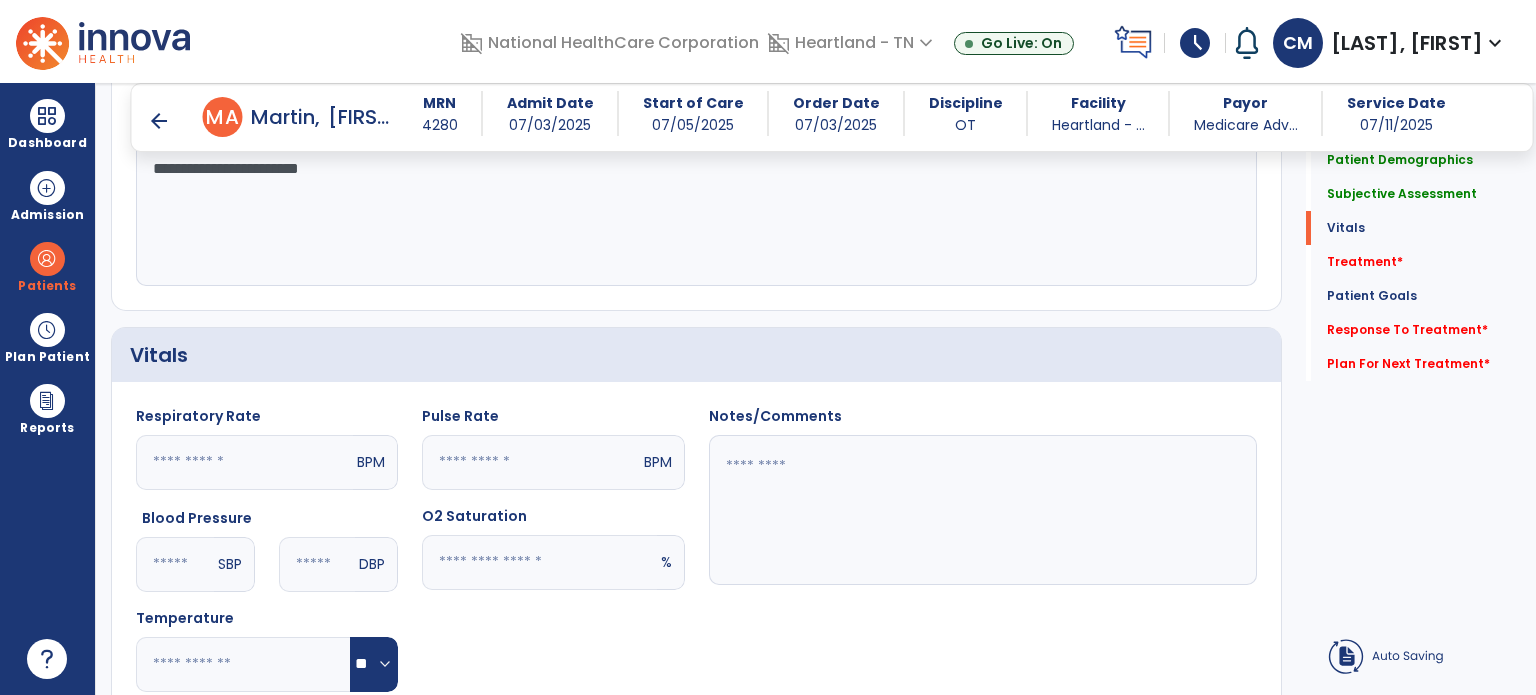 click 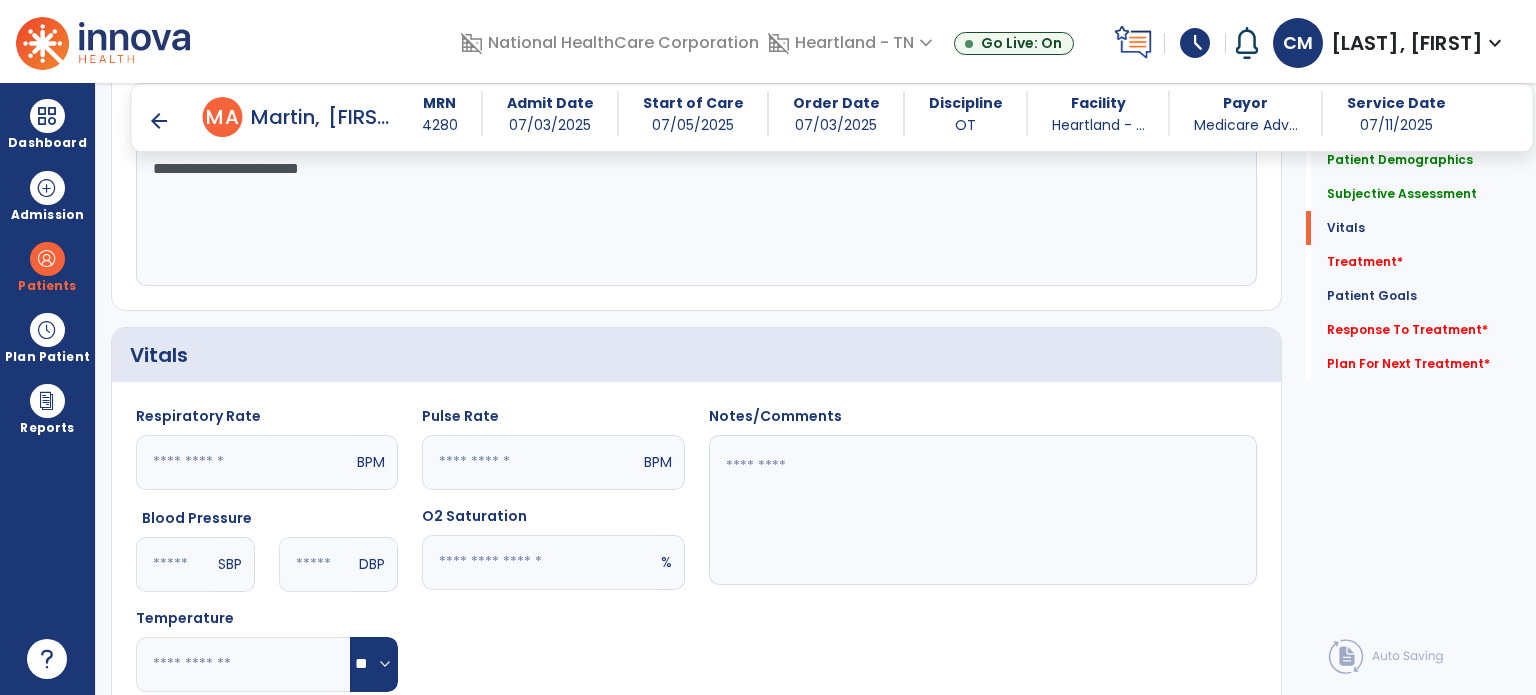 type on "**" 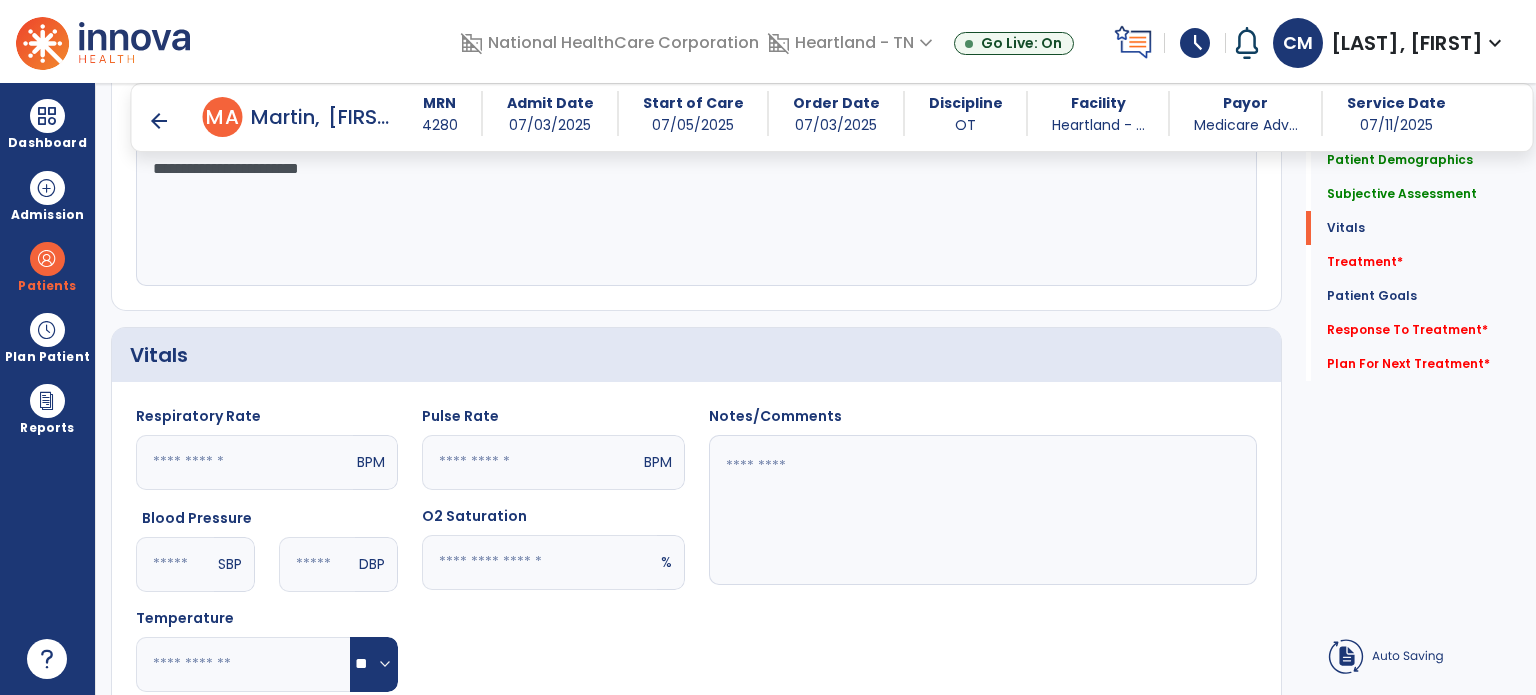 click 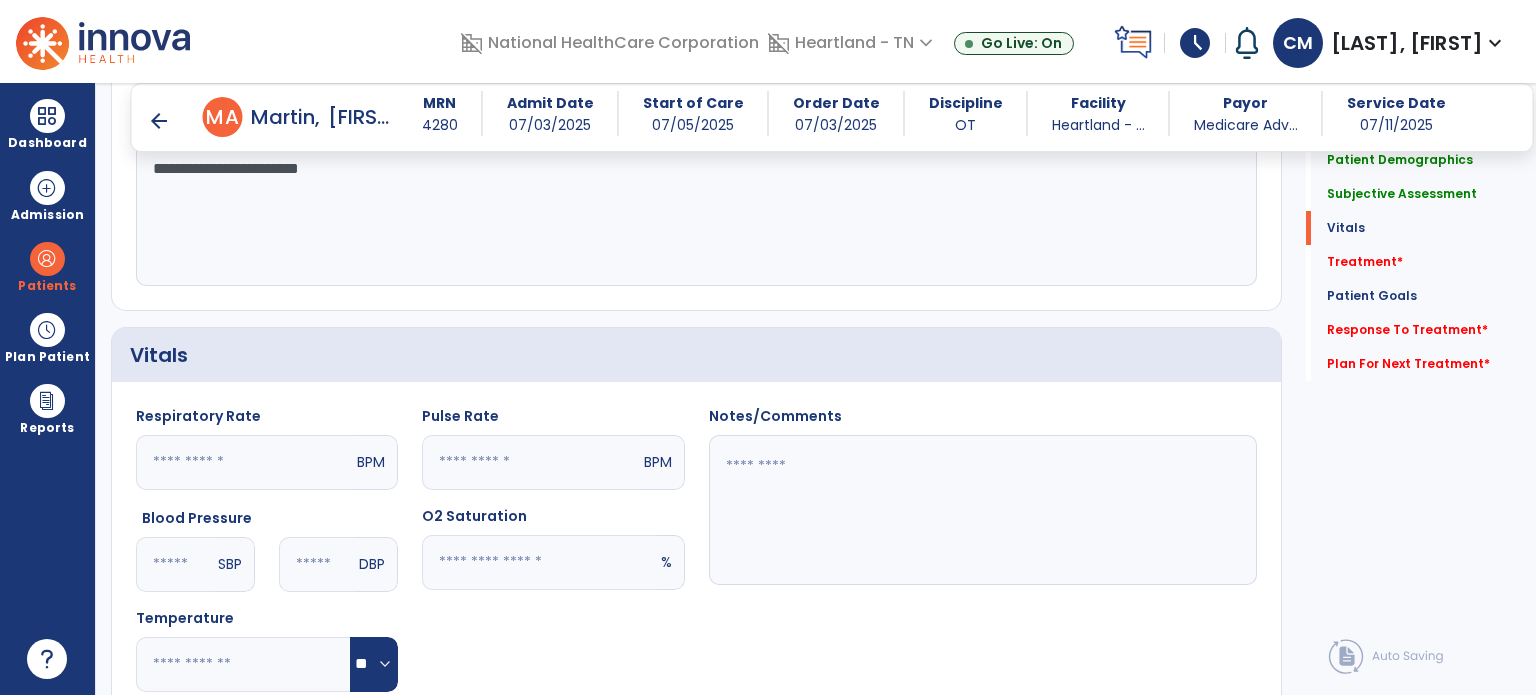 type on "**" 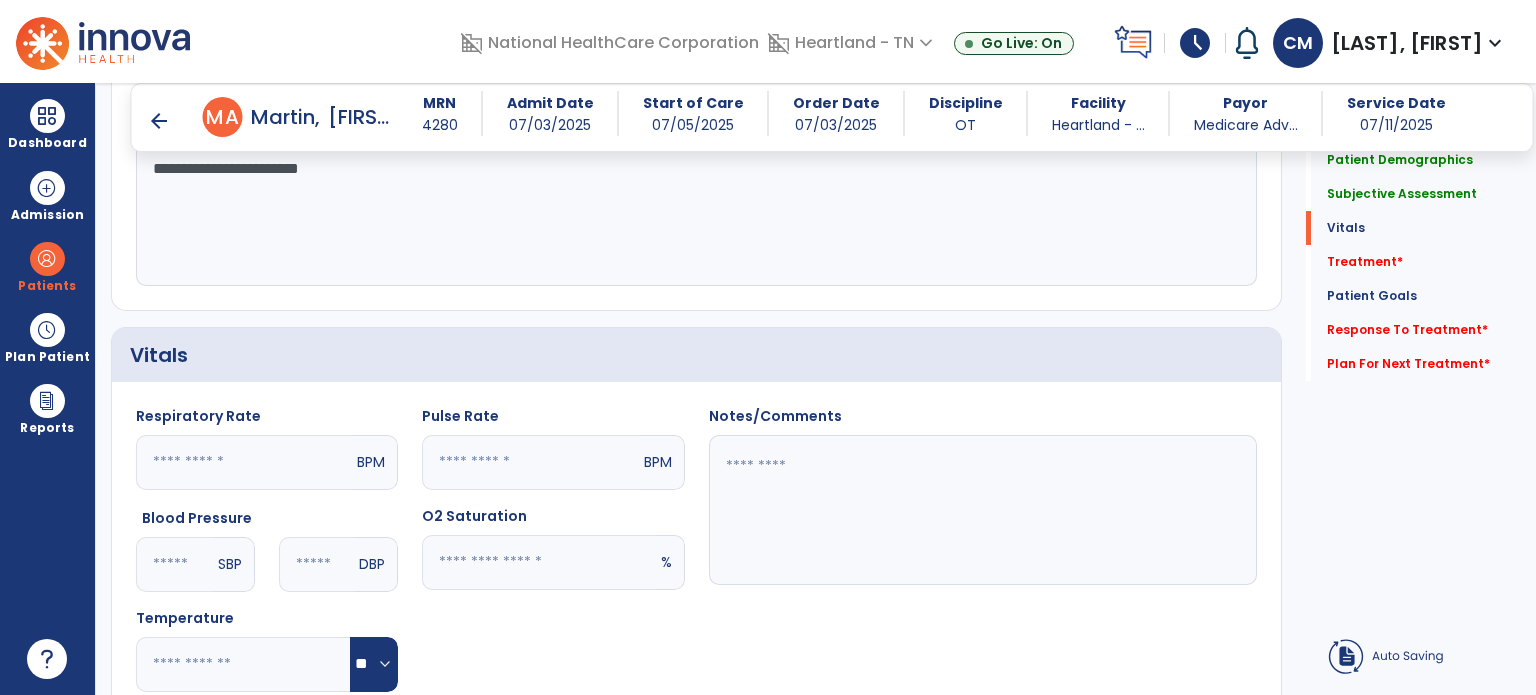 click 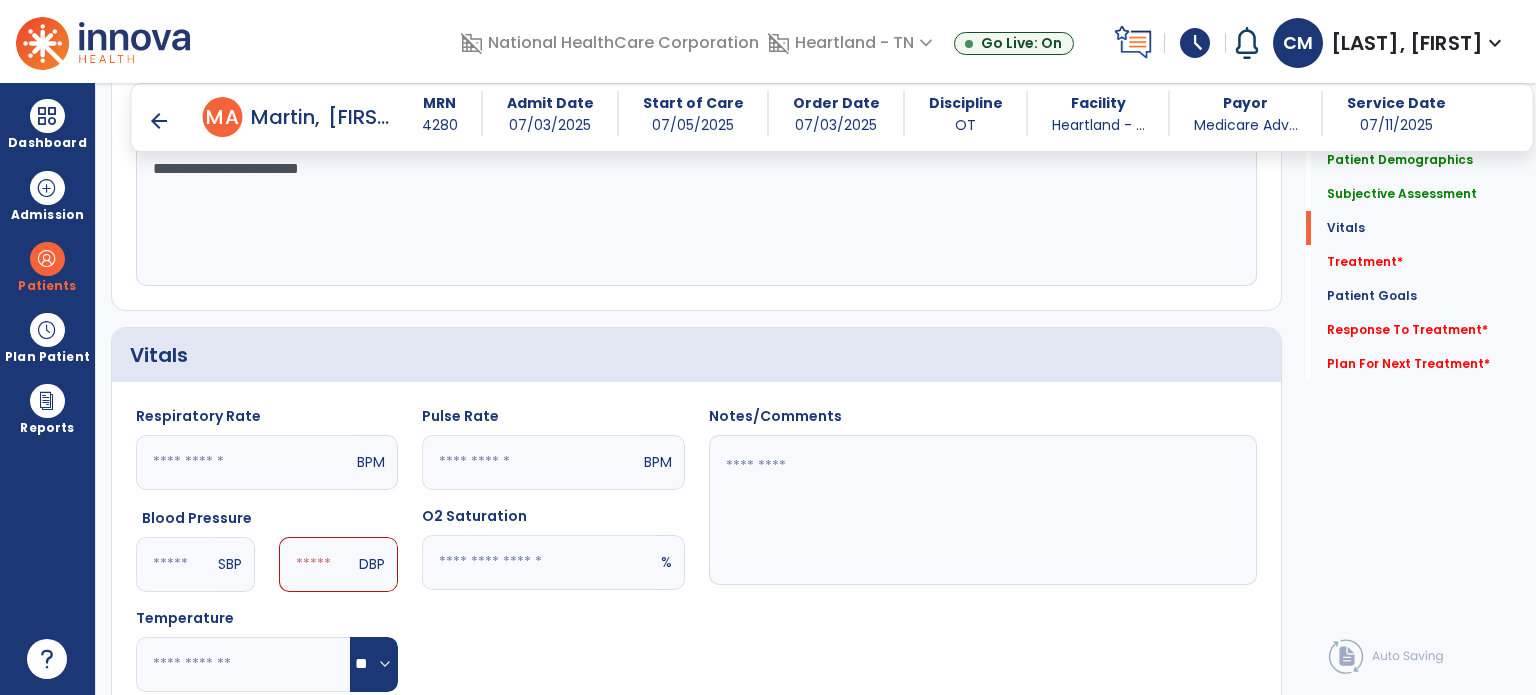 type on "***" 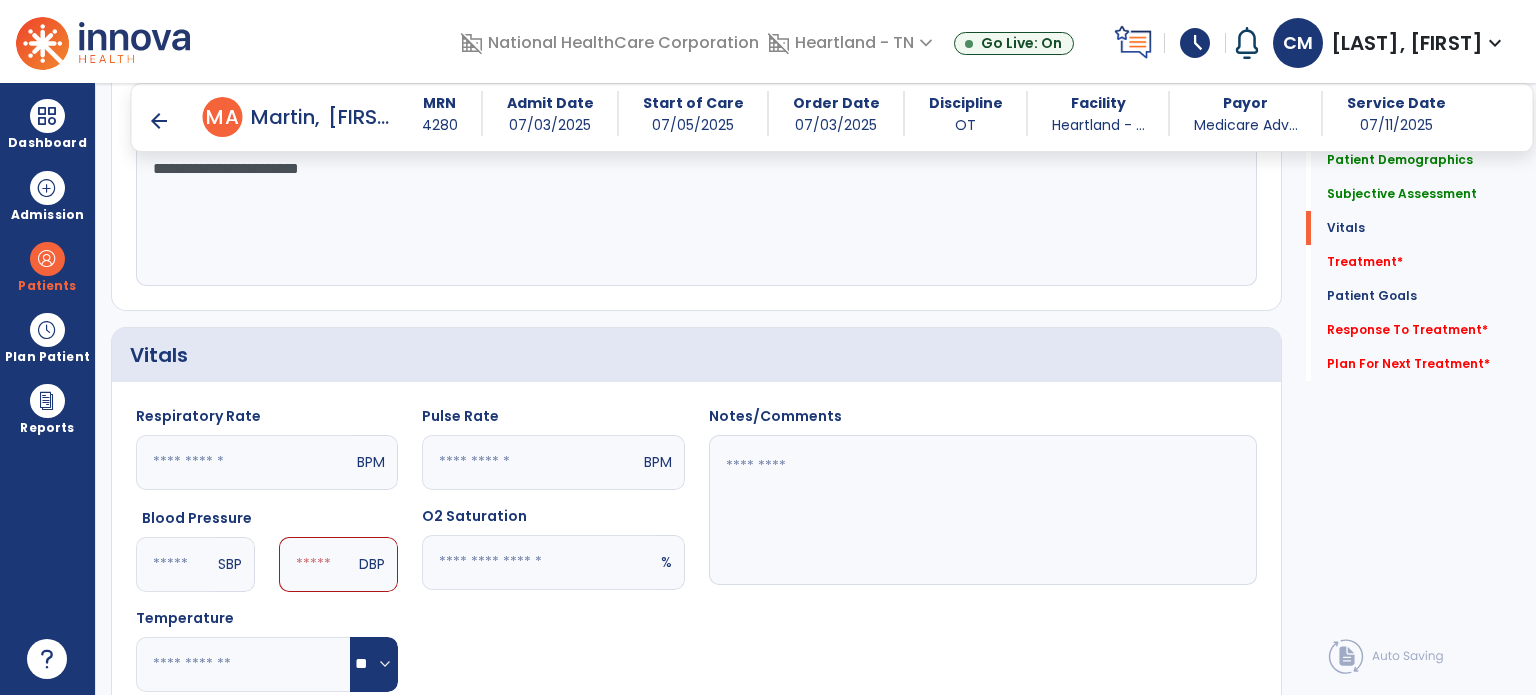 click 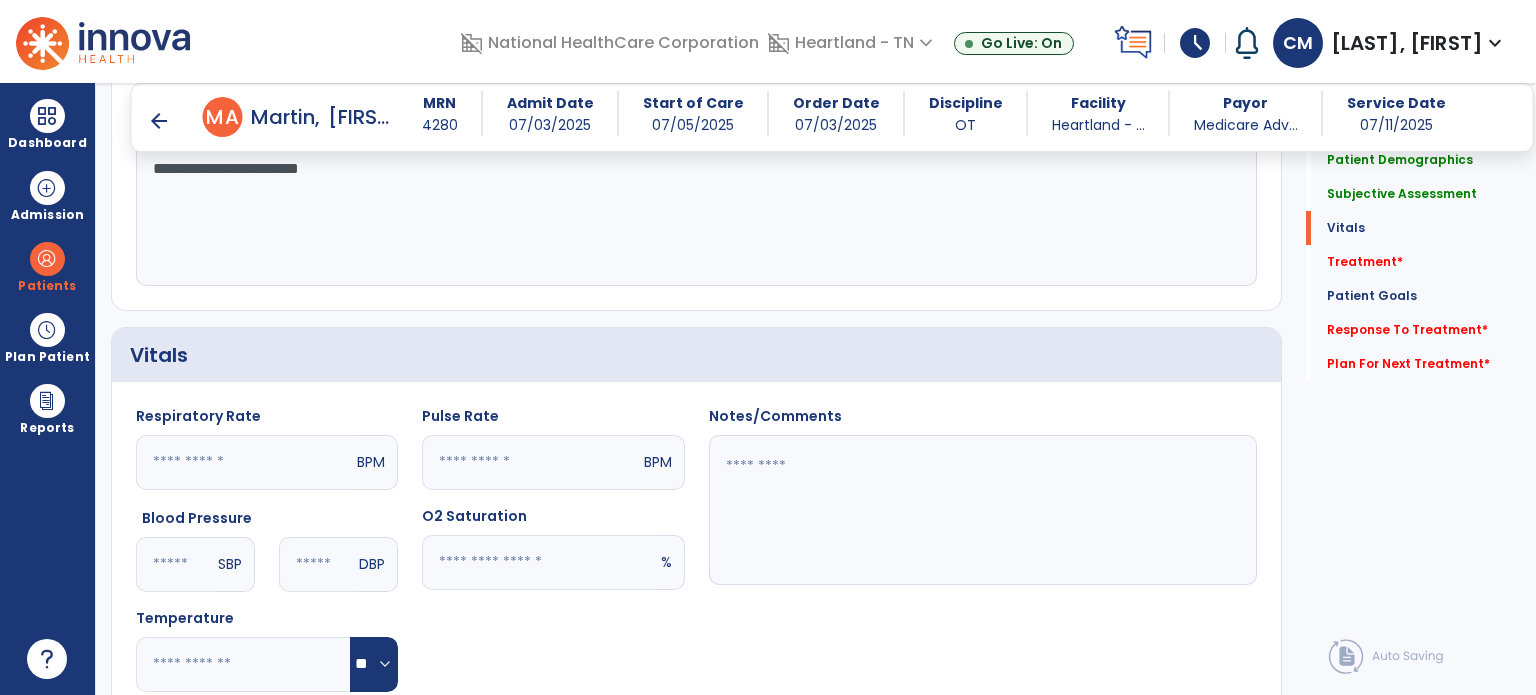 type on "**" 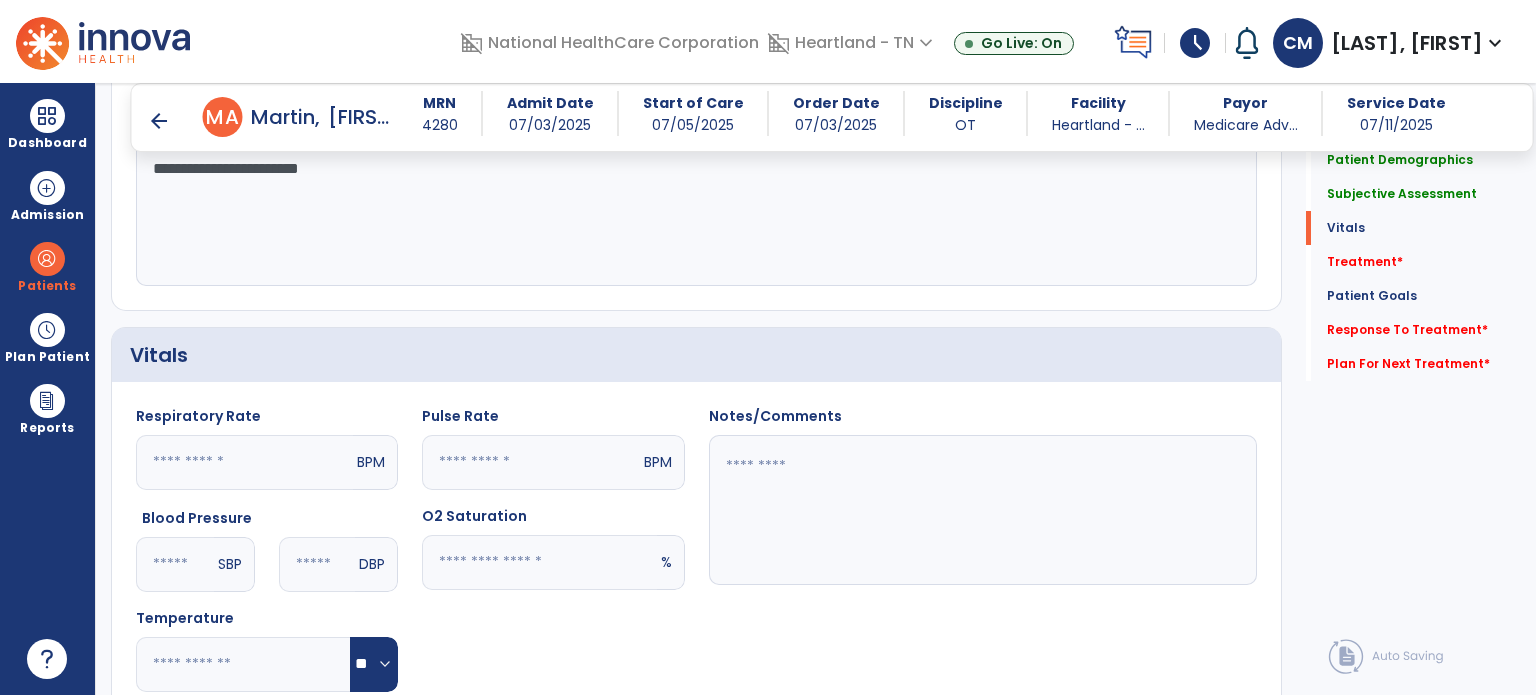 click 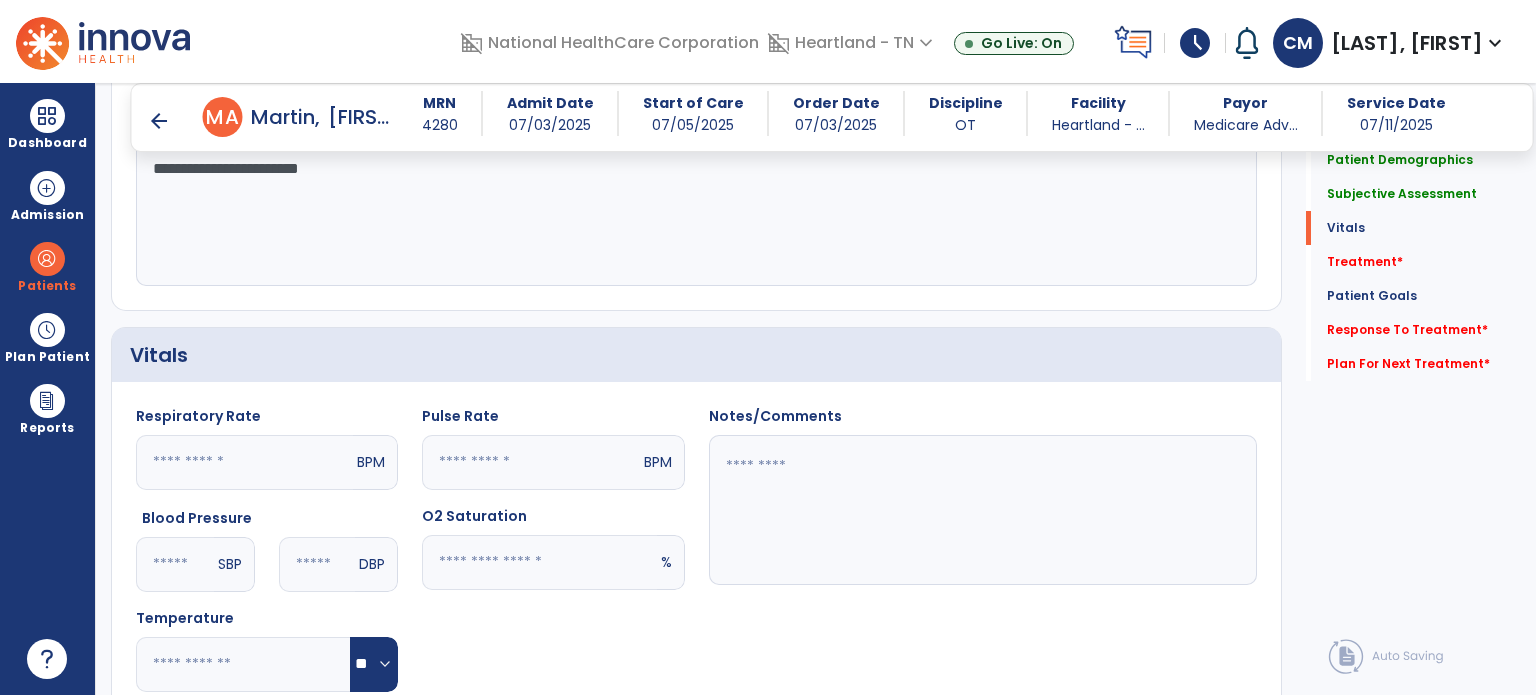scroll, scrollTop: 800, scrollLeft: 0, axis: vertical 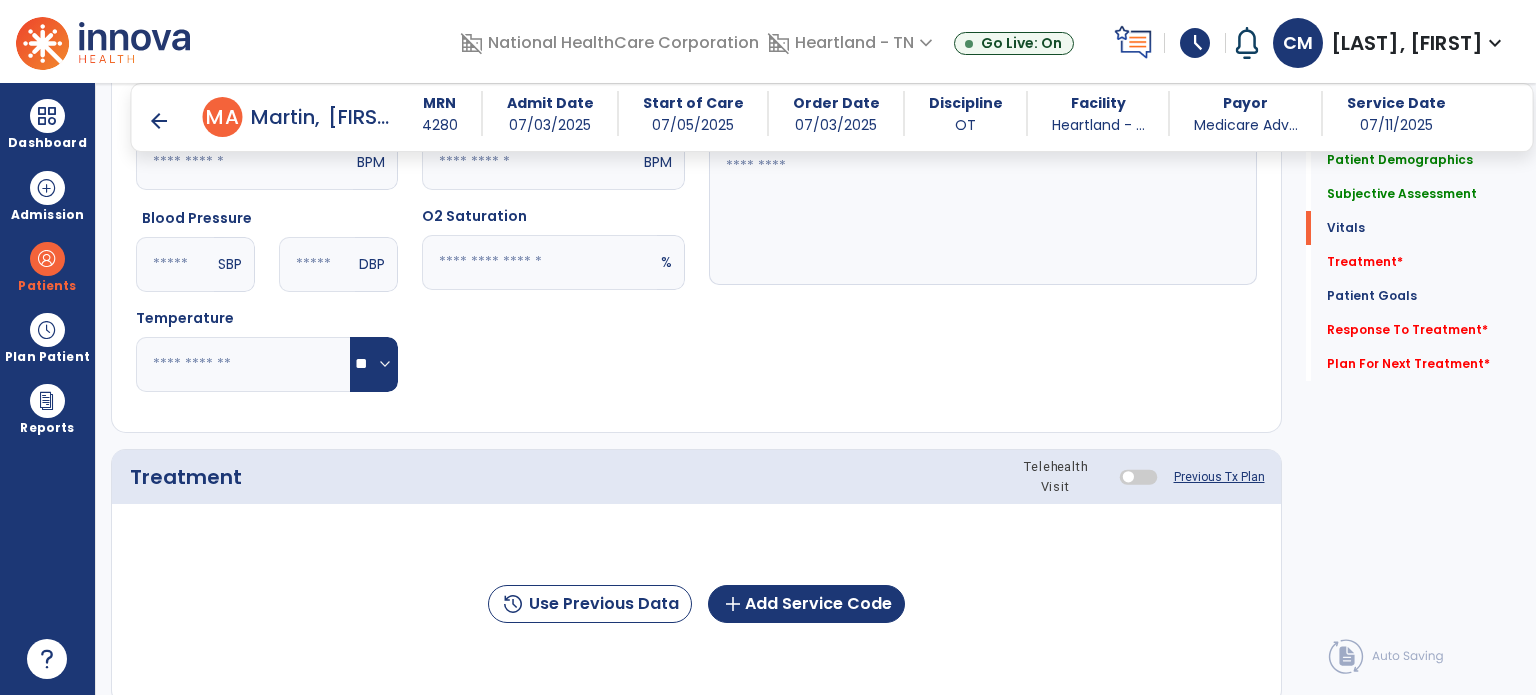 type on "**" 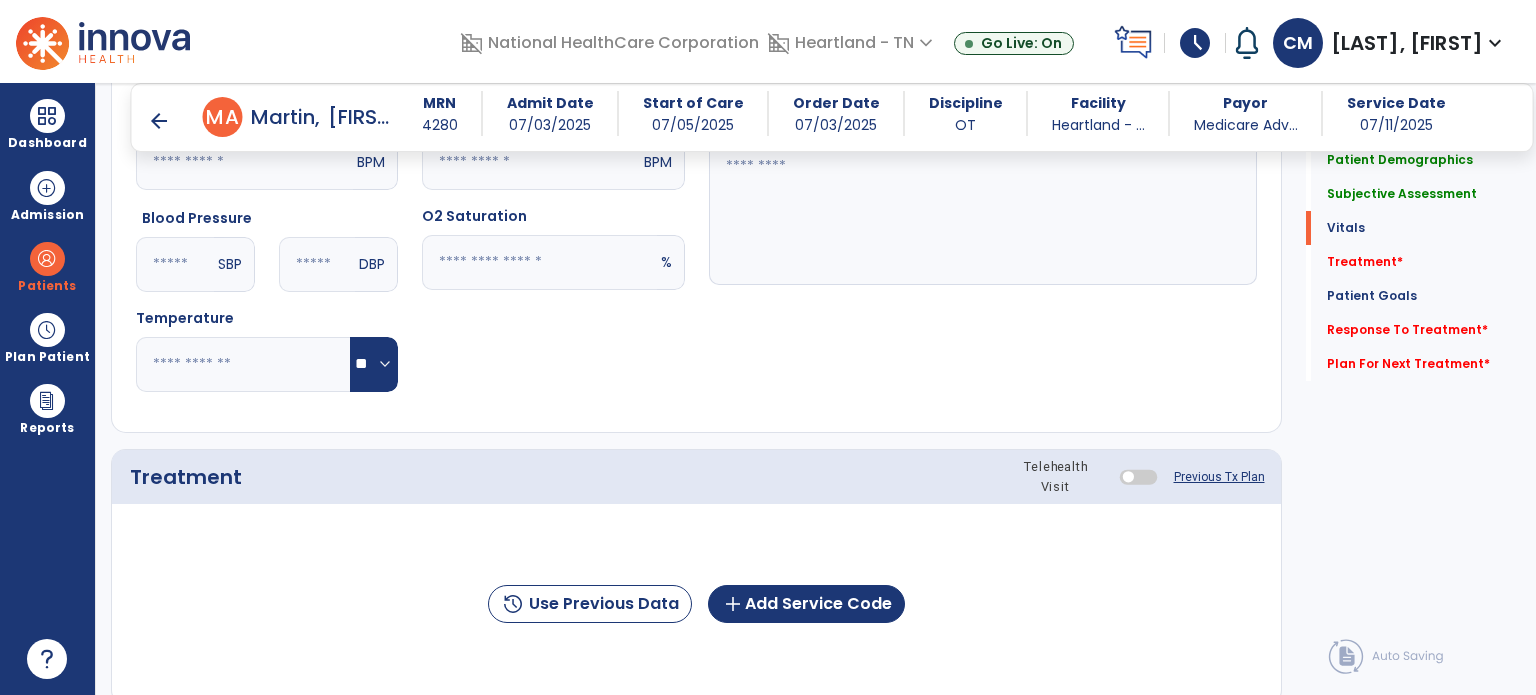 click 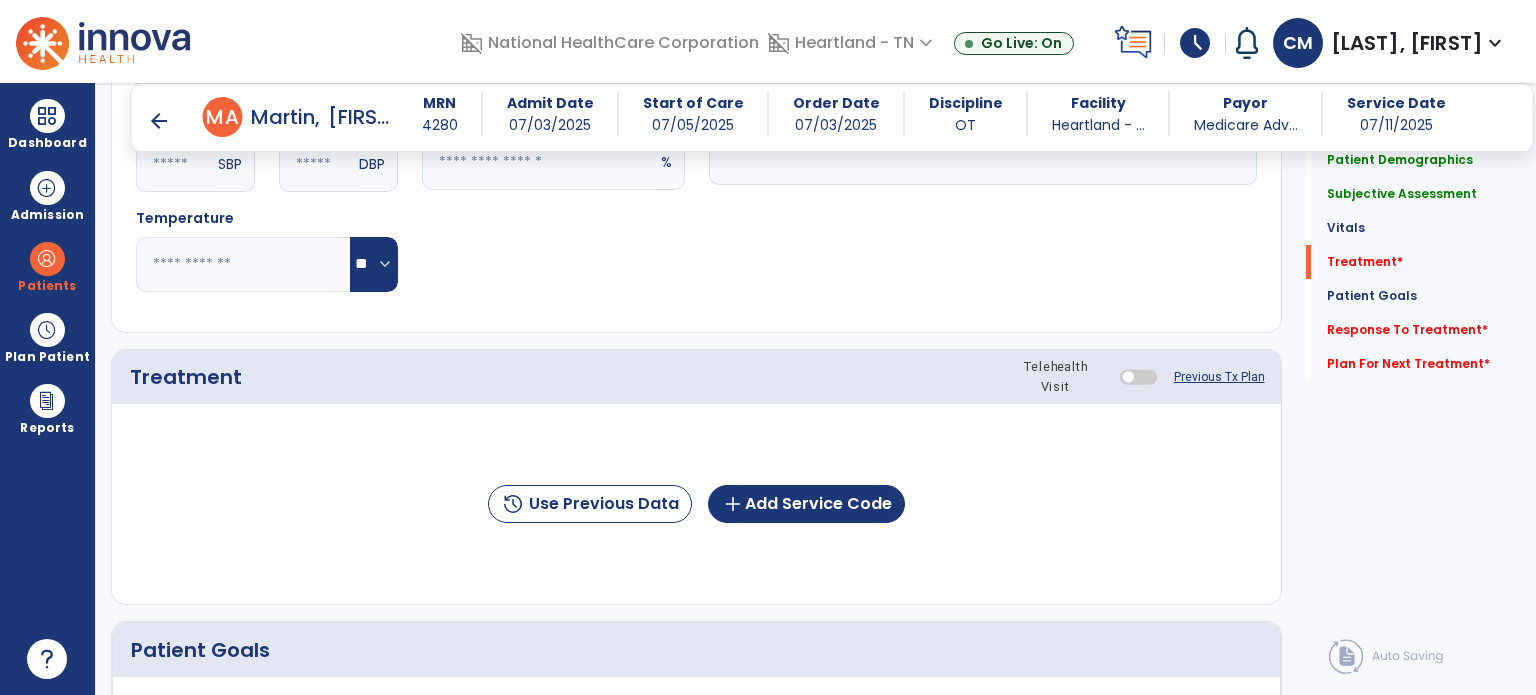 scroll, scrollTop: 1100, scrollLeft: 0, axis: vertical 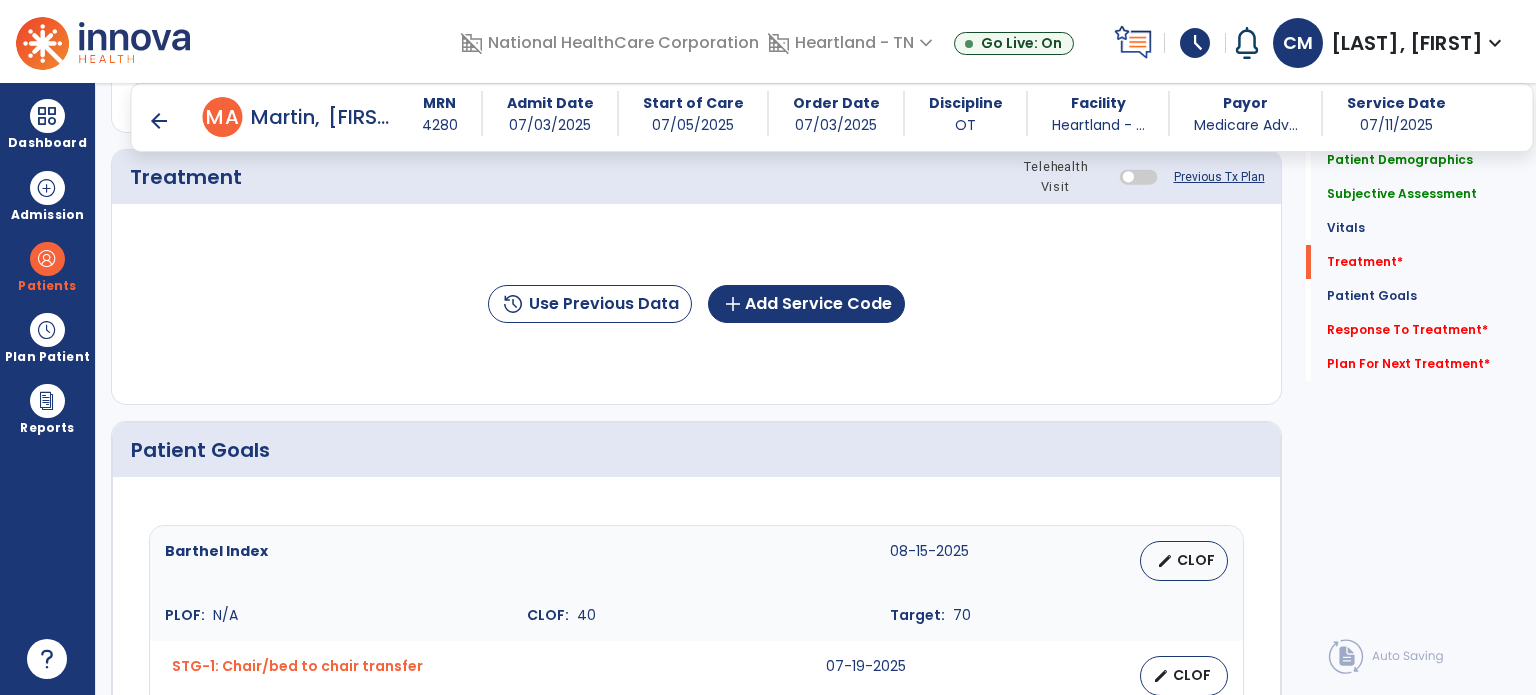 type on "****" 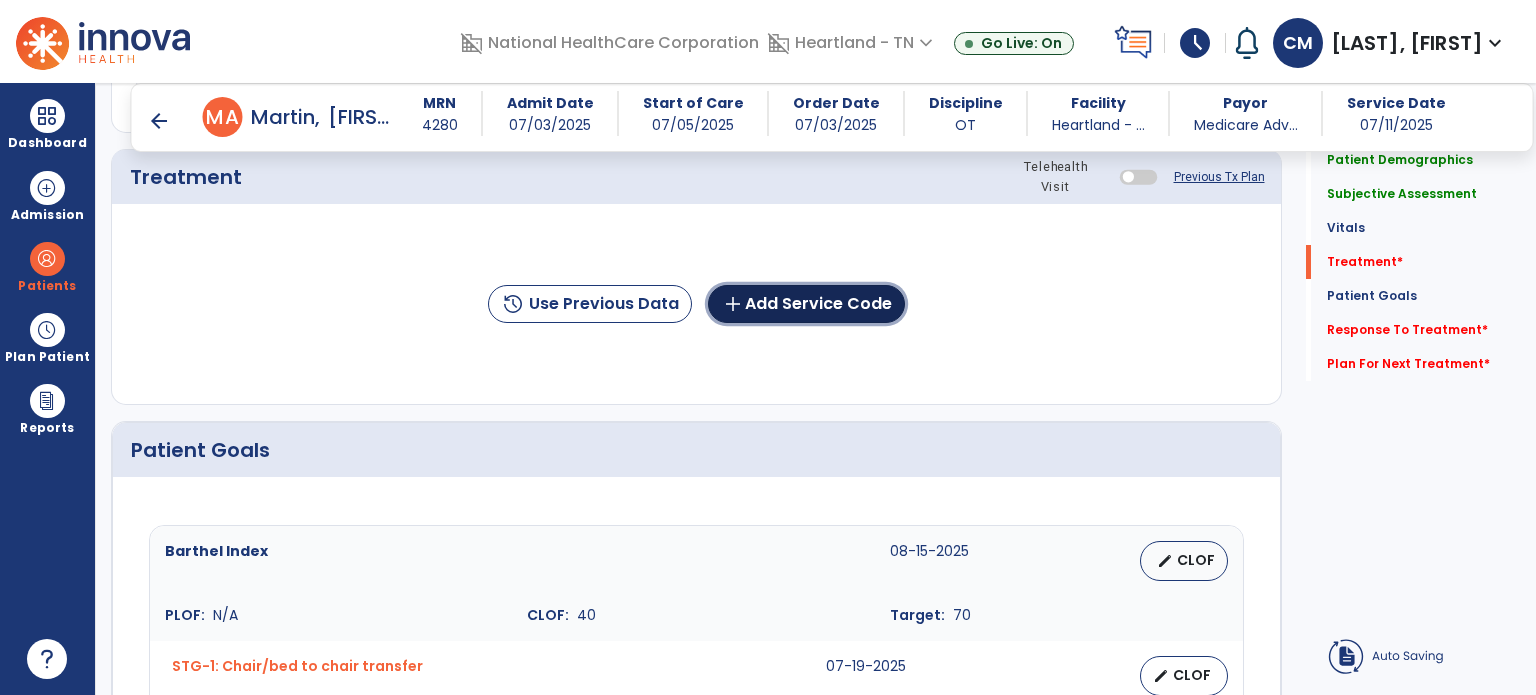 click on "add  Add Service Code" 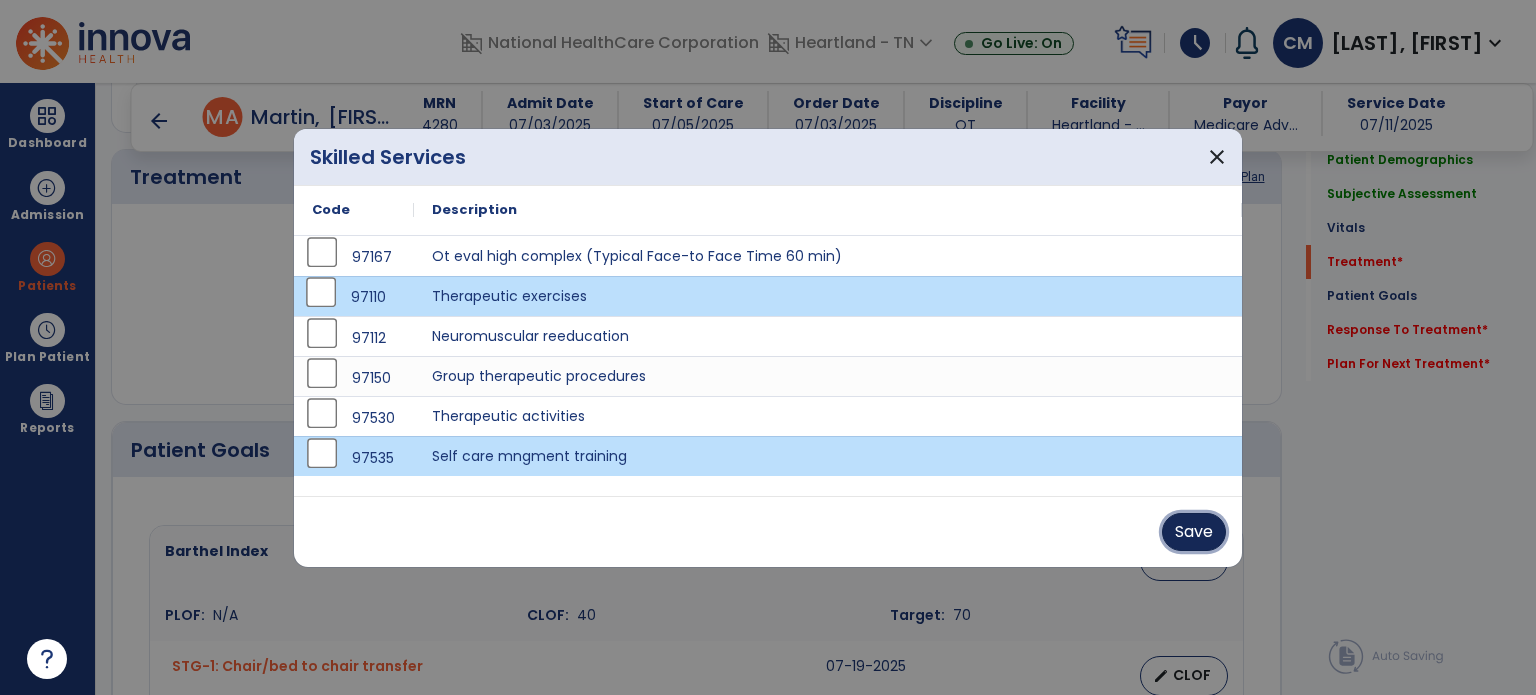 click on "Save" at bounding box center [1194, 532] 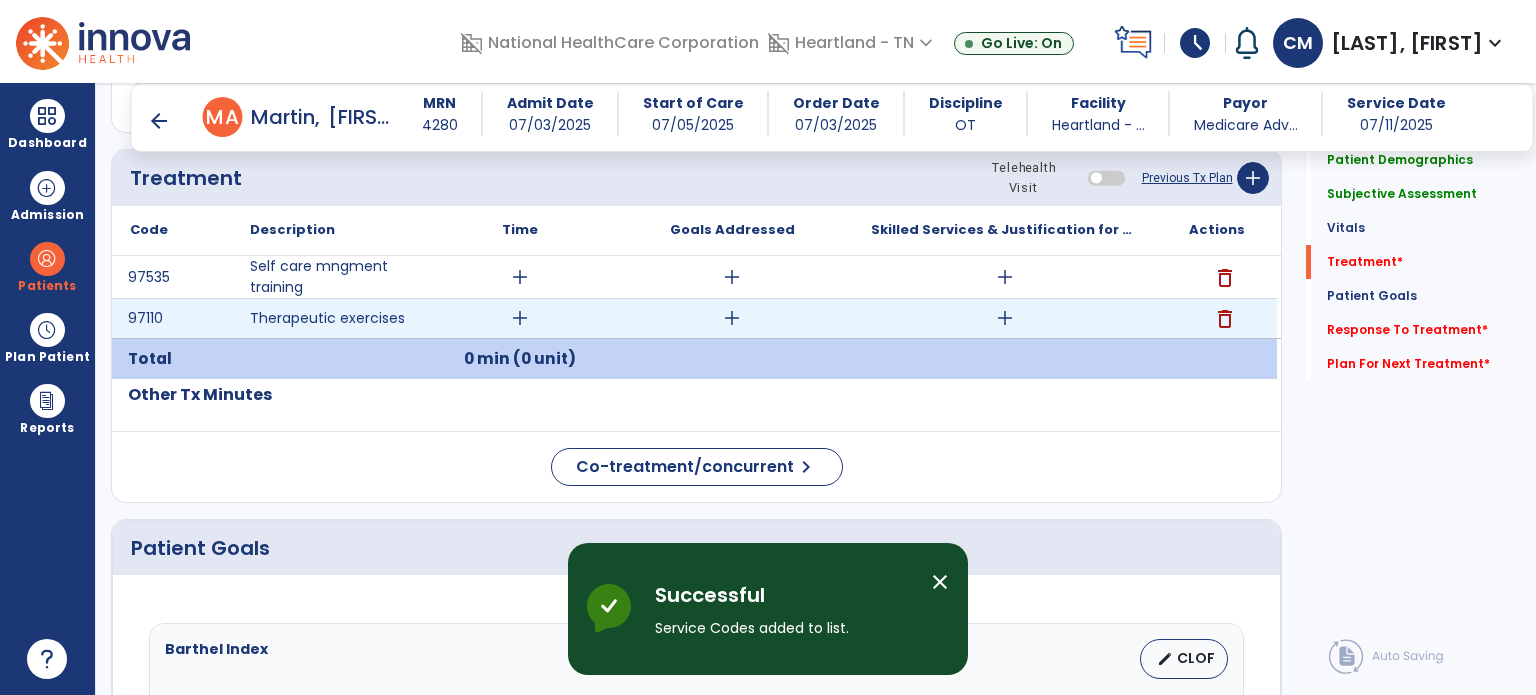 click on "add" at bounding box center (520, 318) 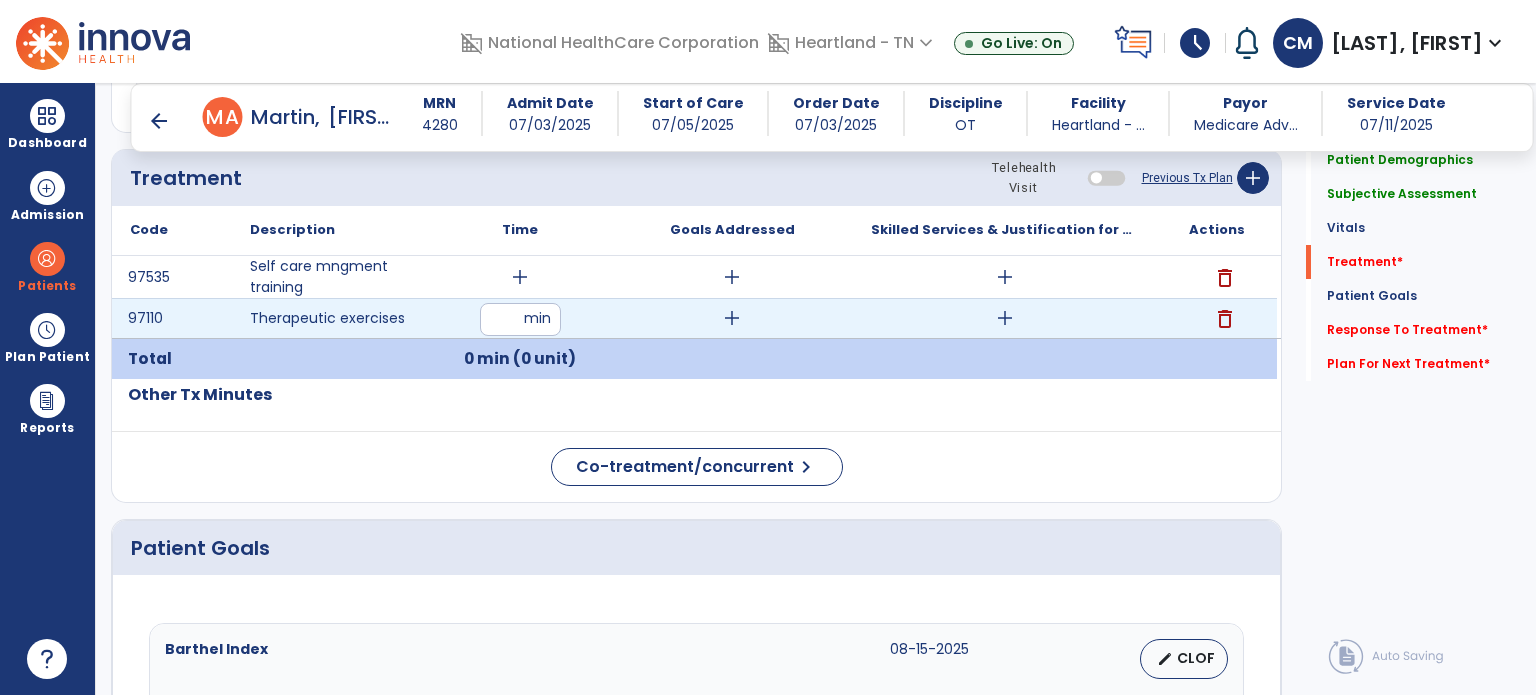 type on "**" 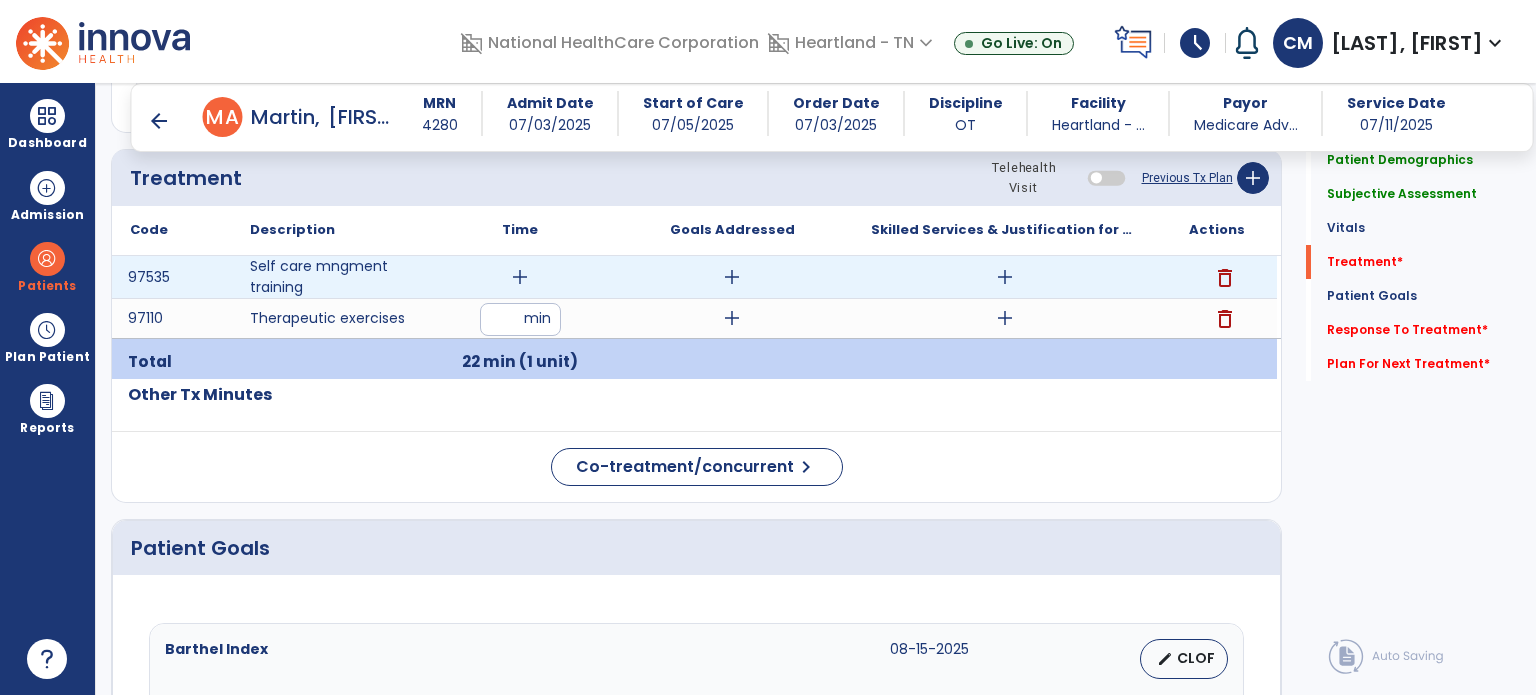 click on "add" at bounding box center (520, 277) 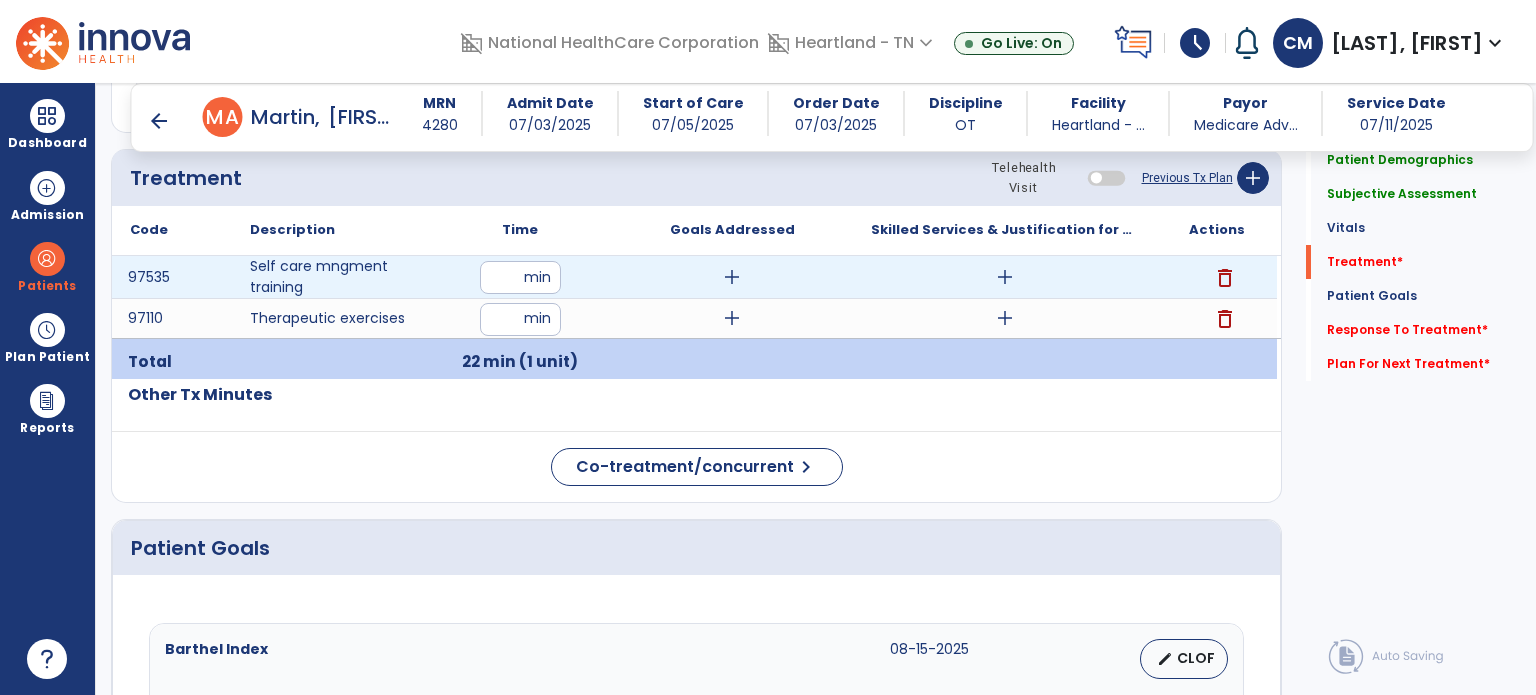 type on "**" 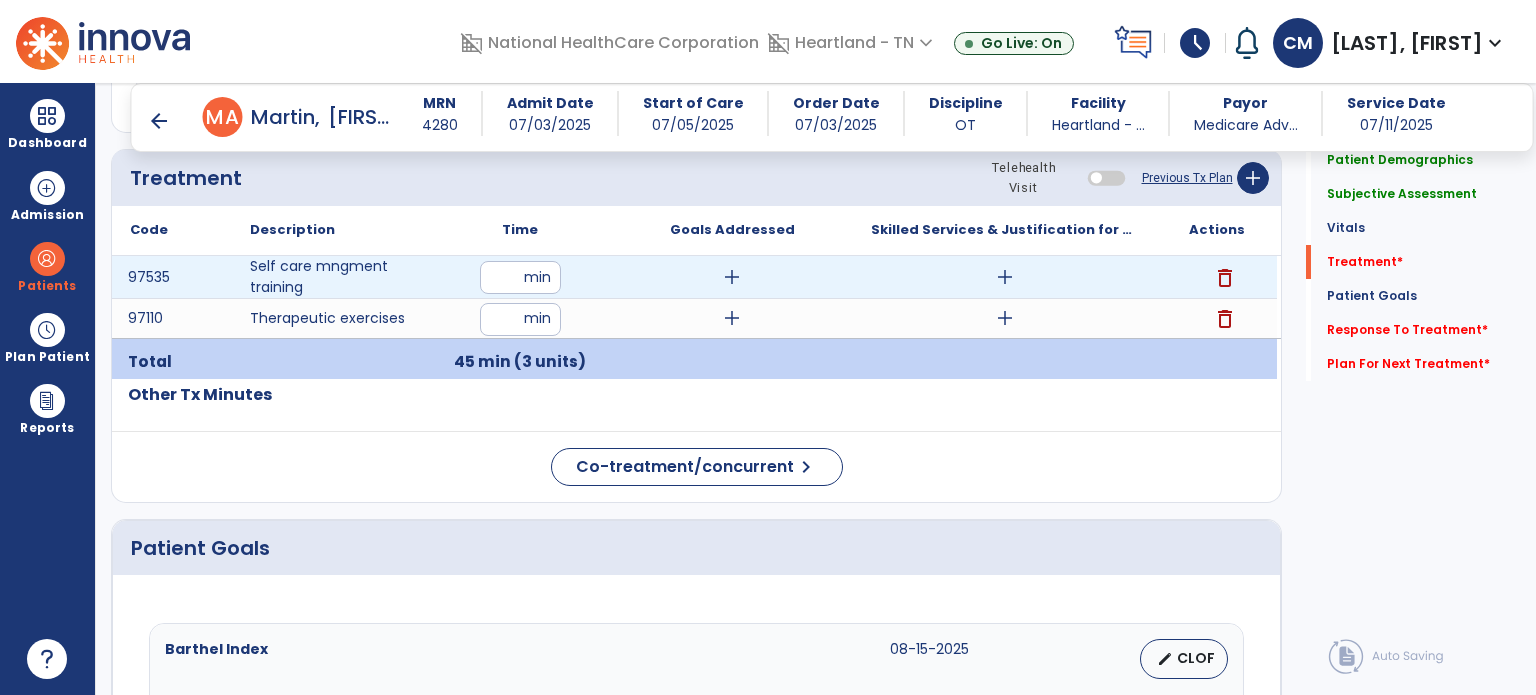 click on "add" at bounding box center [1005, 277] 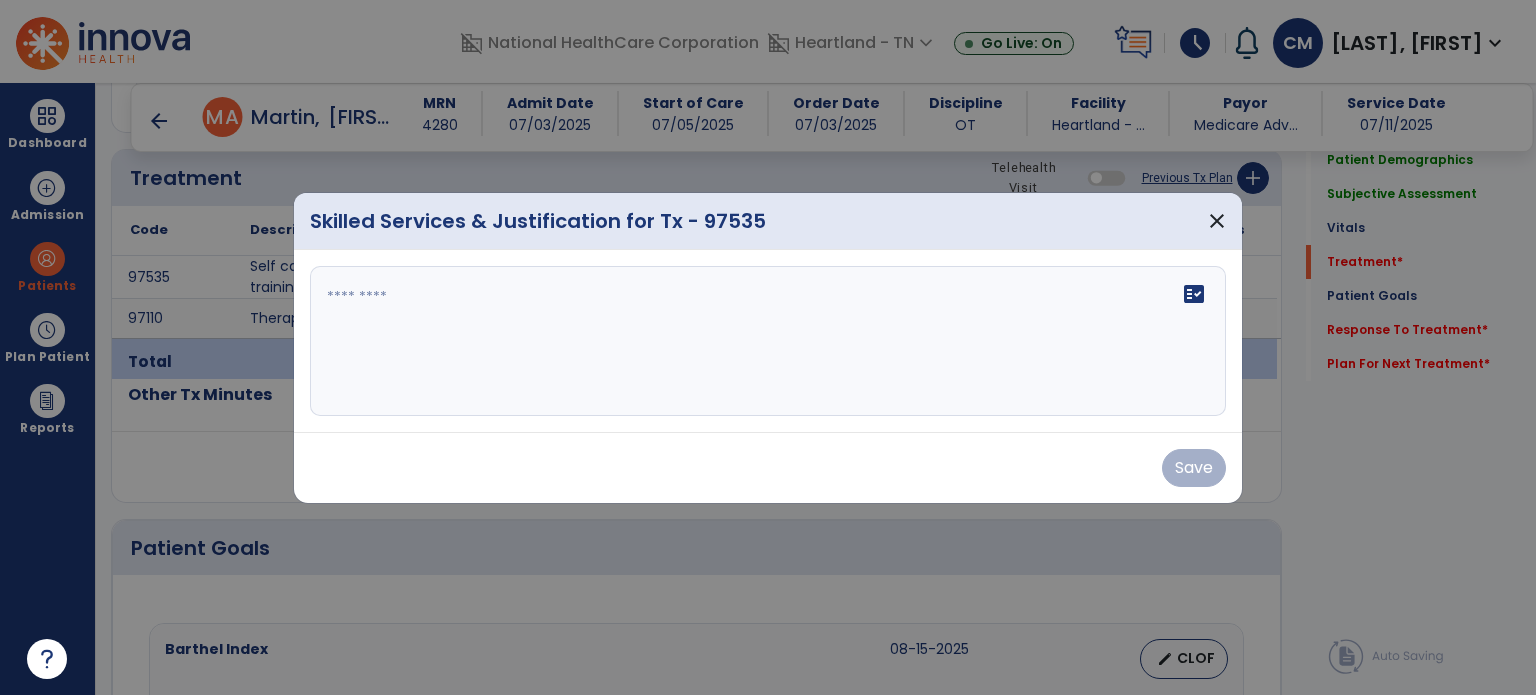click at bounding box center [768, 341] 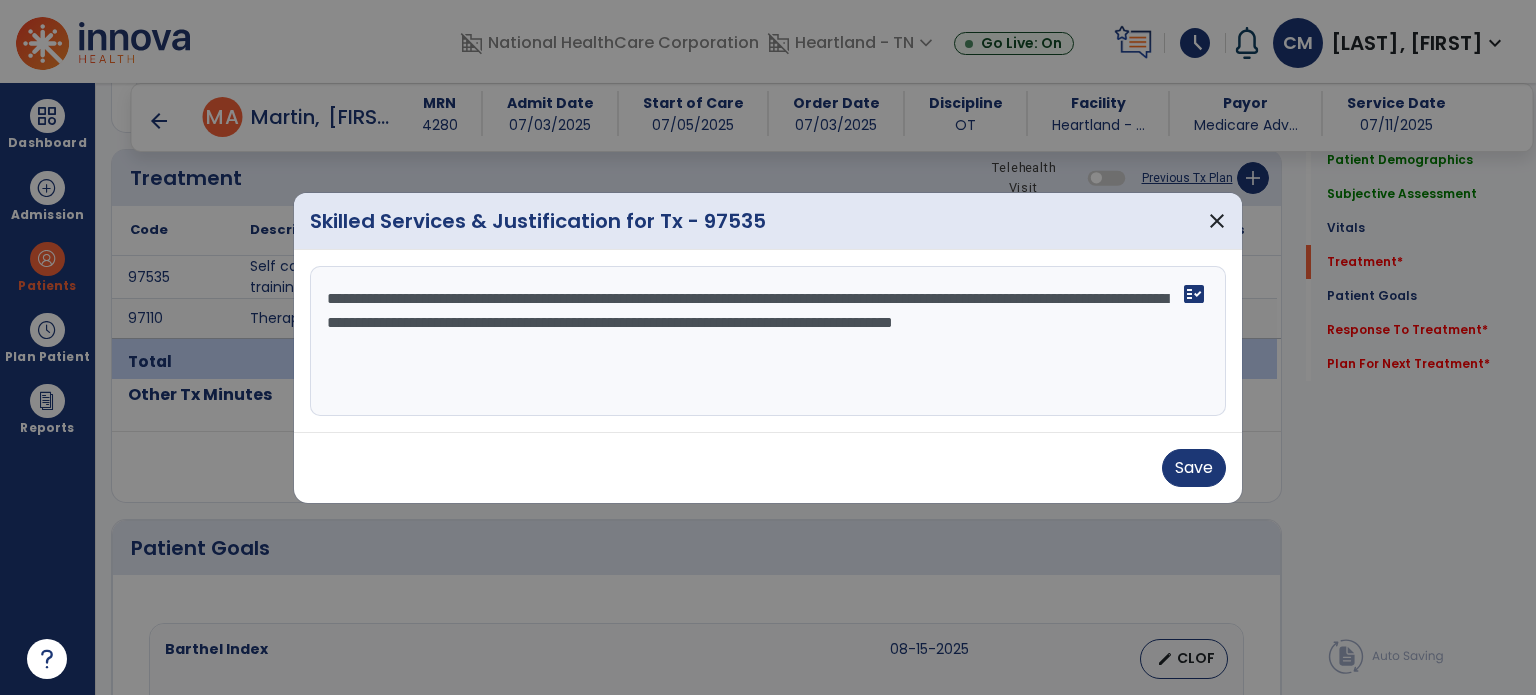 type on "**********" 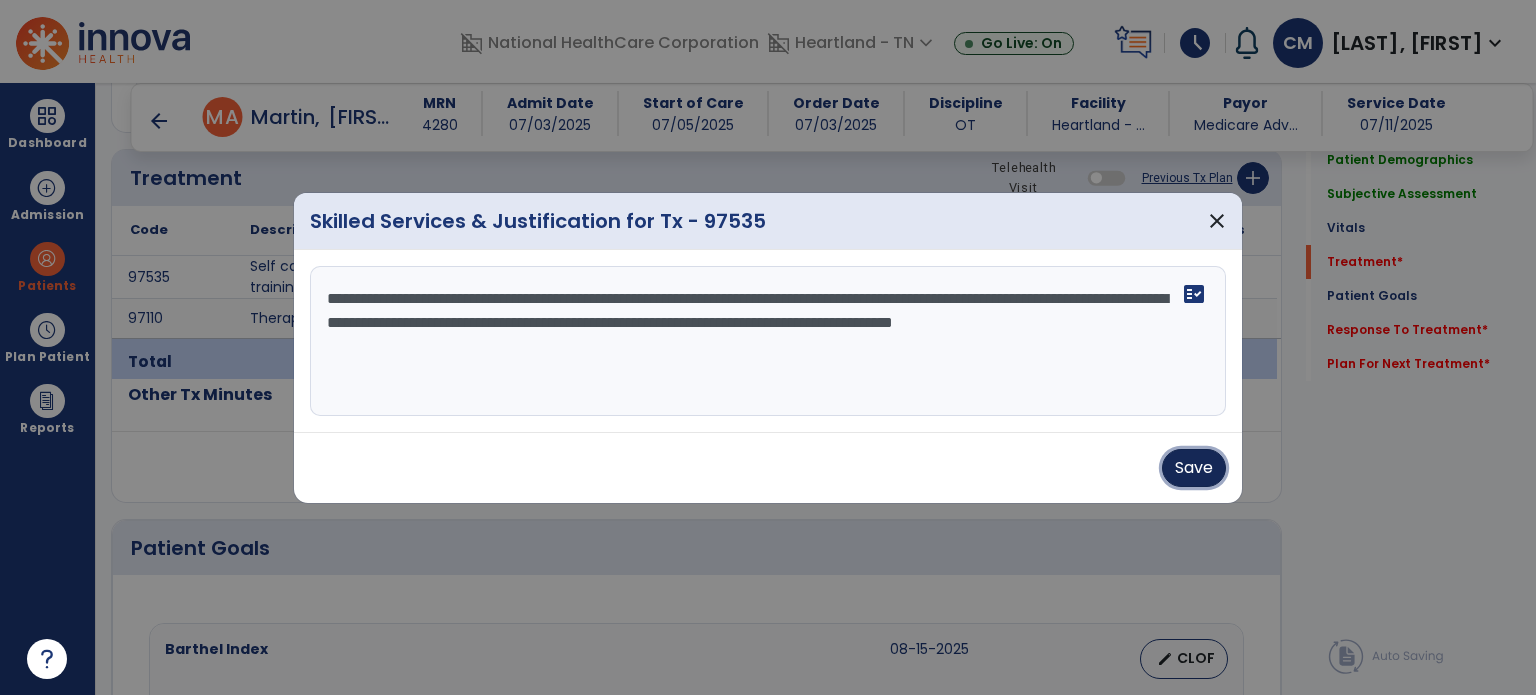 click on "Save" at bounding box center [1194, 468] 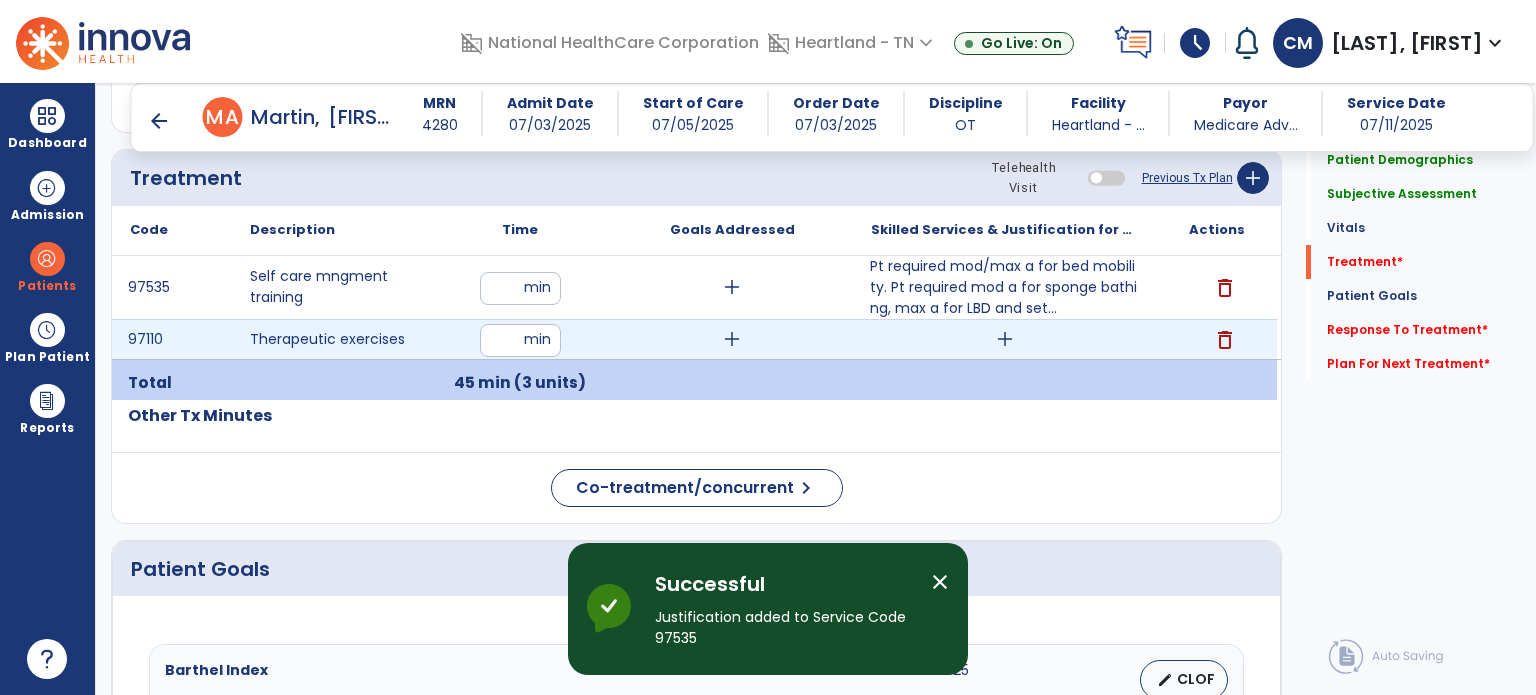 click on "add" at bounding box center (1005, 339) 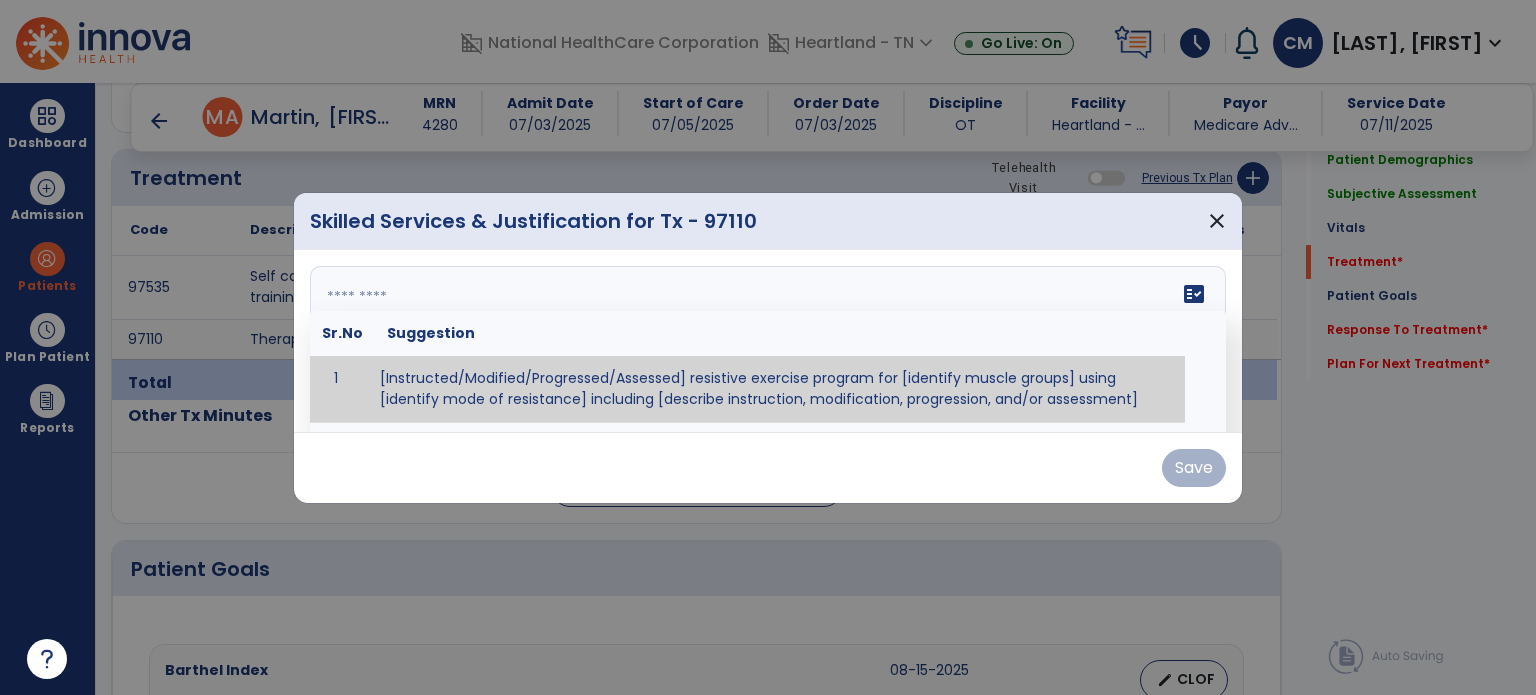 click on "fact_check  Sr.No Suggestion 1 [Instructed/Modified/Progressed/Assessed] resistive exercise program for [identify muscle groups] using [identify mode of resistance] including [describe instruction, modification, progression, and/or assessment] 2 [Instructed/Modified/Progressed/Assessed] aerobic exercise program using [identify equipment/mode] including [describe instruction, modification,progression, and/or assessment] 3 [Instructed/Modified/Progressed/Assessed] [PROM/A/AROM/AROM] program for [identify joint movements] using [contract-relax, over-pressure, inhibitory techniques, other] 4 [Assessed/Tested] aerobic capacity with administration of [aerobic capacity test]" at bounding box center [768, 341] 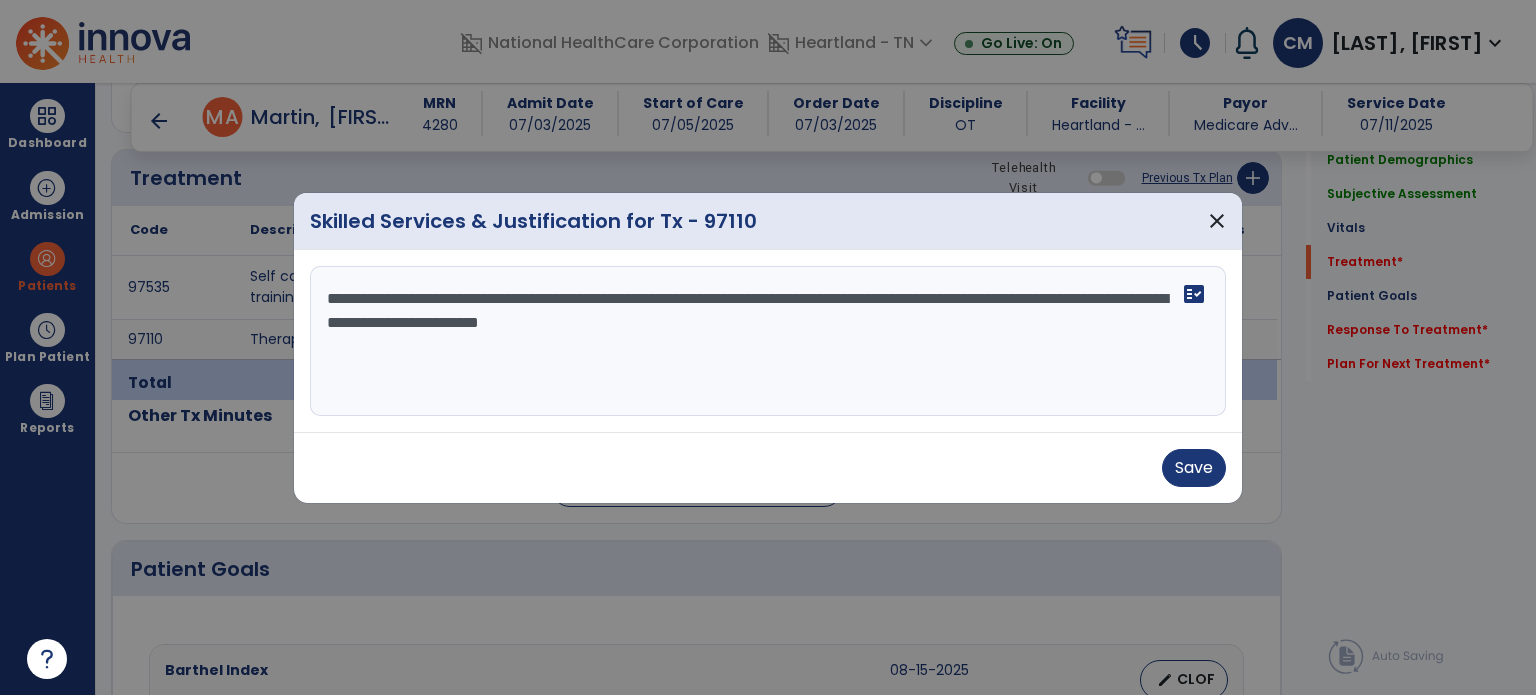 type on "**********" 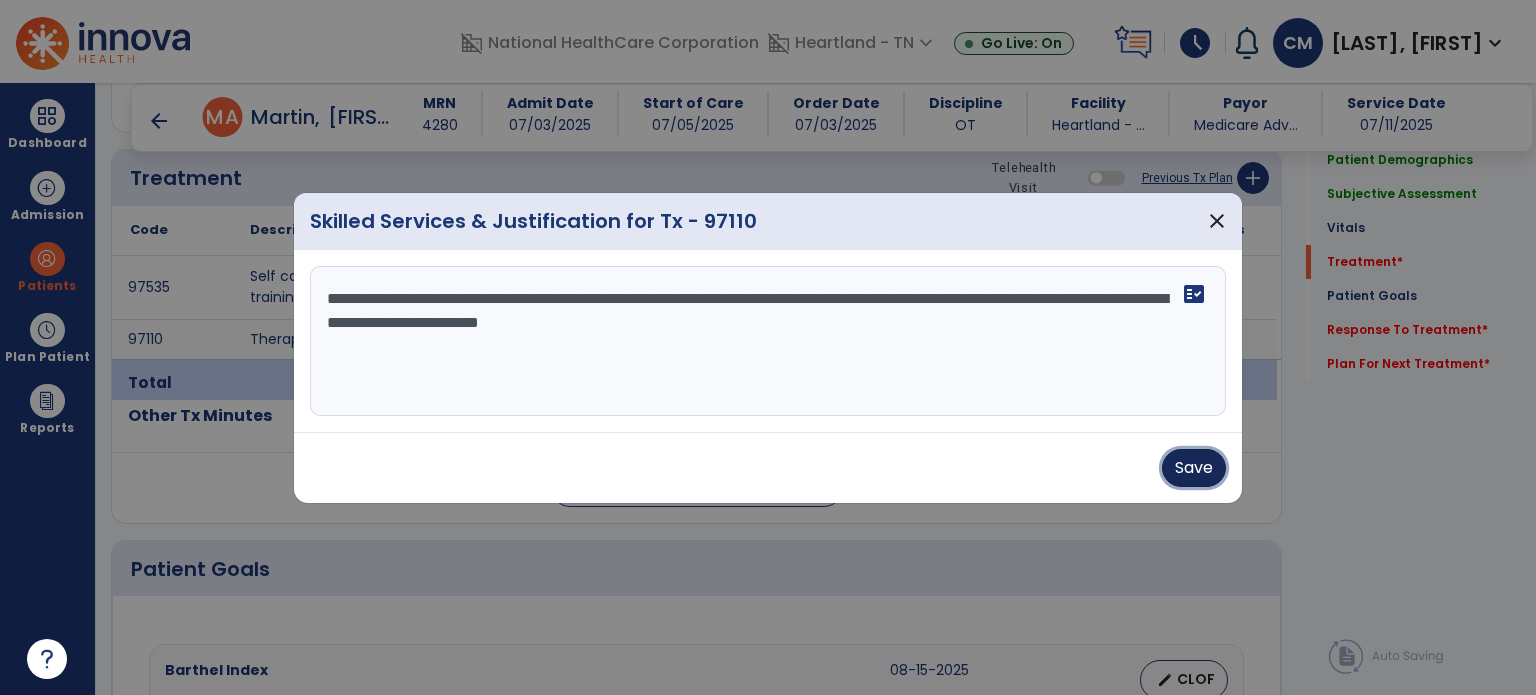 click on "Save" at bounding box center [1194, 468] 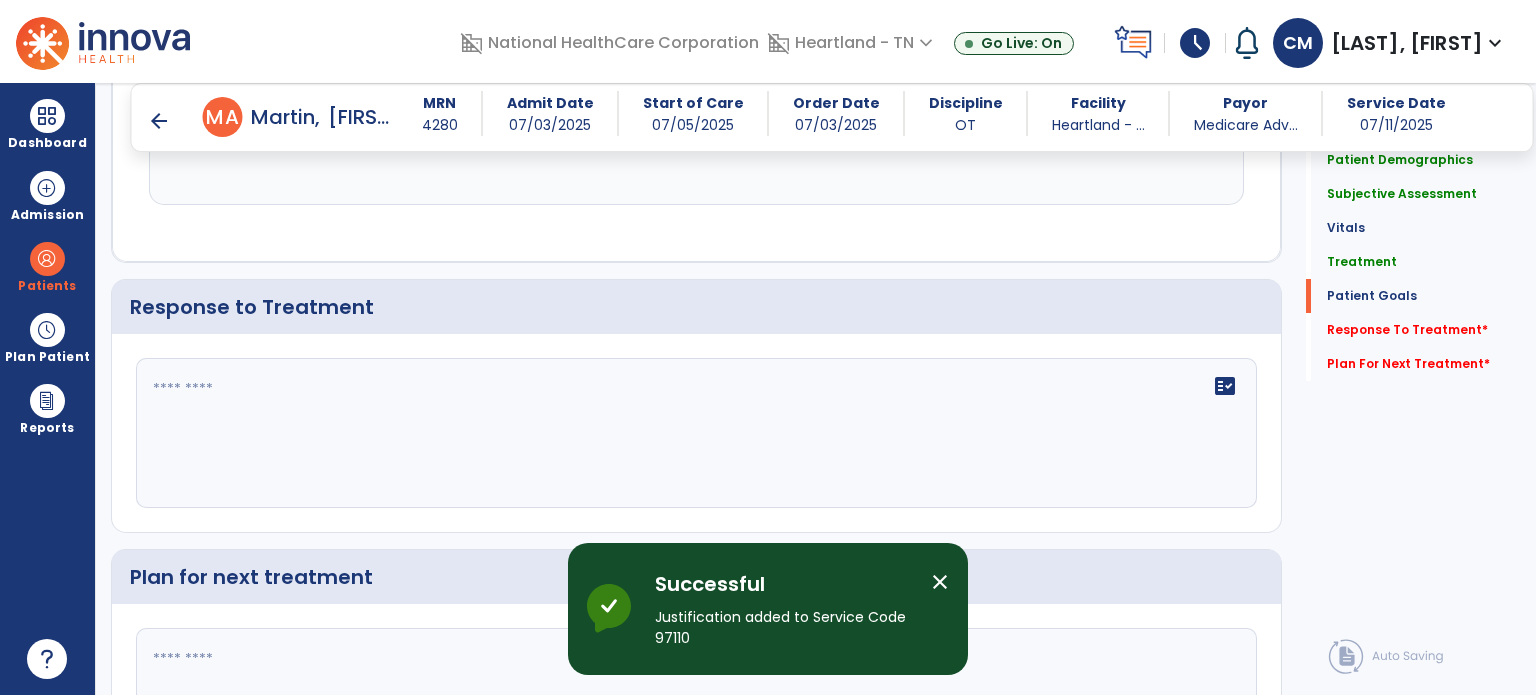 scroll, scrollTop: 2589, scrollLeft: 0, axis: vertical 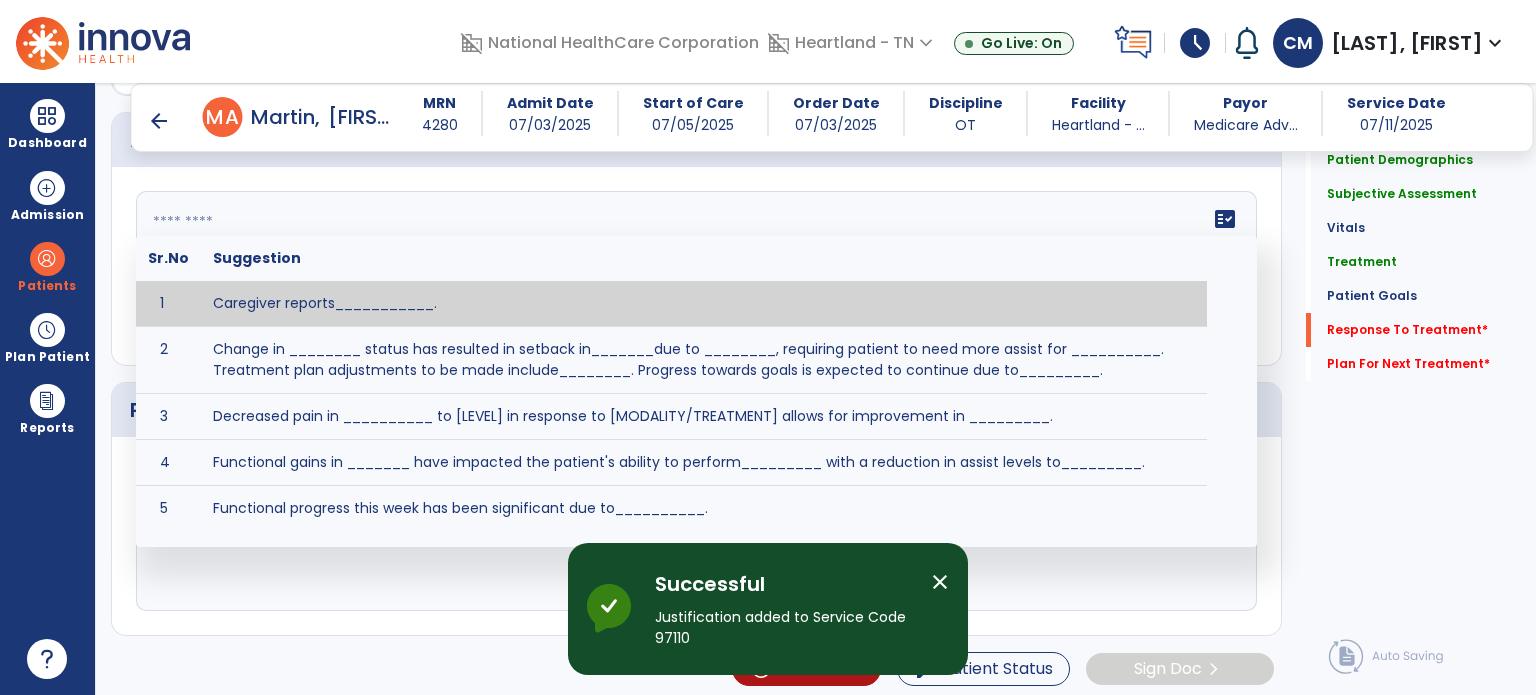 click on "fact_check  Sr.No Suggestion 1 Caregiver reports___________. 2 Change in ________ status has resulted in setback in_______due to ________, requiring patient to need more assist for __________.   Treatment plan adjustments to be made include________.  Progress towards goals is expected to continue due to_________. 3 Decreased pain in __________ to [LEVEL] in response to [MODALITY/TREATMENT] allows for improvement in _________. 4 Functional gains in _______ have impacted the patient's ability to perform_________ with a reduction in assist levels to_________. 5 Functional progress this week has been significant due to__________. 6 Gains in ________ have improved the patient's ability to perform ______with decreased levels of assist to___________. 7 Improvement in ________allows patient to tolerate higher levels of challenges in_________. 8 Pain in [AREA] has decreased to [LEVEL] in response to [TREATMENT/MODALITY], allowing fore ease in completing__________. 9 10 11 12 13 14 15 16 17 18 19 20 21" 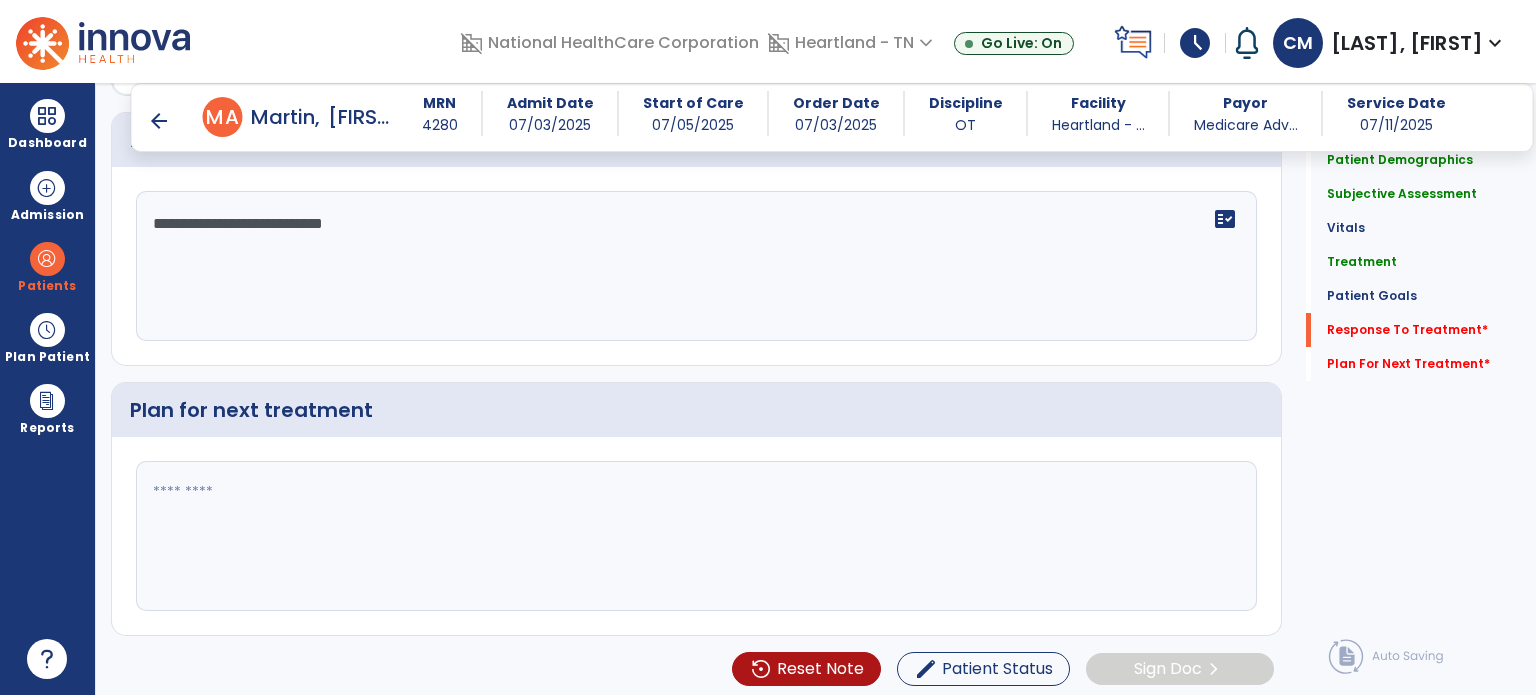 type on "**********" 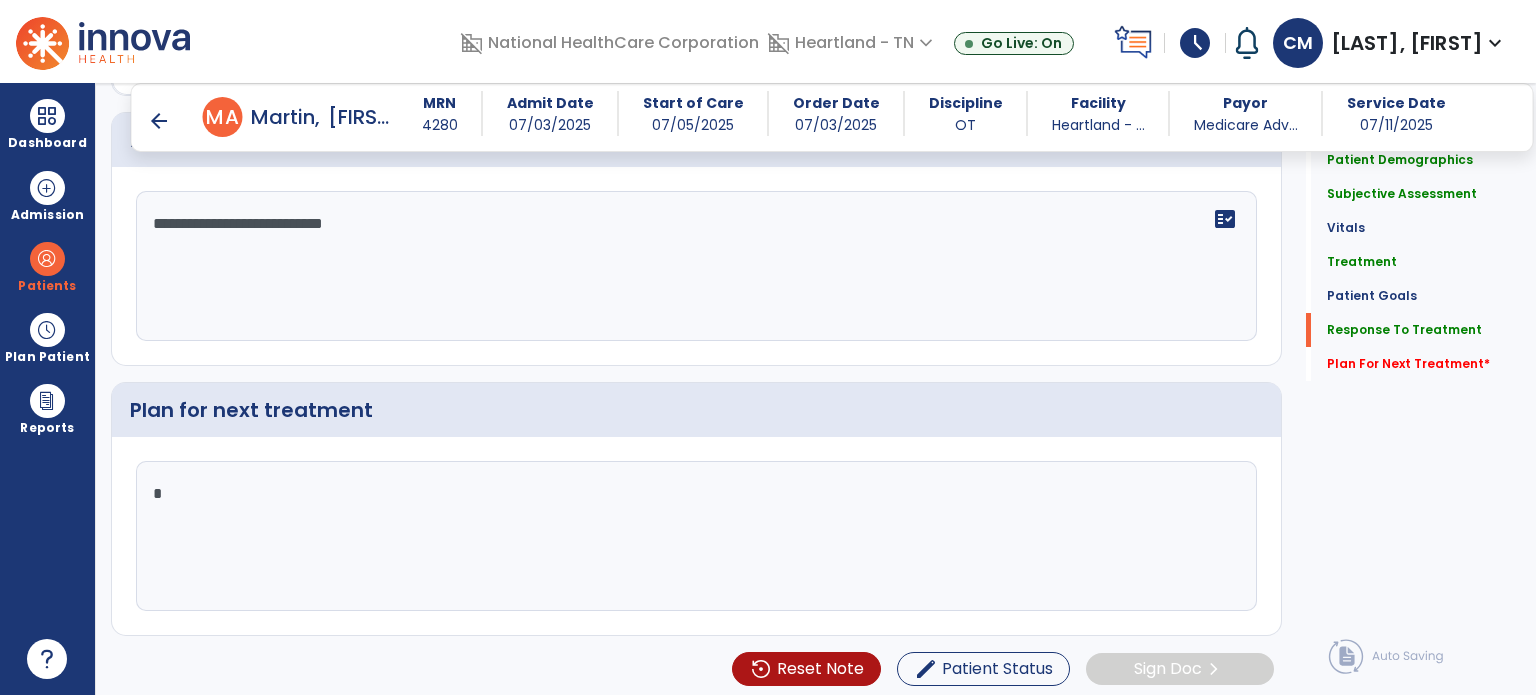 scroll, scrollTop: 2589, scrollLeft: 0, axis: vertical 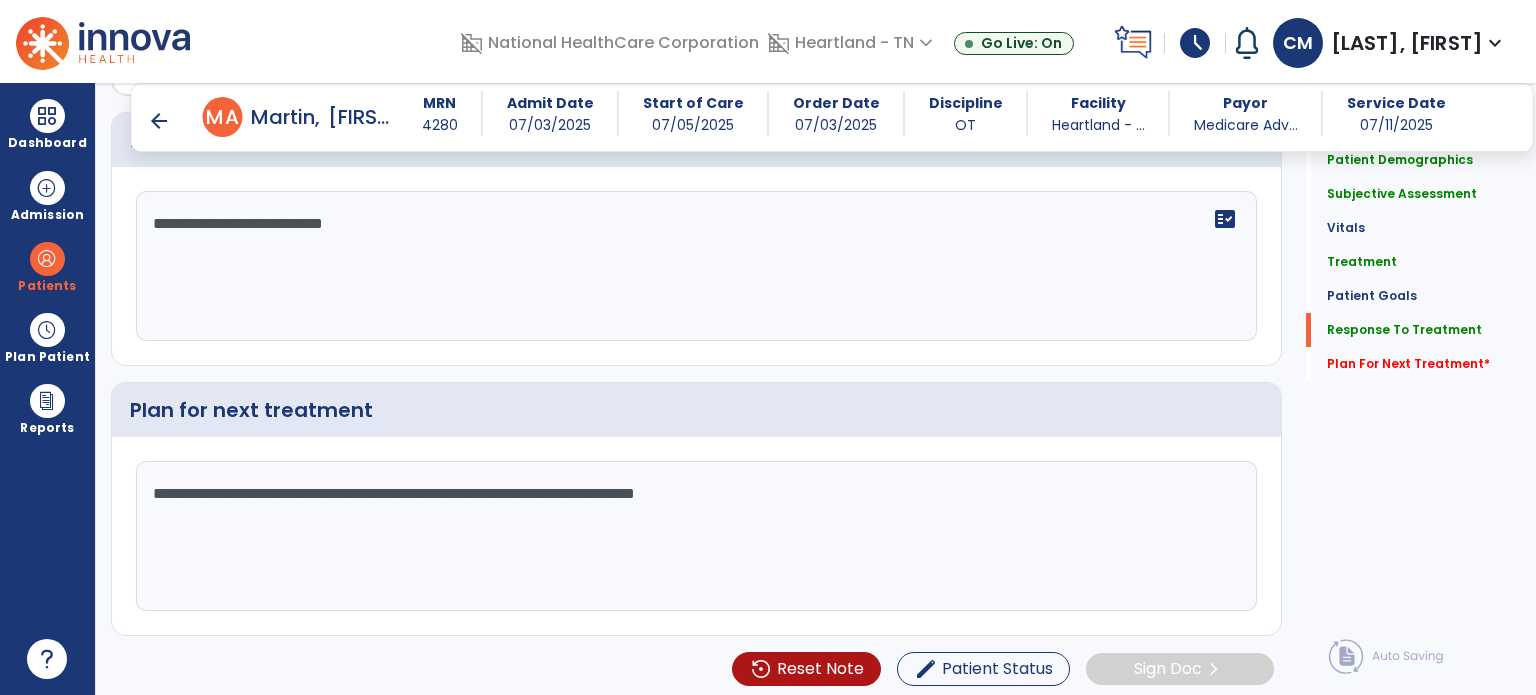 click on "**********" 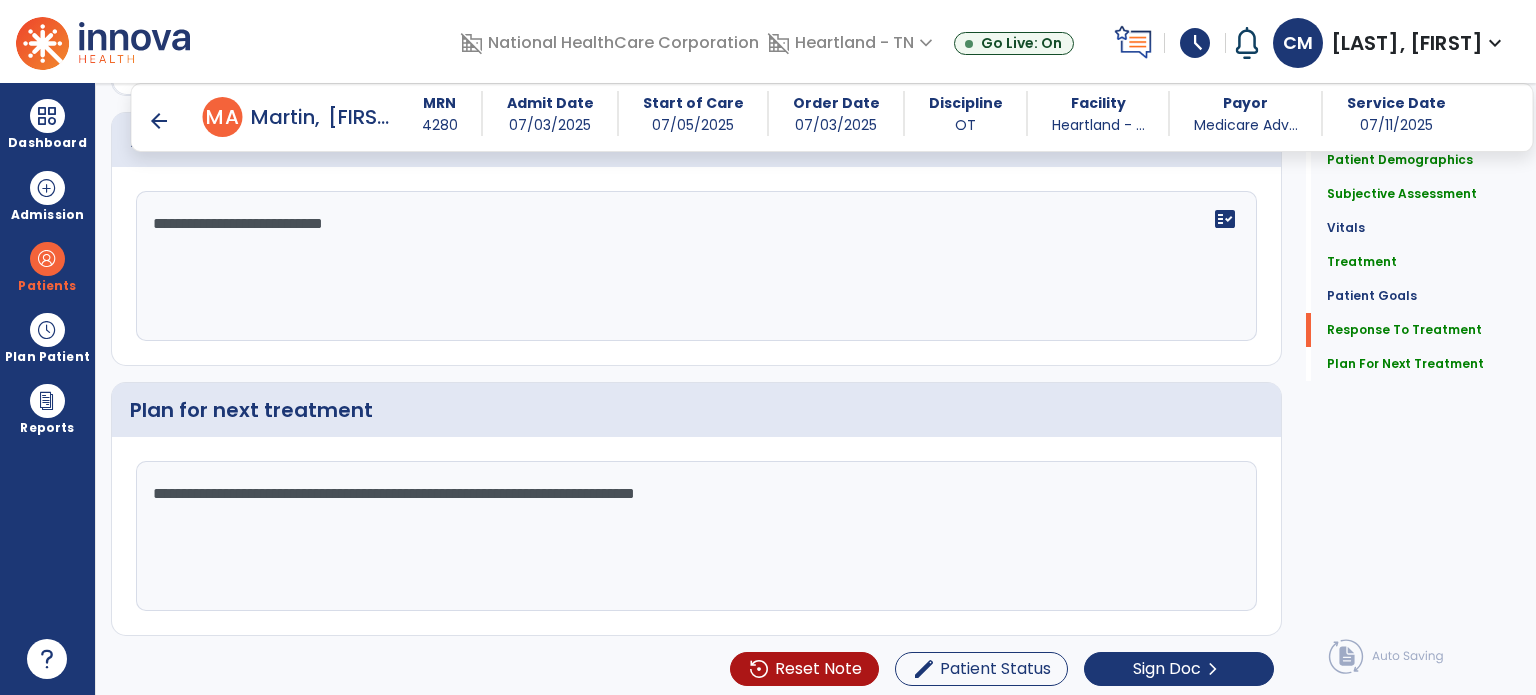 scroll, scrollTop: 2589, scrollLeft: 0, axis: vertical 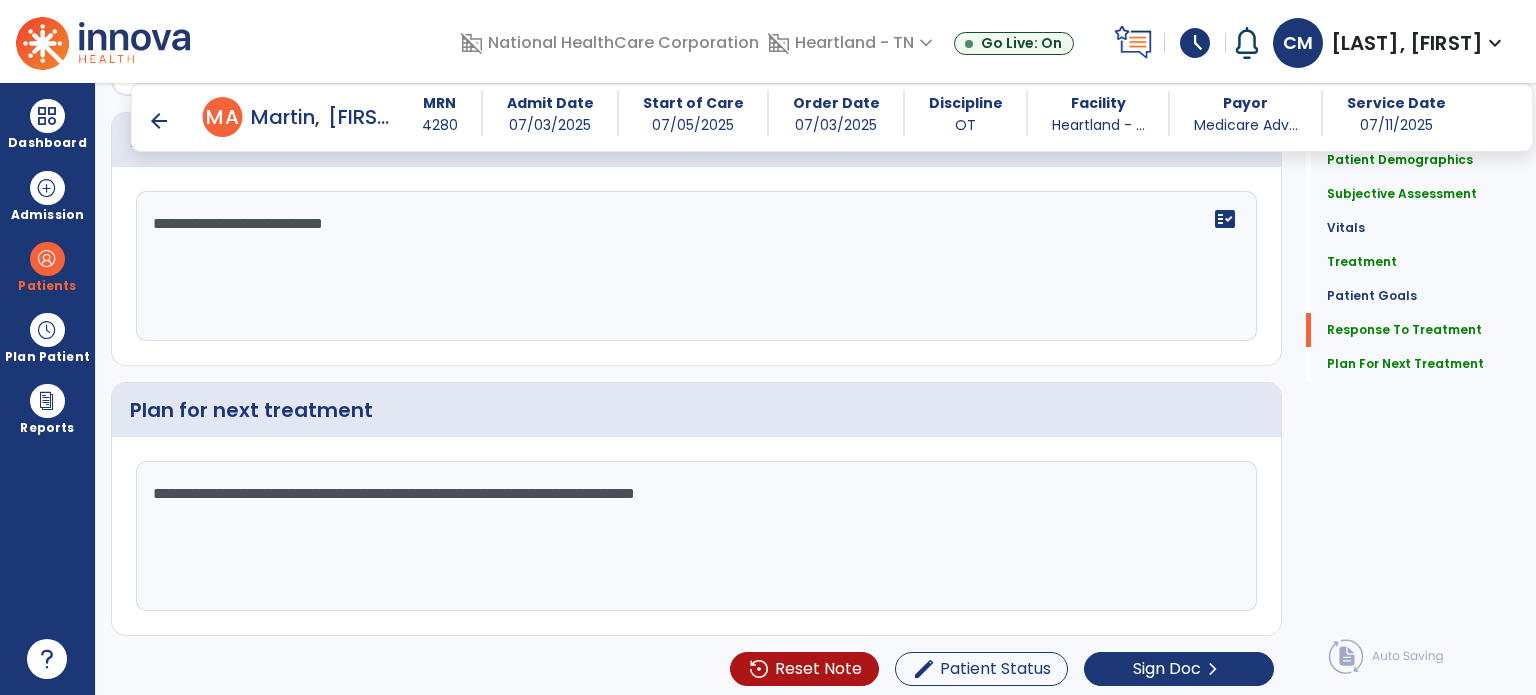 type on "**********" 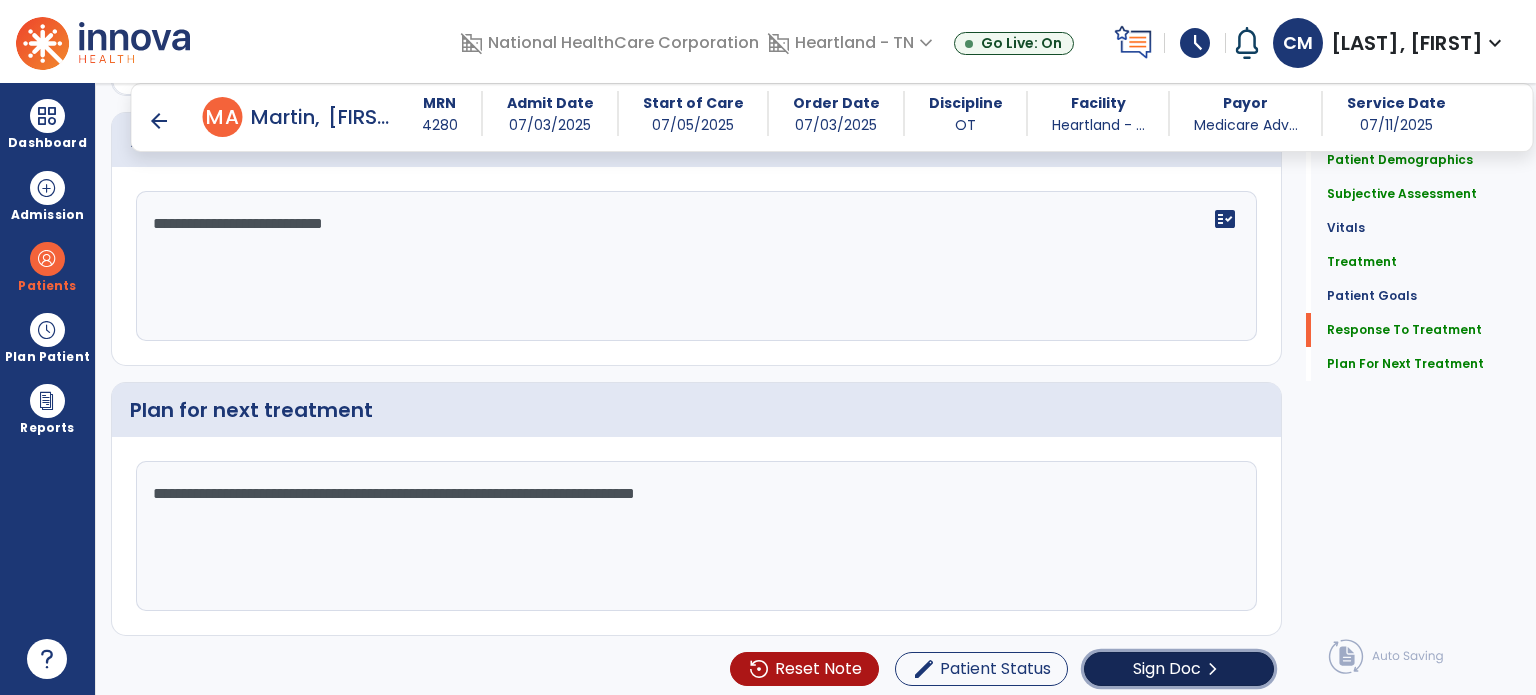click on "Sign Doc" 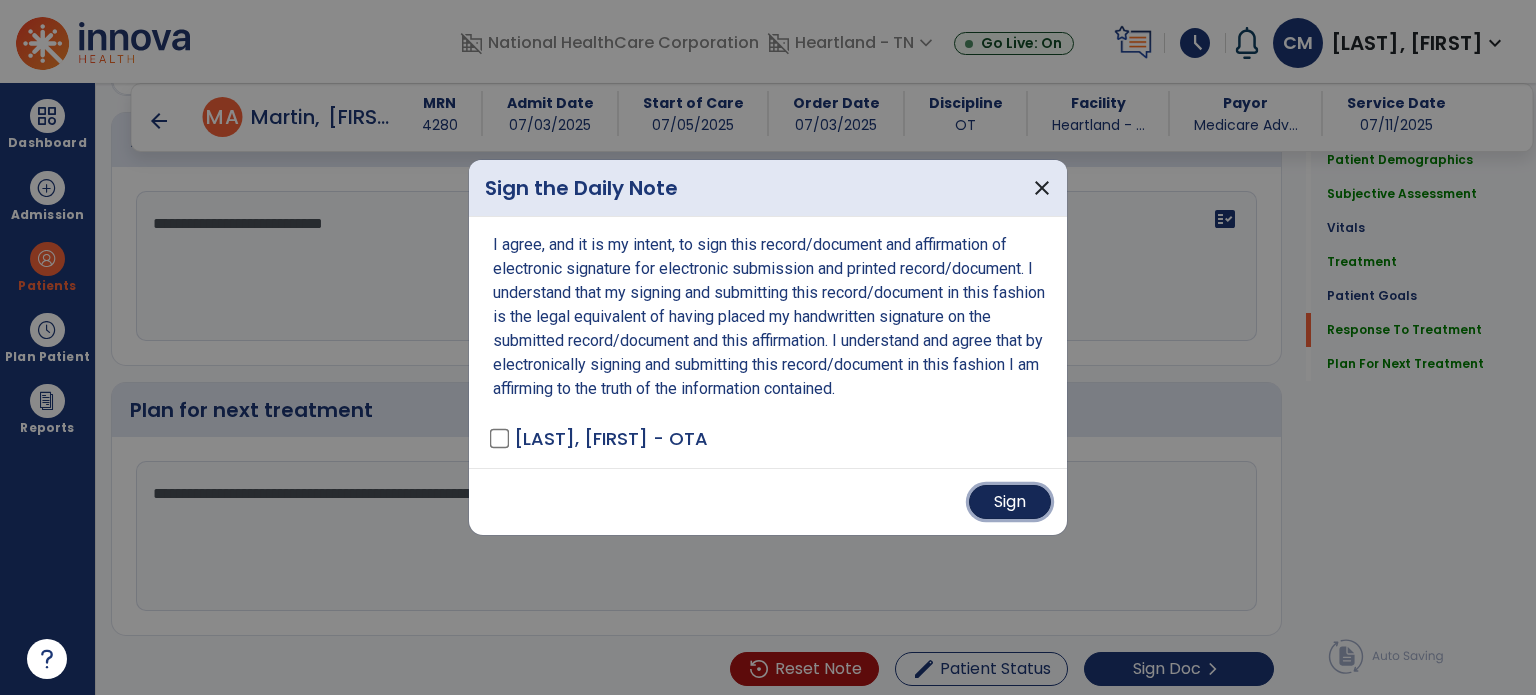 drag, startPoint x: 996, startPoint y: 501, endPoint x: 985, endPoint y: 495, distance: 12.529964 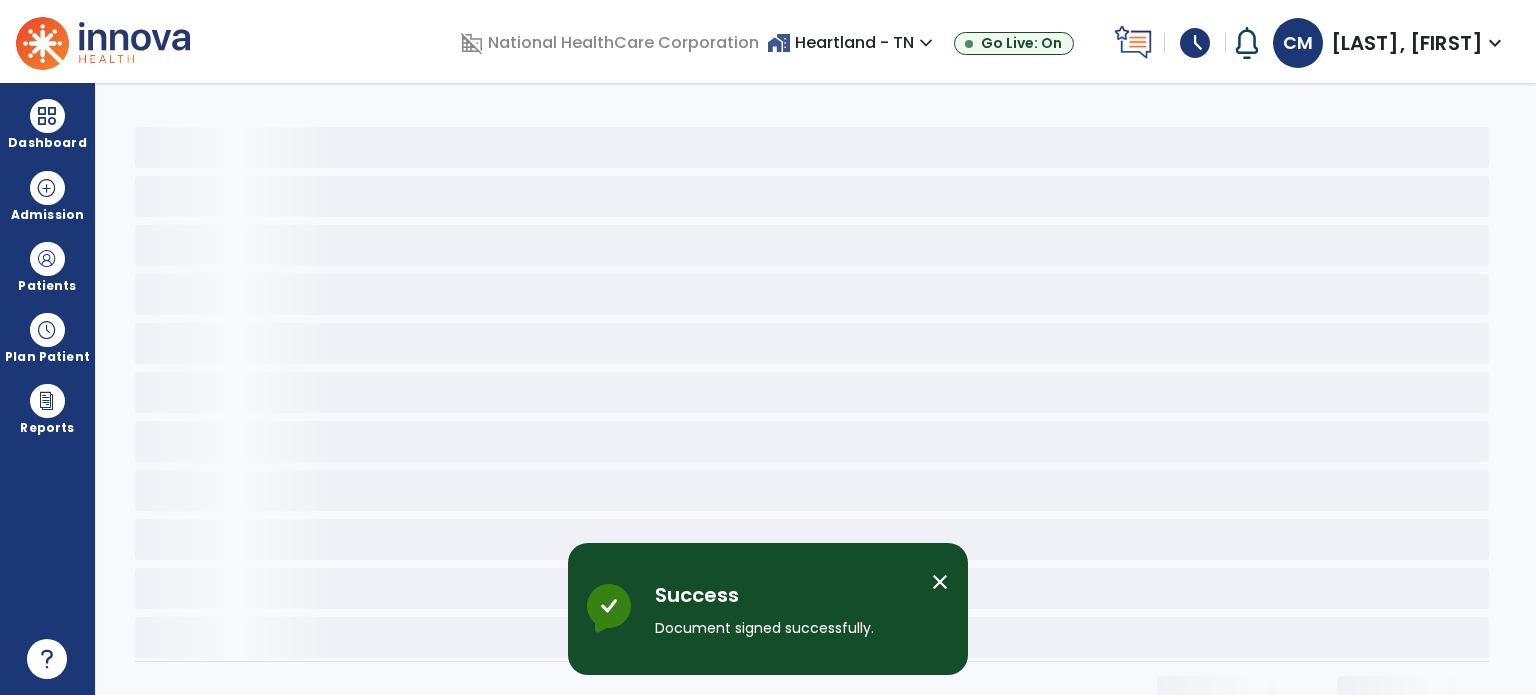 scroll, scrollTop: 0, scrollLeft: 0, axis: both 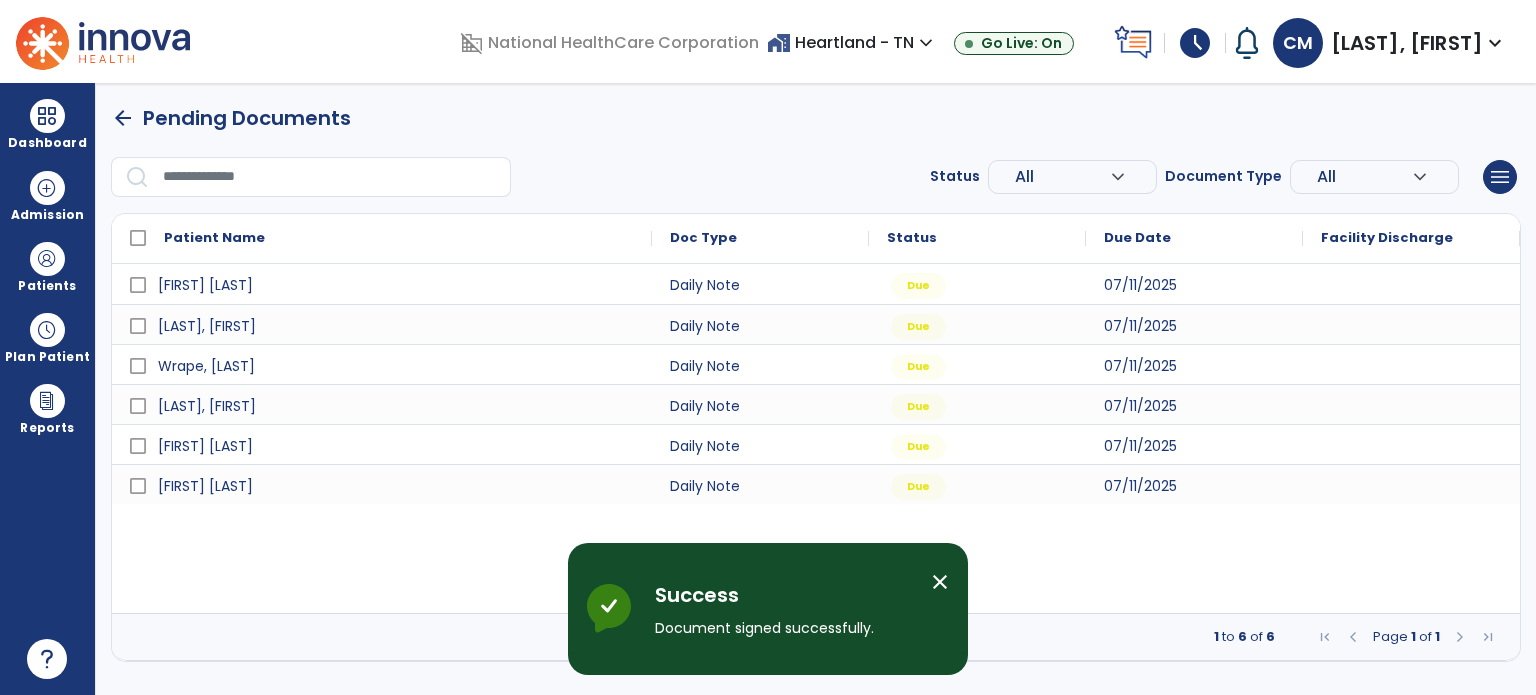 click on "close" at bounding box center (940, 582) 